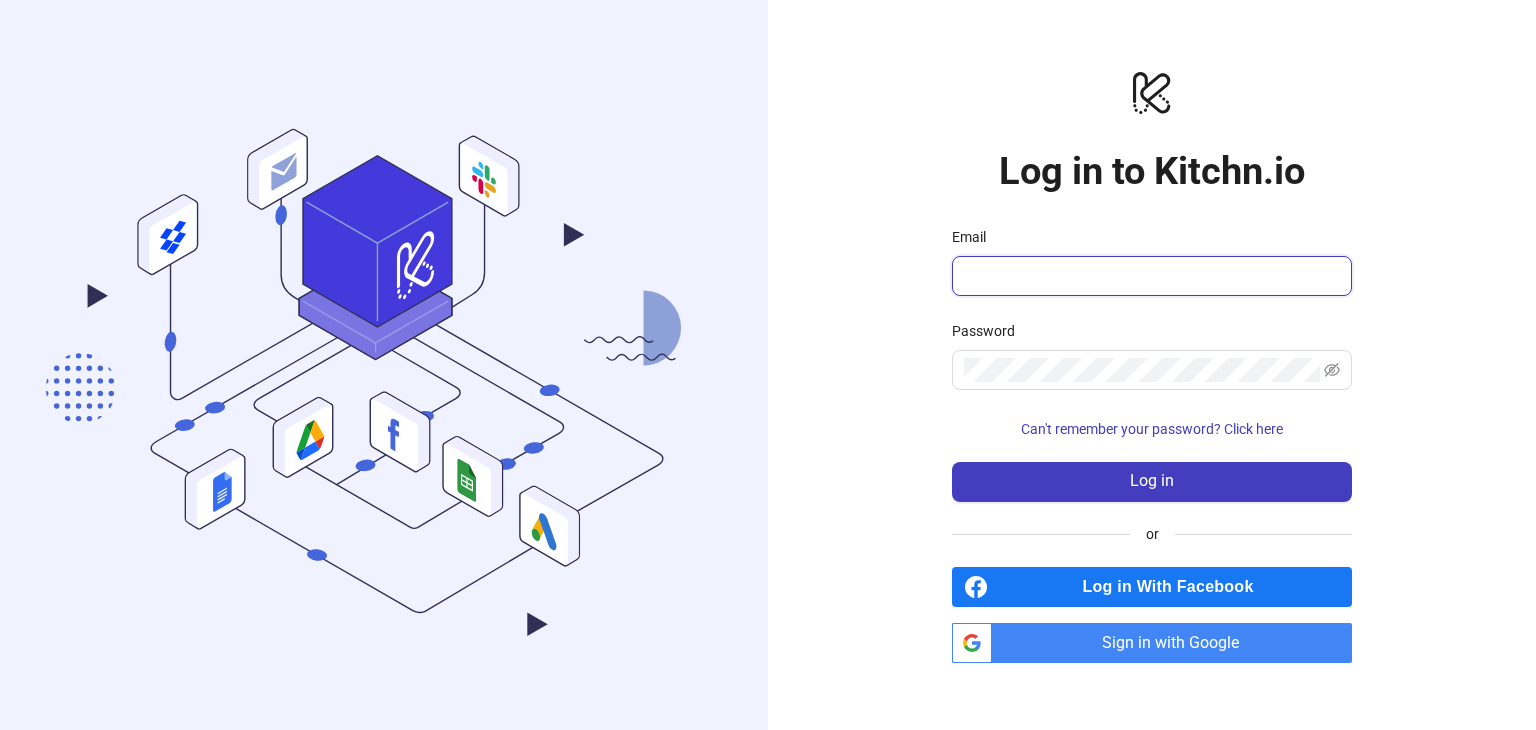 type on "**********" 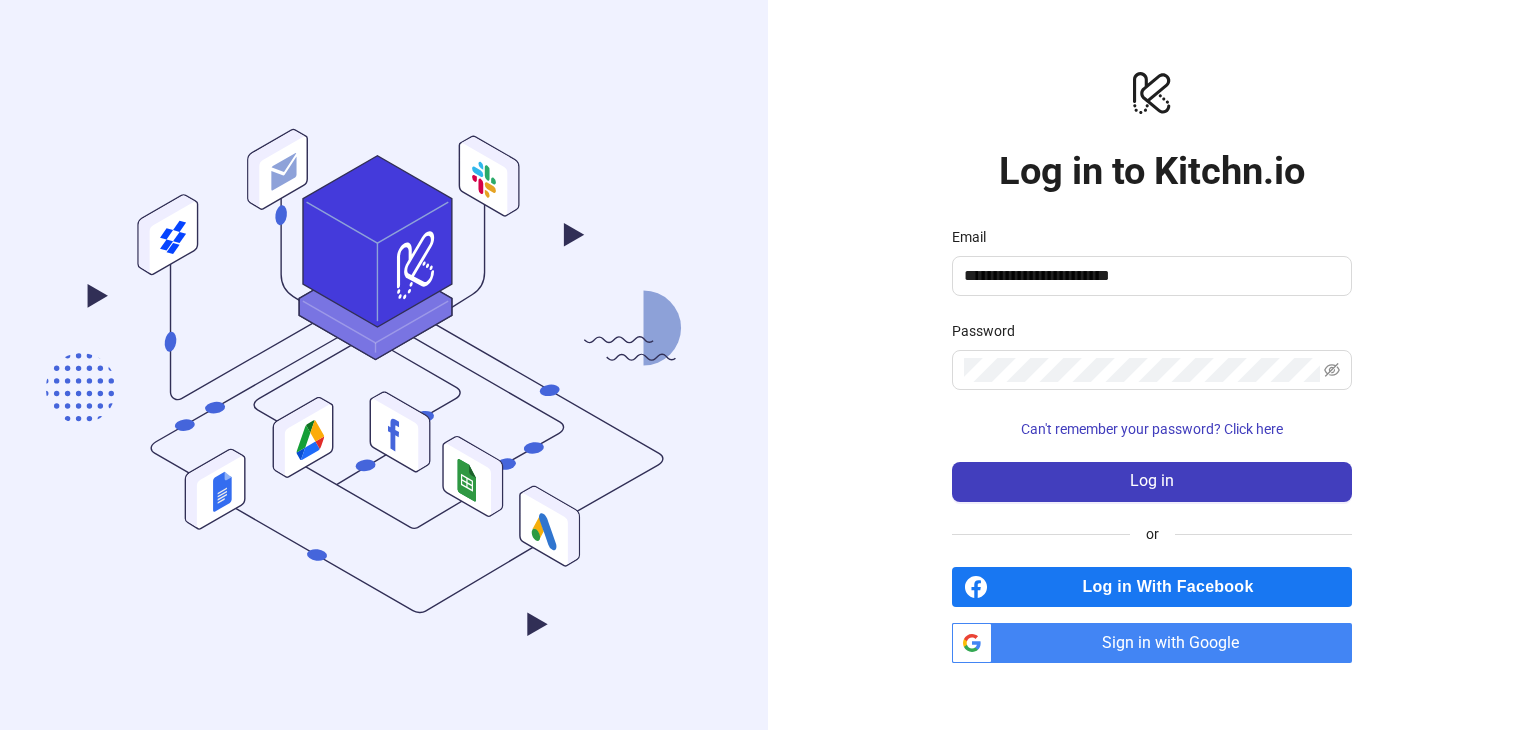 scroll, scrollTop: 0, scrollLeft: 0, axis: both 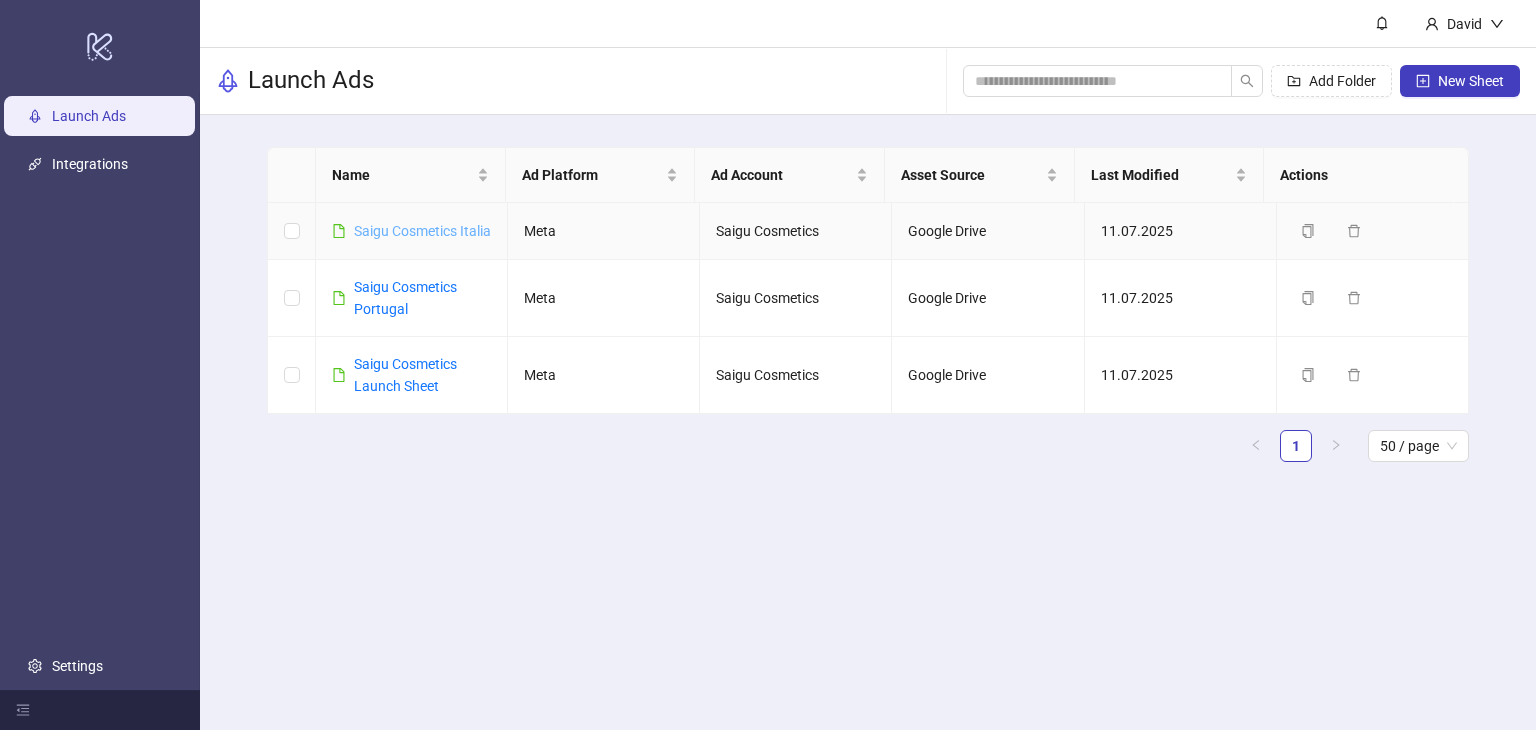 click on "Saigu Cosmetics Italia" at bounding box center [422, 231] 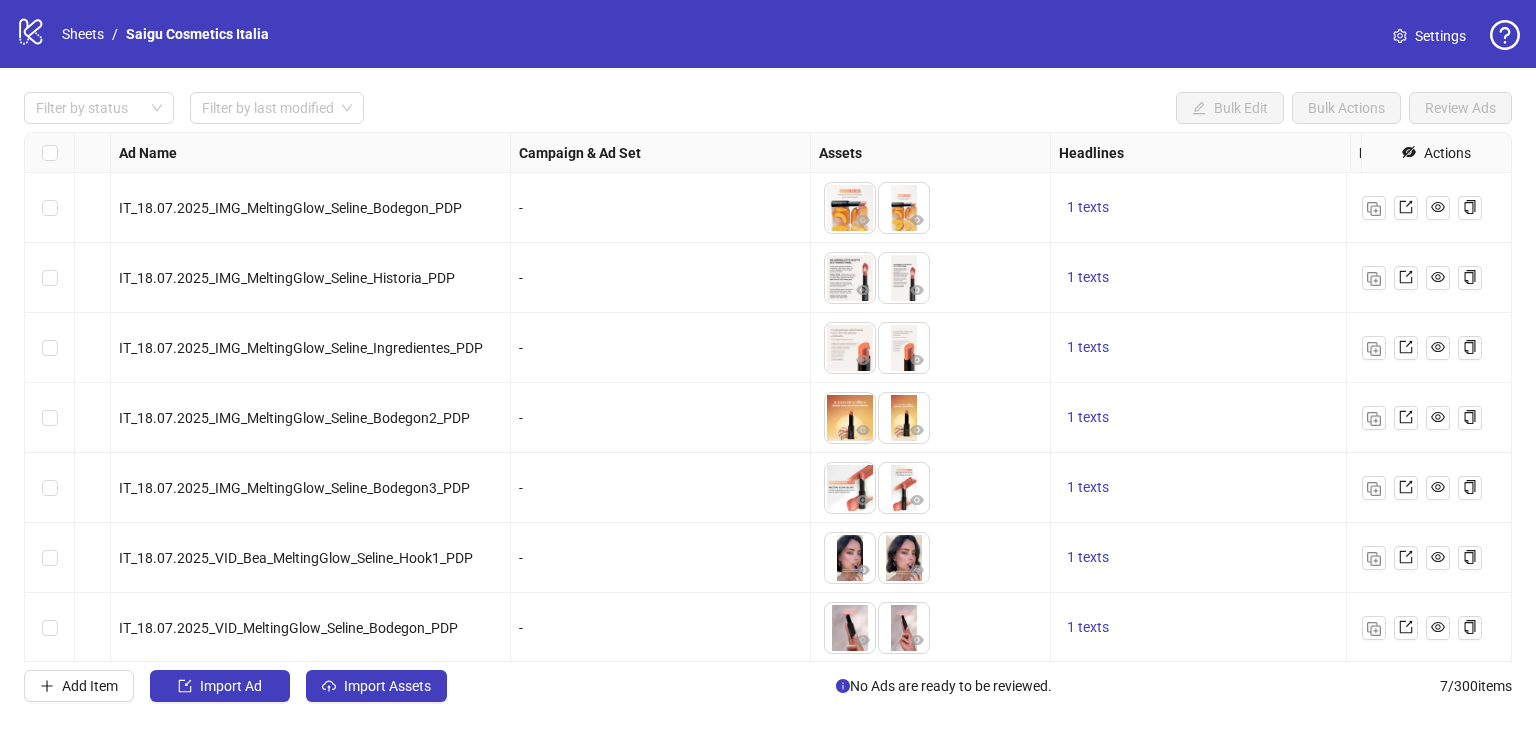 scroll, scrollTop: 0, scrollLeft: 0, axis: both 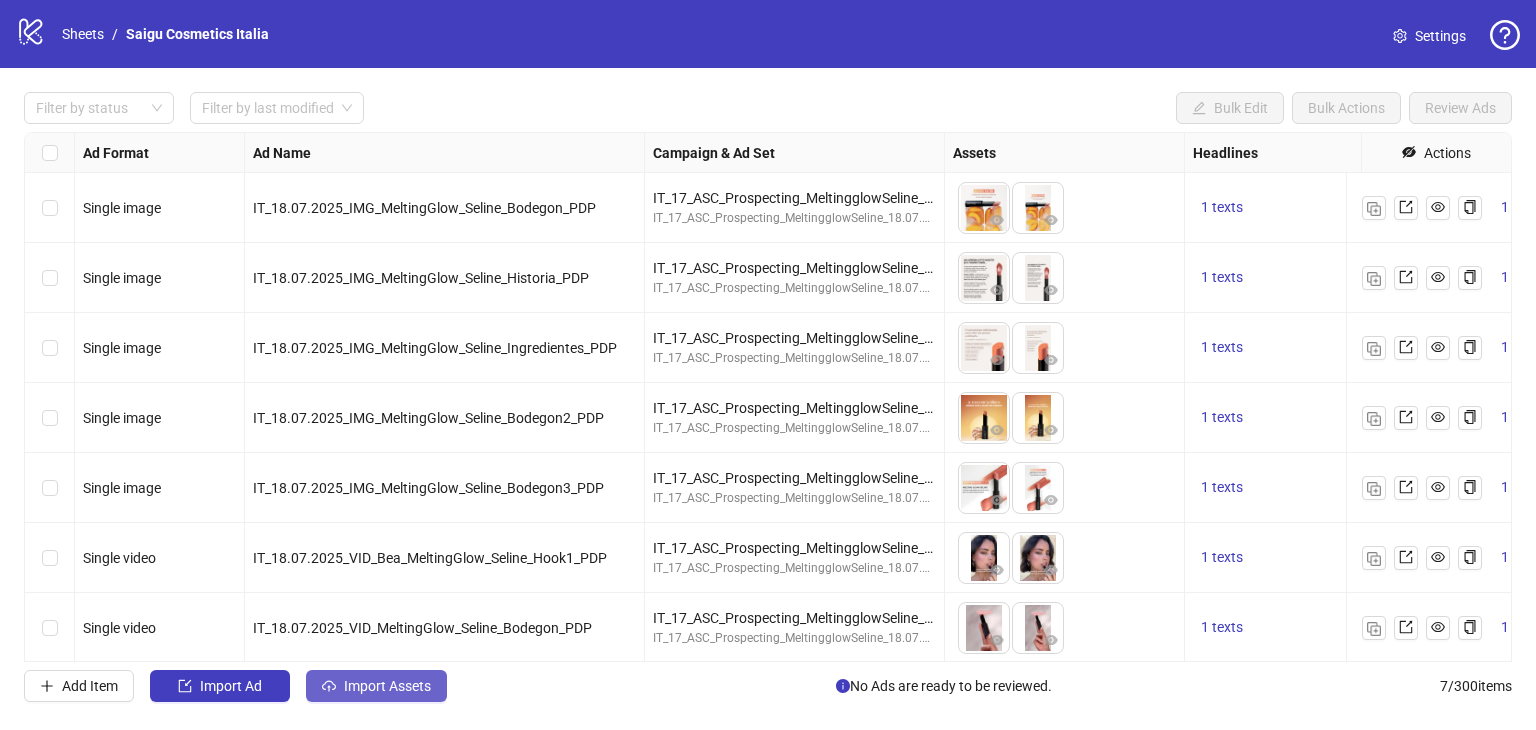 click on "Import Assets" at bounding box center (376, 686) 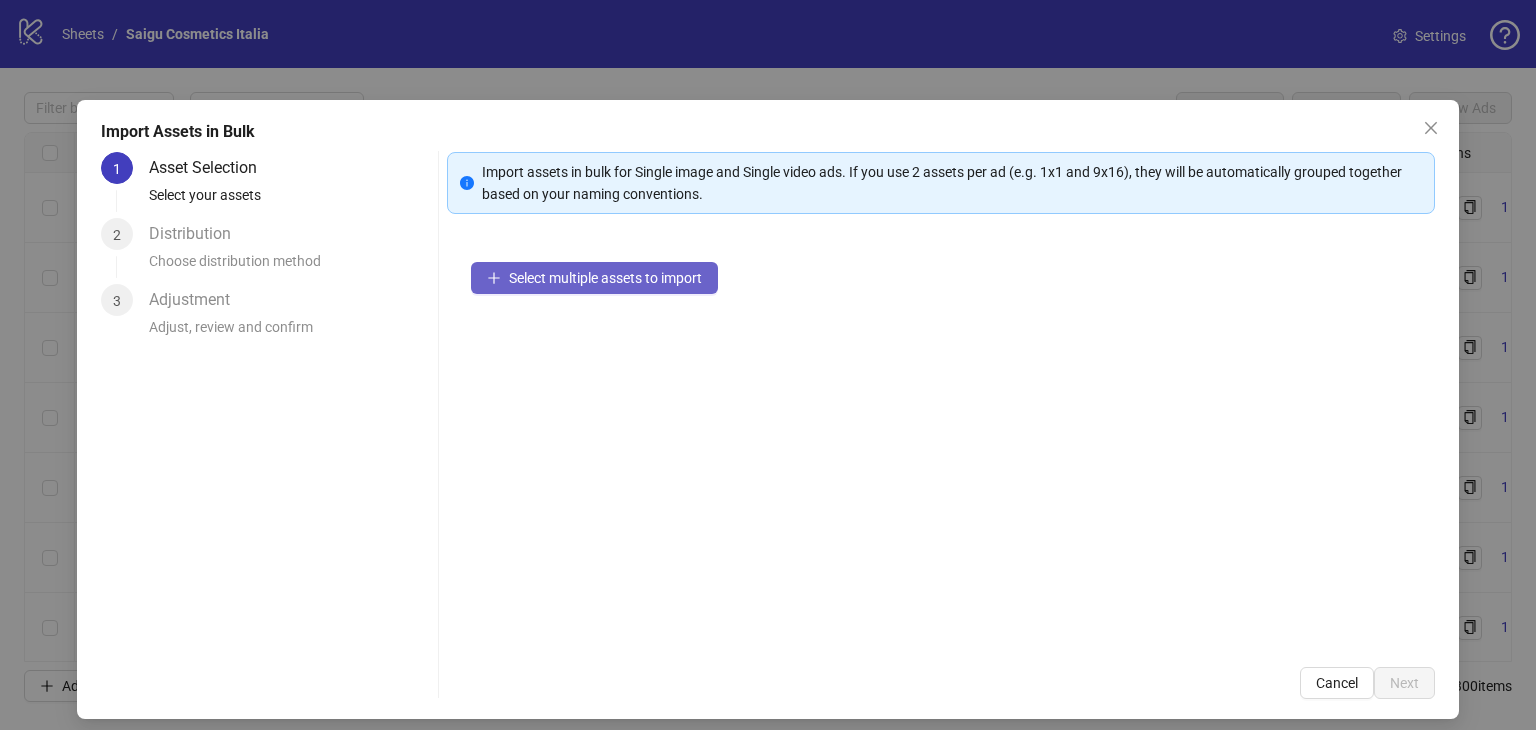 click on "Select multiple assets to import" at bounding box center (605, 278) 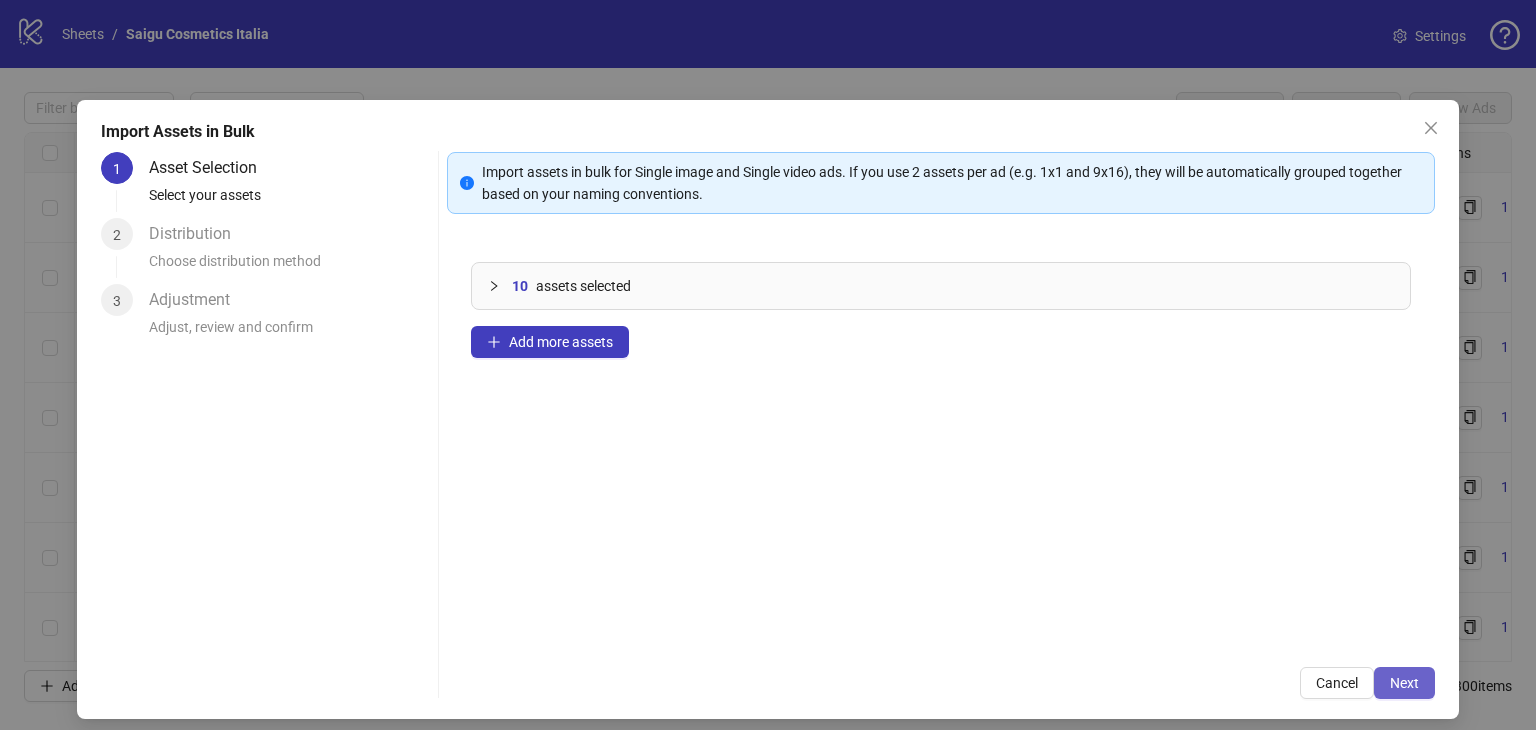click on "Next" at bounding box center (1404, 683) 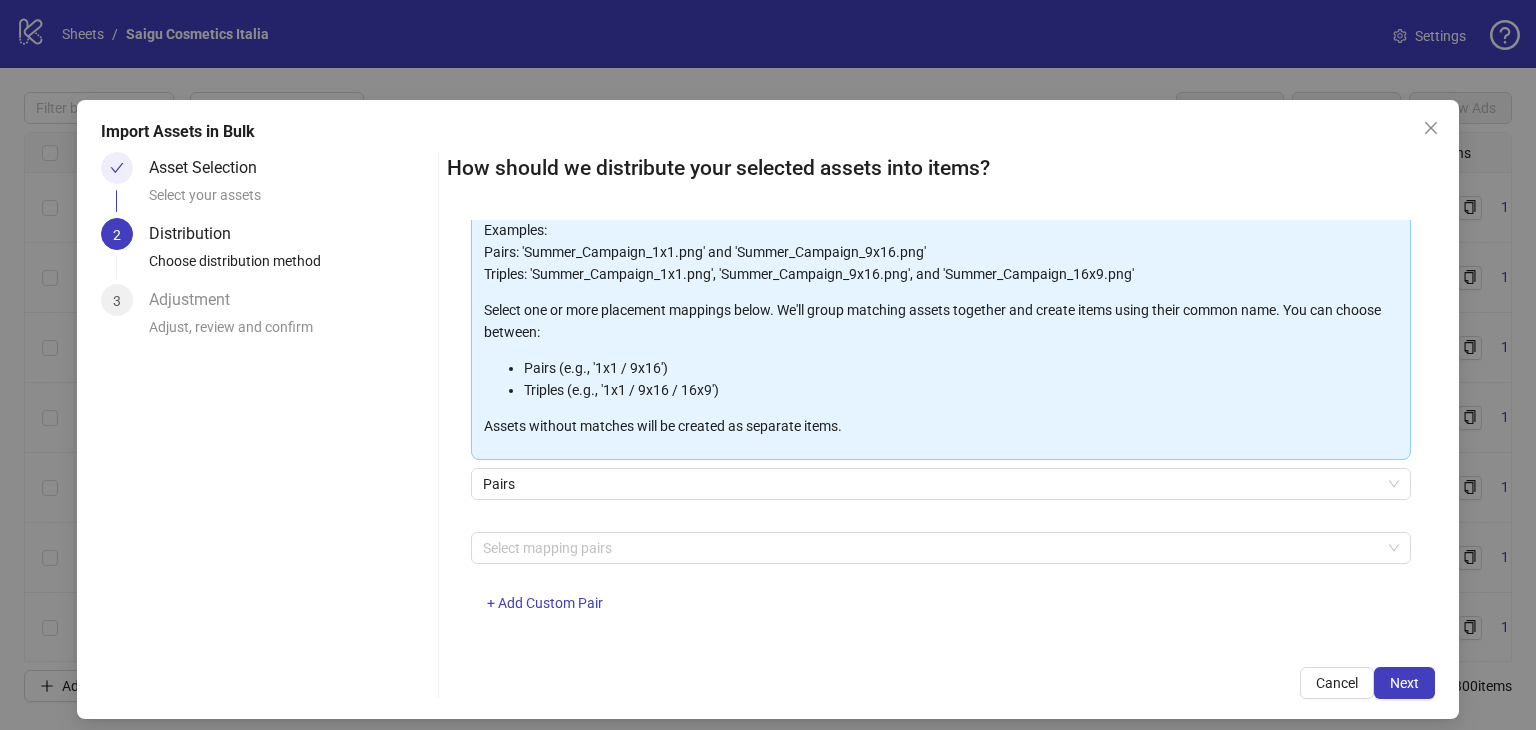 scroll, scrollTop: 162, scrollLeft: 0, axis: vertical 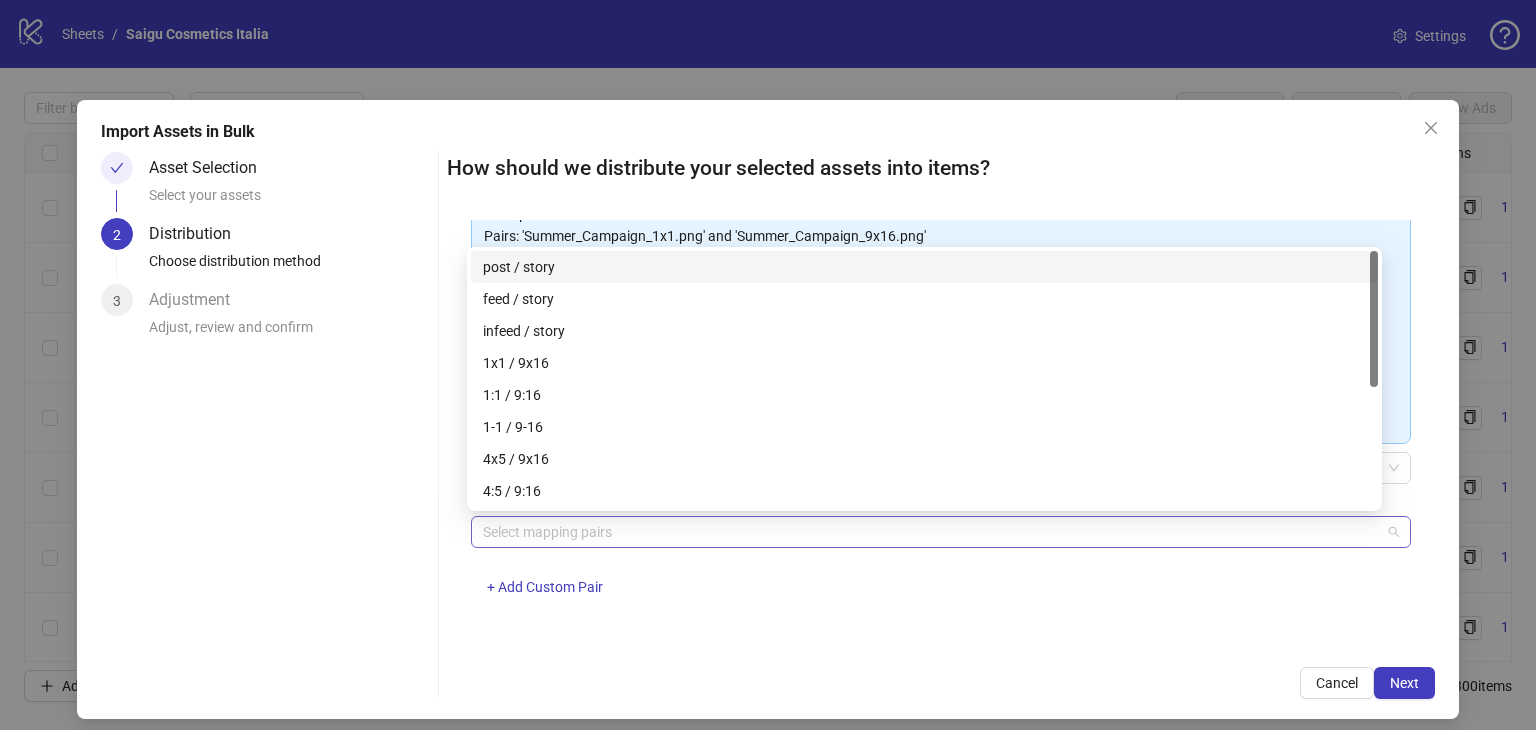 click at bounding box center (930, 532) 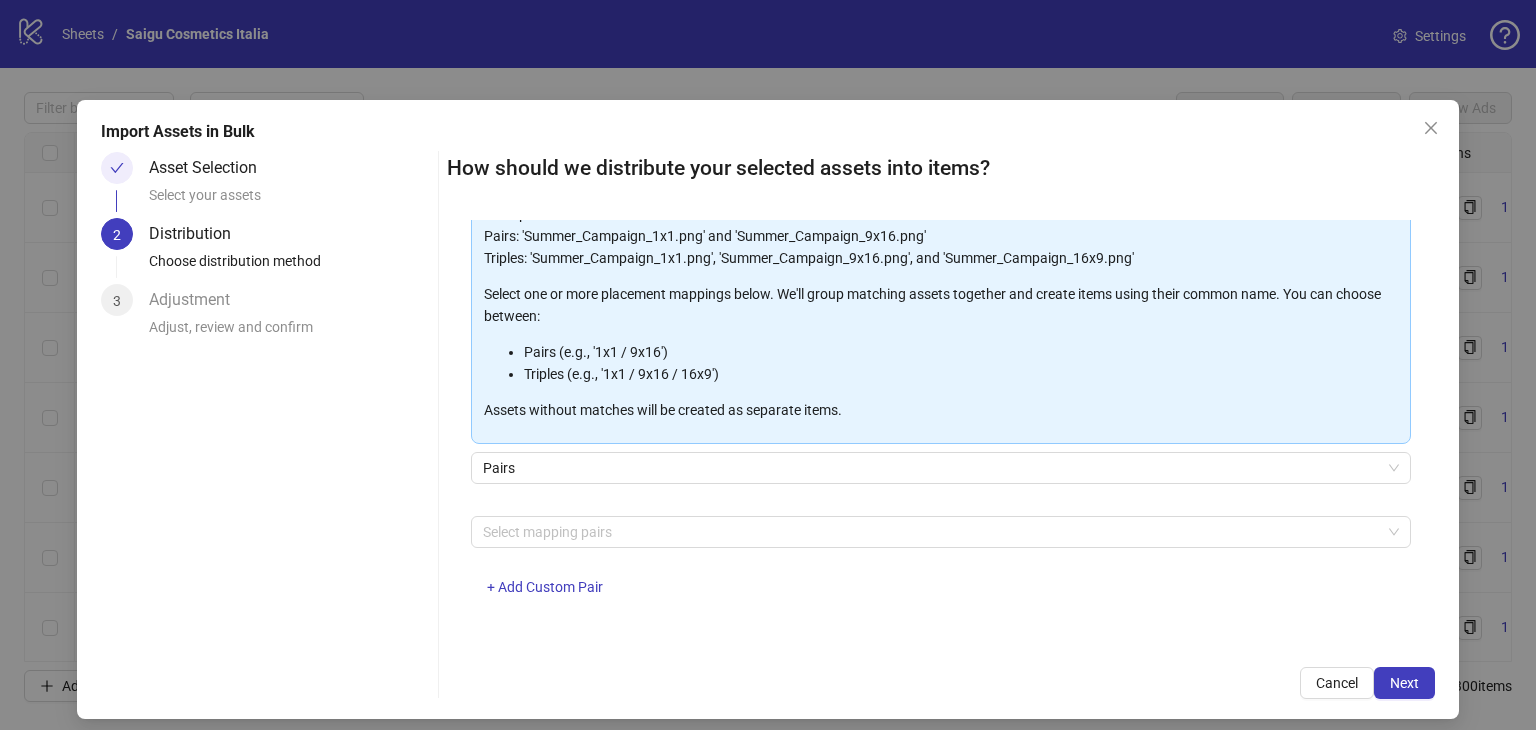 click on "Import Assets in Bulk Asset Selection Select your assets 2 Distribution Choose distribution method 3 Adjustment Adjust, review and confirm How should we distribute your selected assets into items? One asset per item Group assets by name Assets must follow a consistent naming pattern to use this feature. Examples: Pairs: 'Summer_Campaign_1x1.png' and 'Summer_Campaign_9x16.png' Triples: 'Summer_Campaign_1x1.png', 'Summer_Campaign_9x16.png', and 'Summer_Campaign_16x9.png' Select one or more placement mappings below. We'll group matching assets together and create items using their common name. You can choose between: Pairs (e.g., '1x1 / 9x16') Triples (e.g., '1x1 / 9x16 / 16x9') Assets without matches will be created as separate items. Pairs   Select mapping pairs + Add Custom Pair Cancel Next" at bounding box center [768, 365] 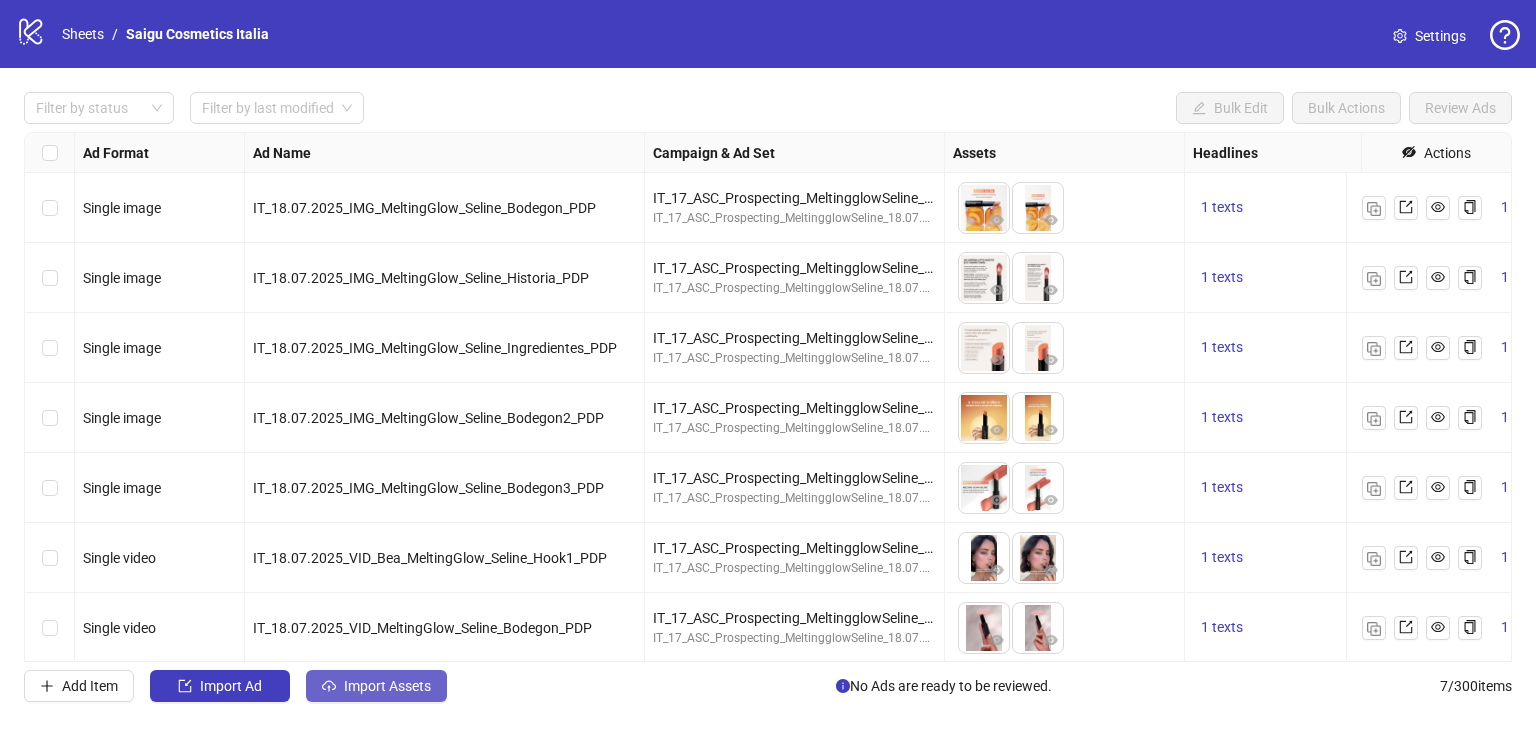 click on "Import Assets" at bounding box center [387, 686] 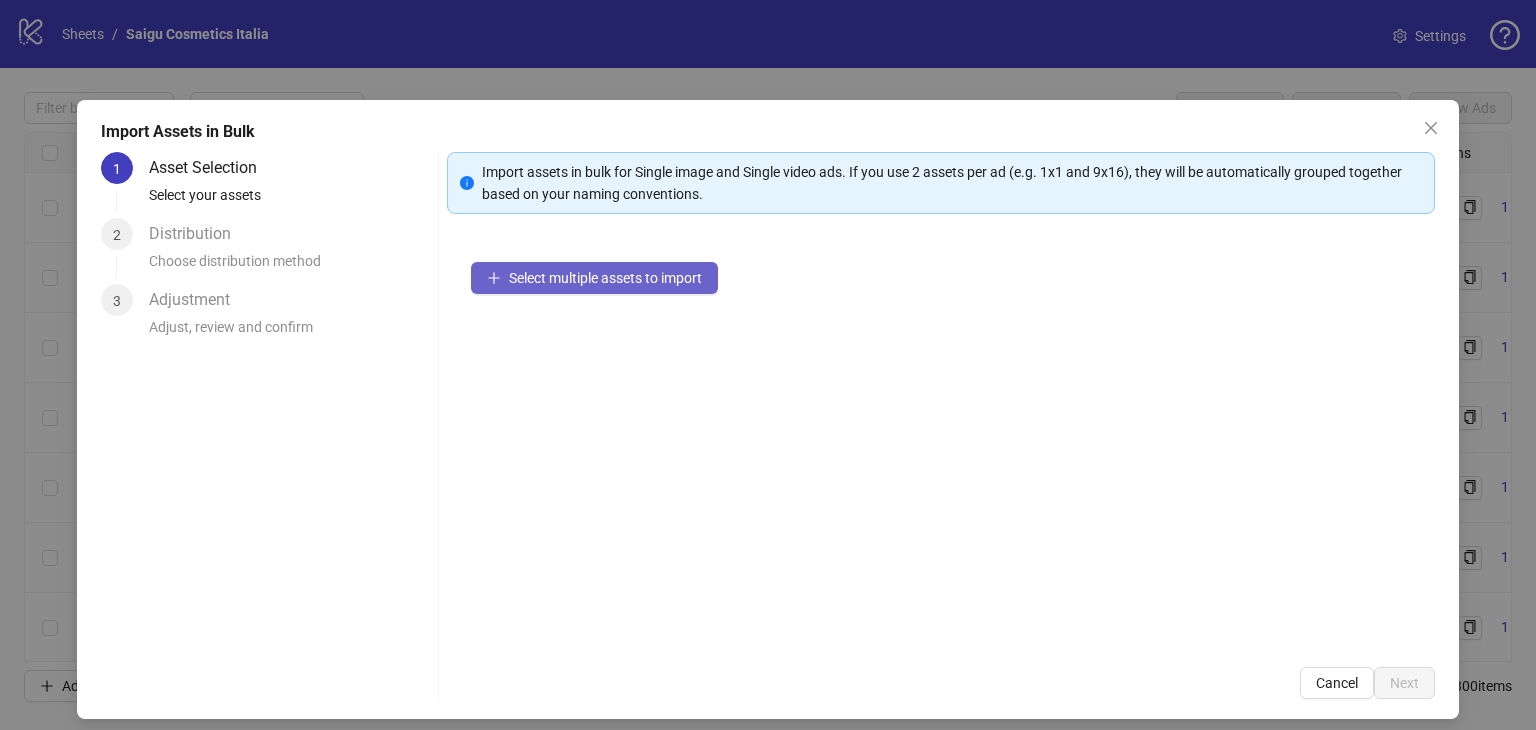 click on "Select multiple assets to import" at bounding box center (605, 278) 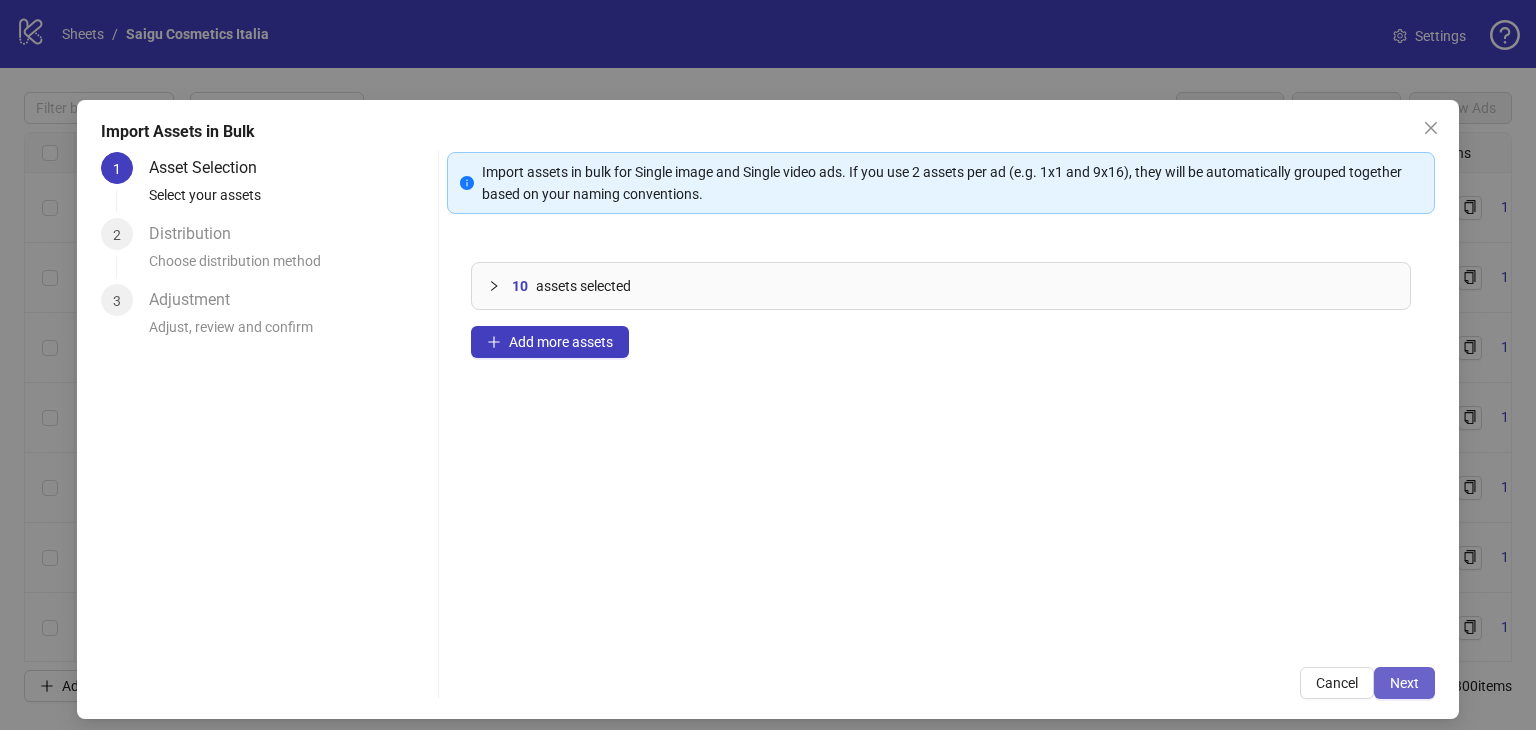 click on "Next" at bounding box center (1404, 683) 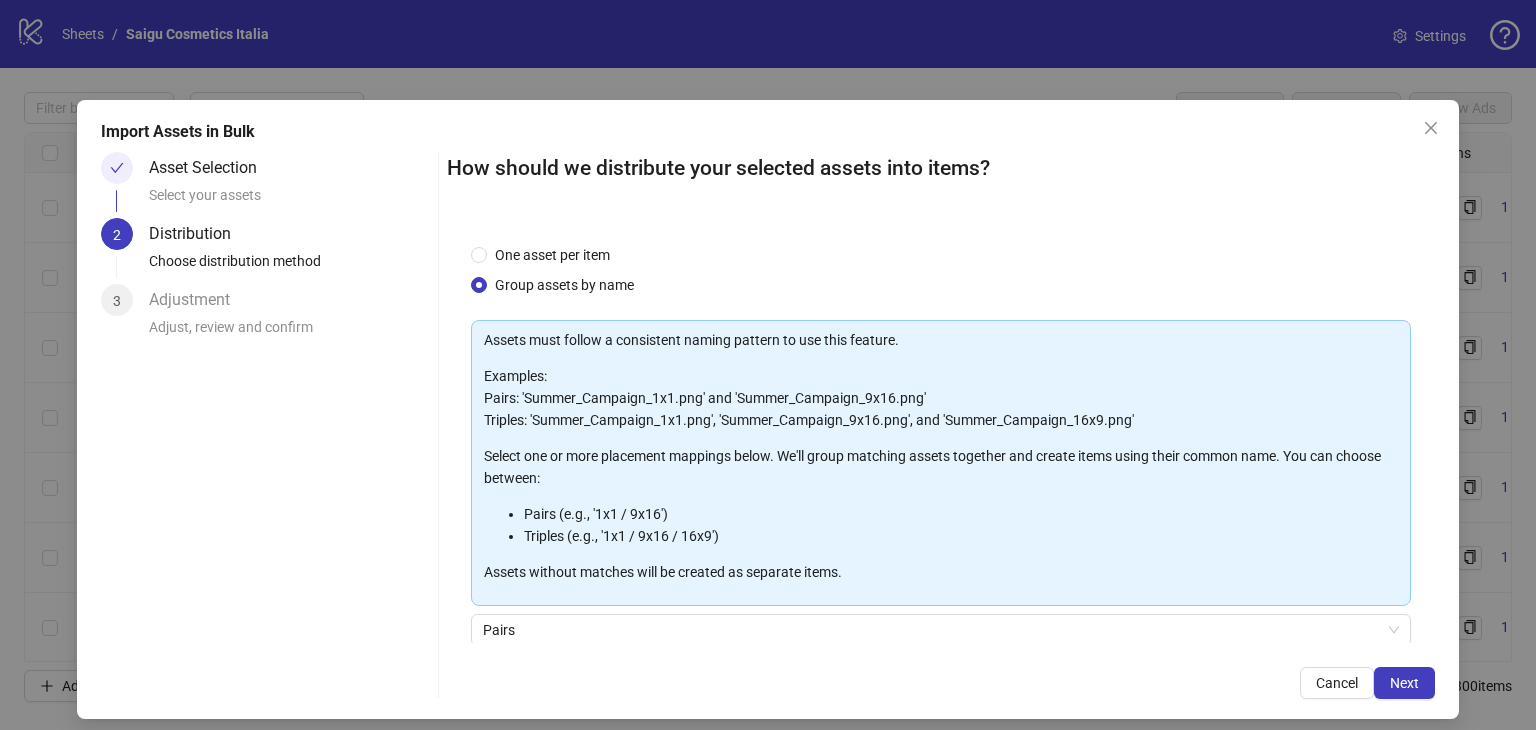 scroll, scrollTop: 162, scrollLeft: 0, axis: vertical 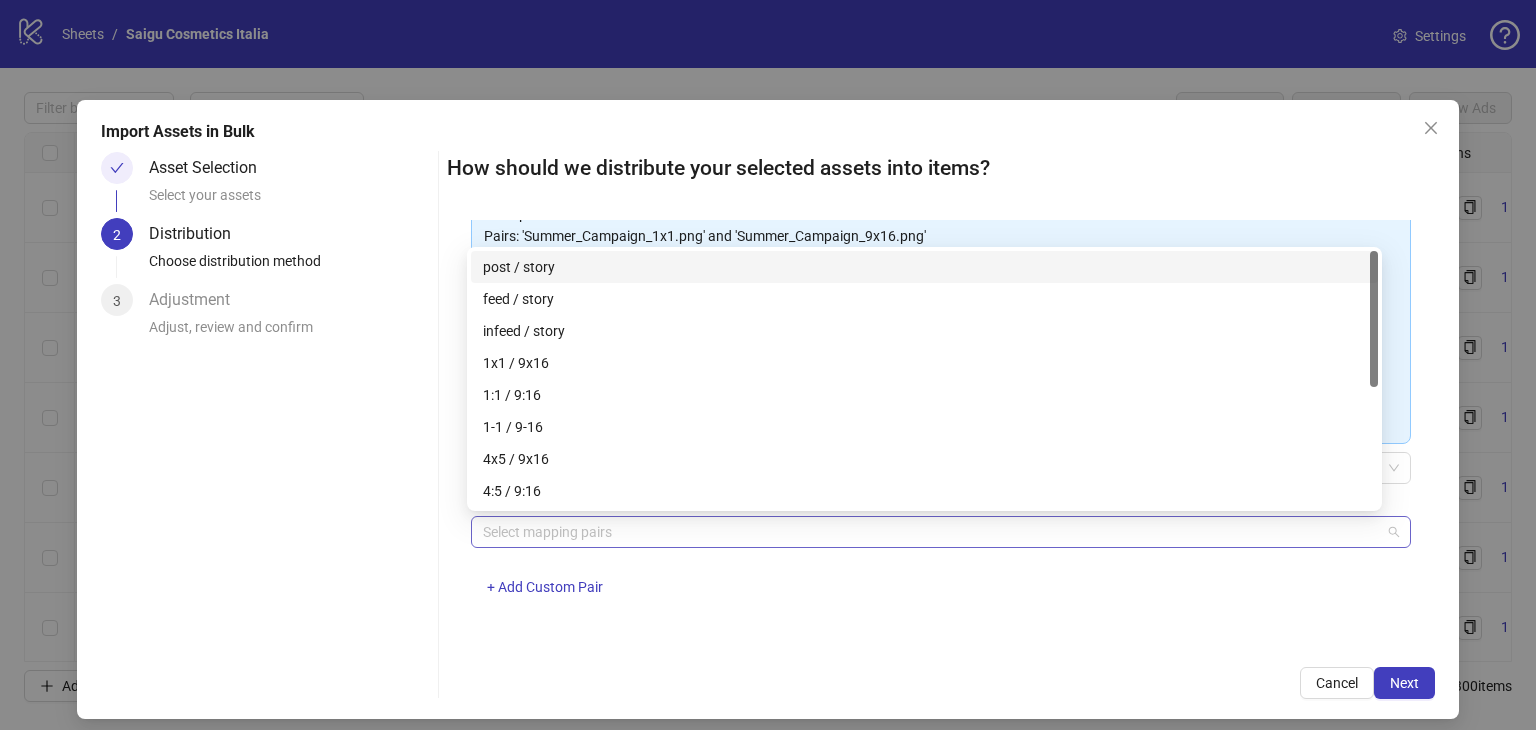 click at bounding box center [930, 532] 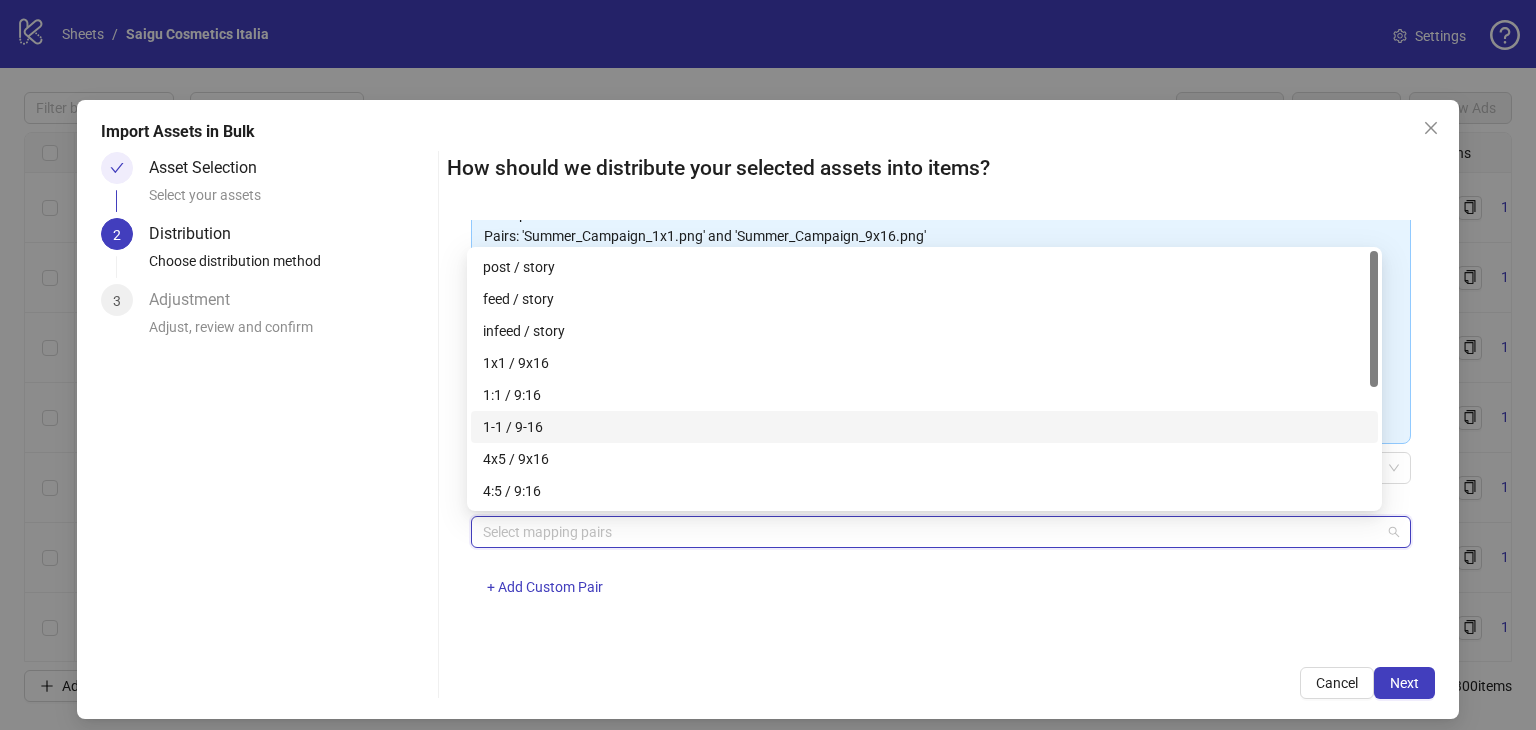 click on "1-1 / 9-16" at bounding box center [924, 427] 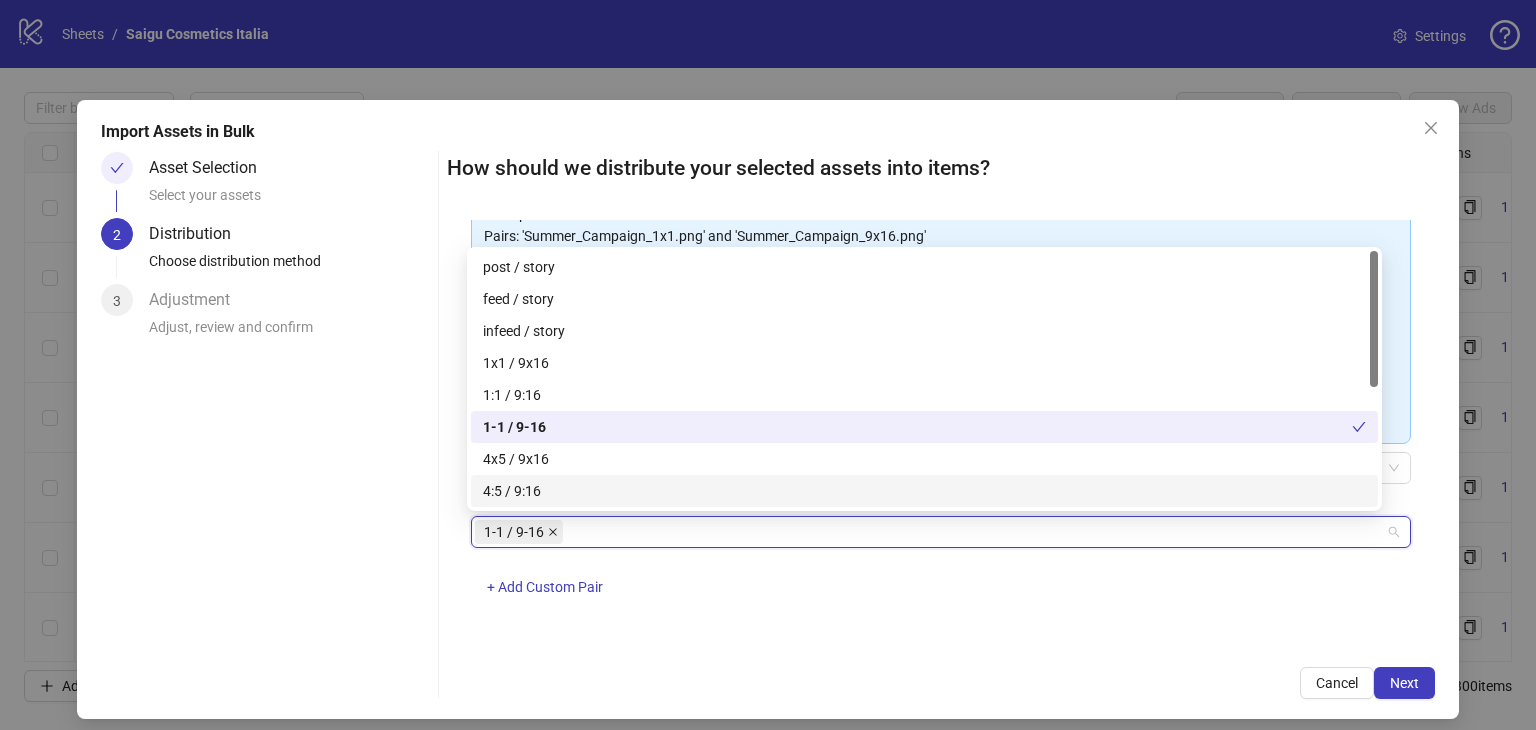 click 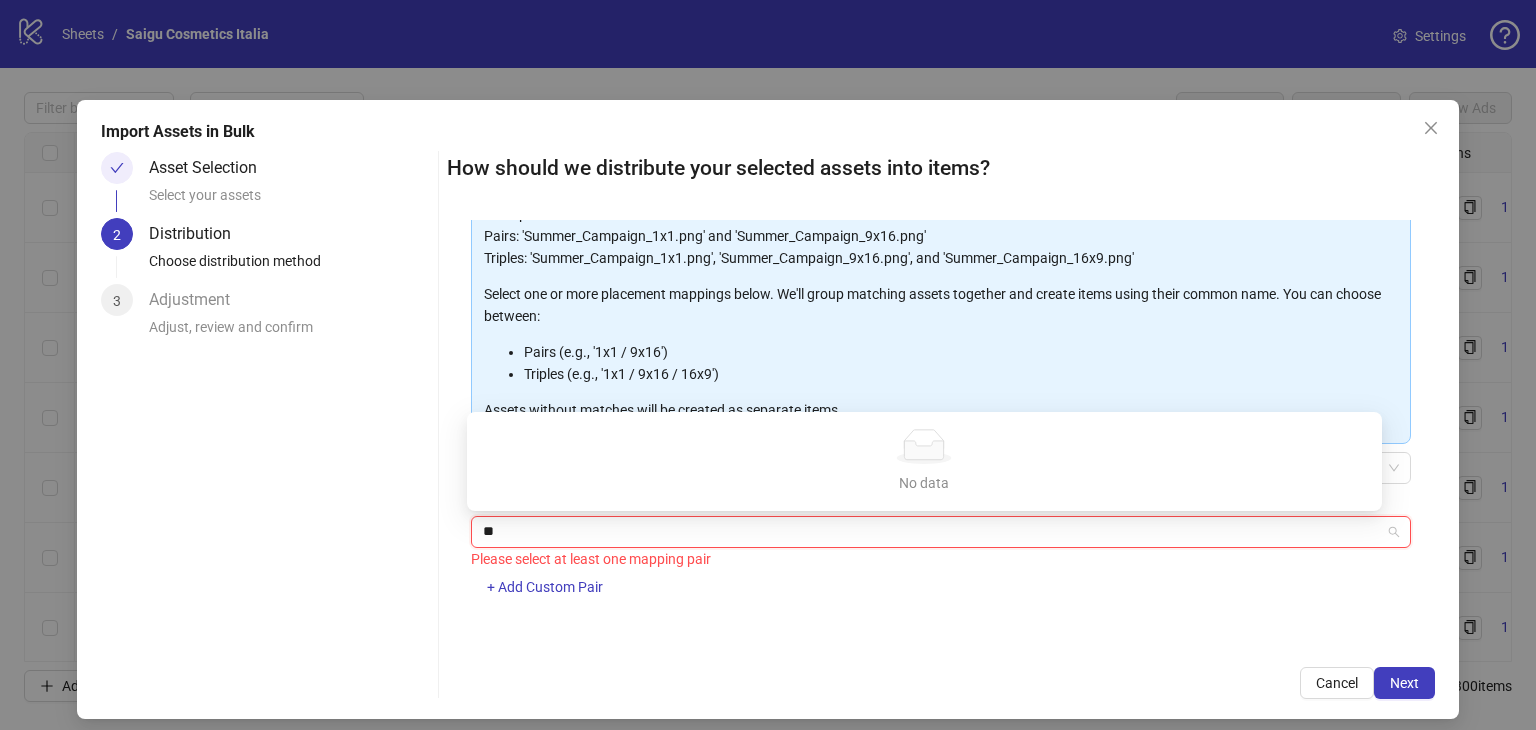 type on "*" 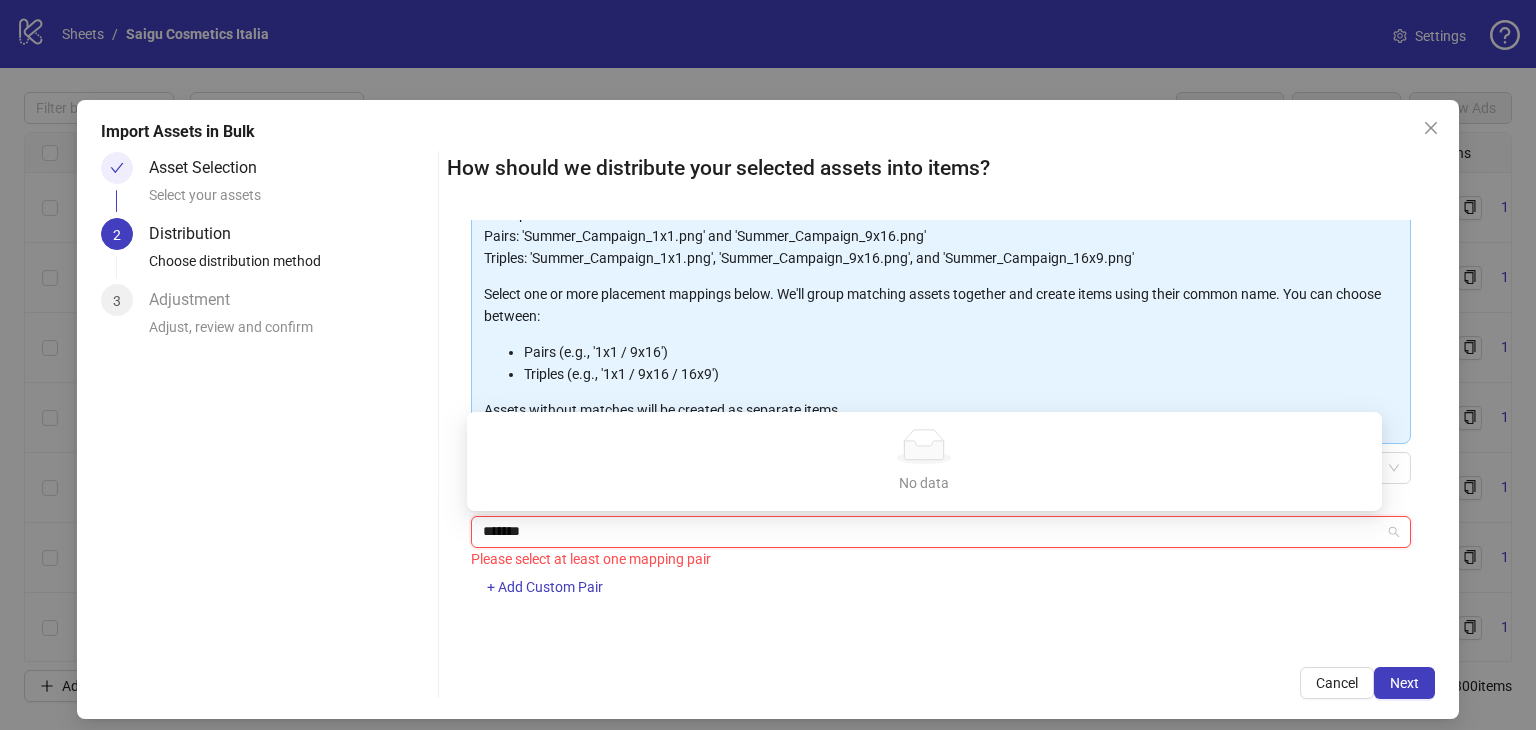 type on "********" 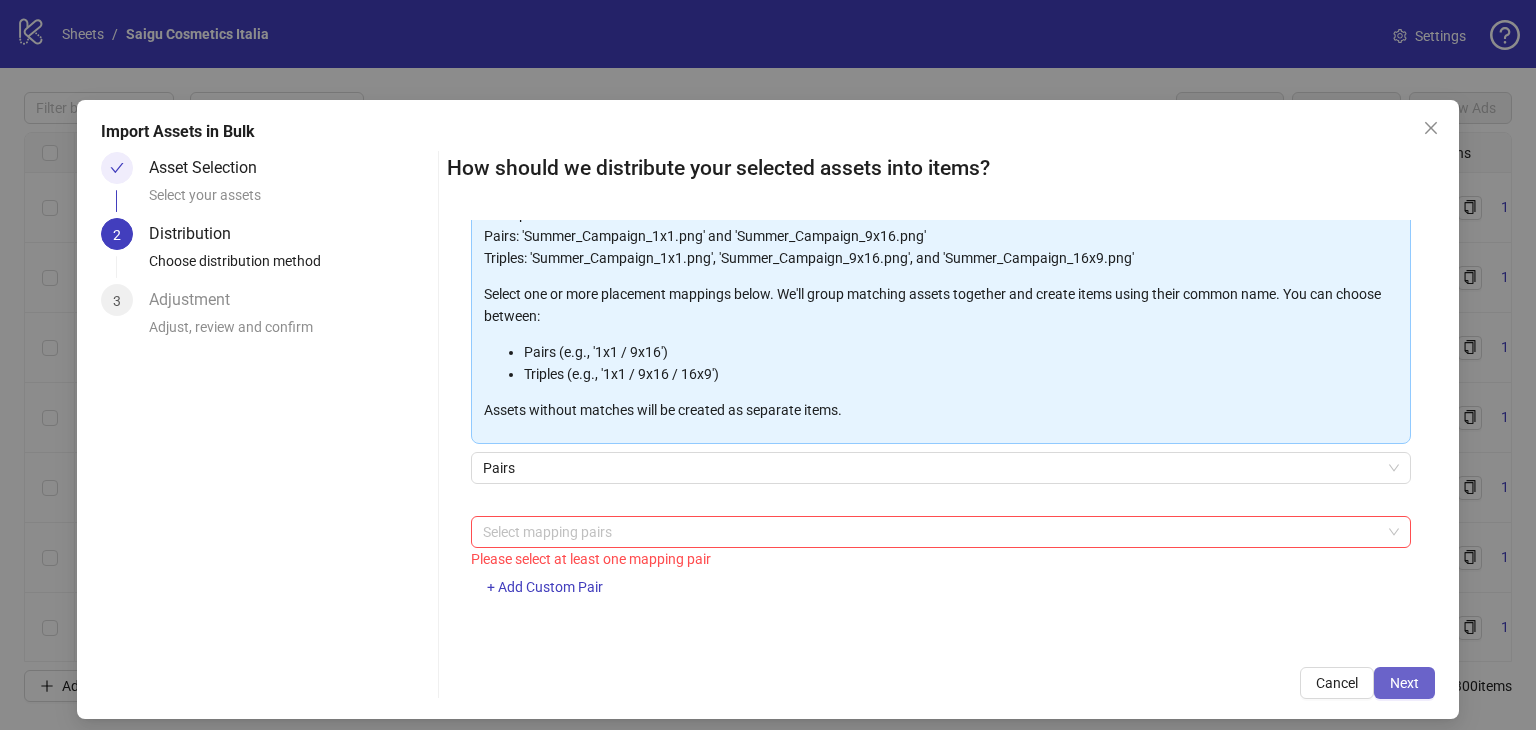 click on "Next" at bounding box center (1404, 683) 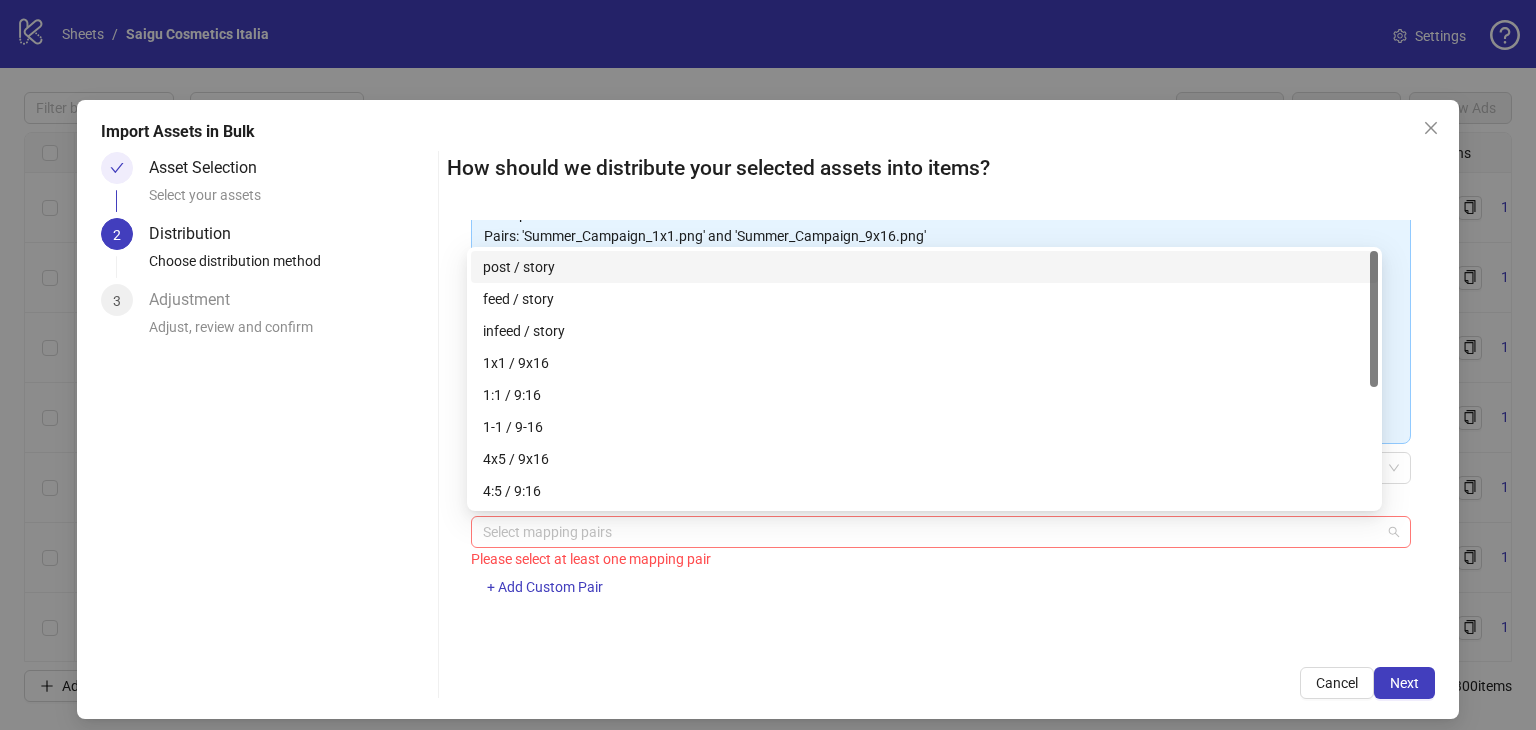 click at bounding box center (930, 532) 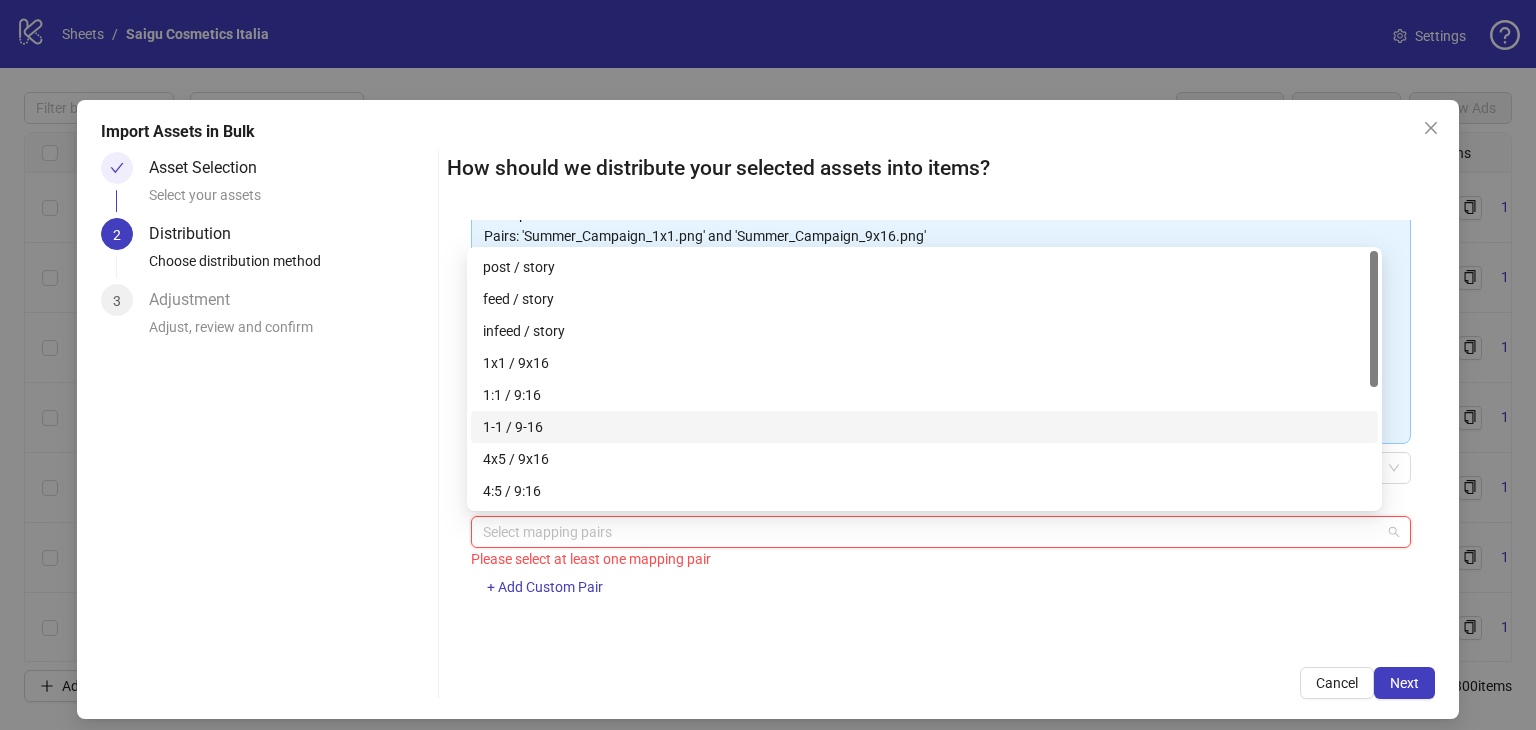 click on "1-1 / 9-16" at bounding box center (924, 427) 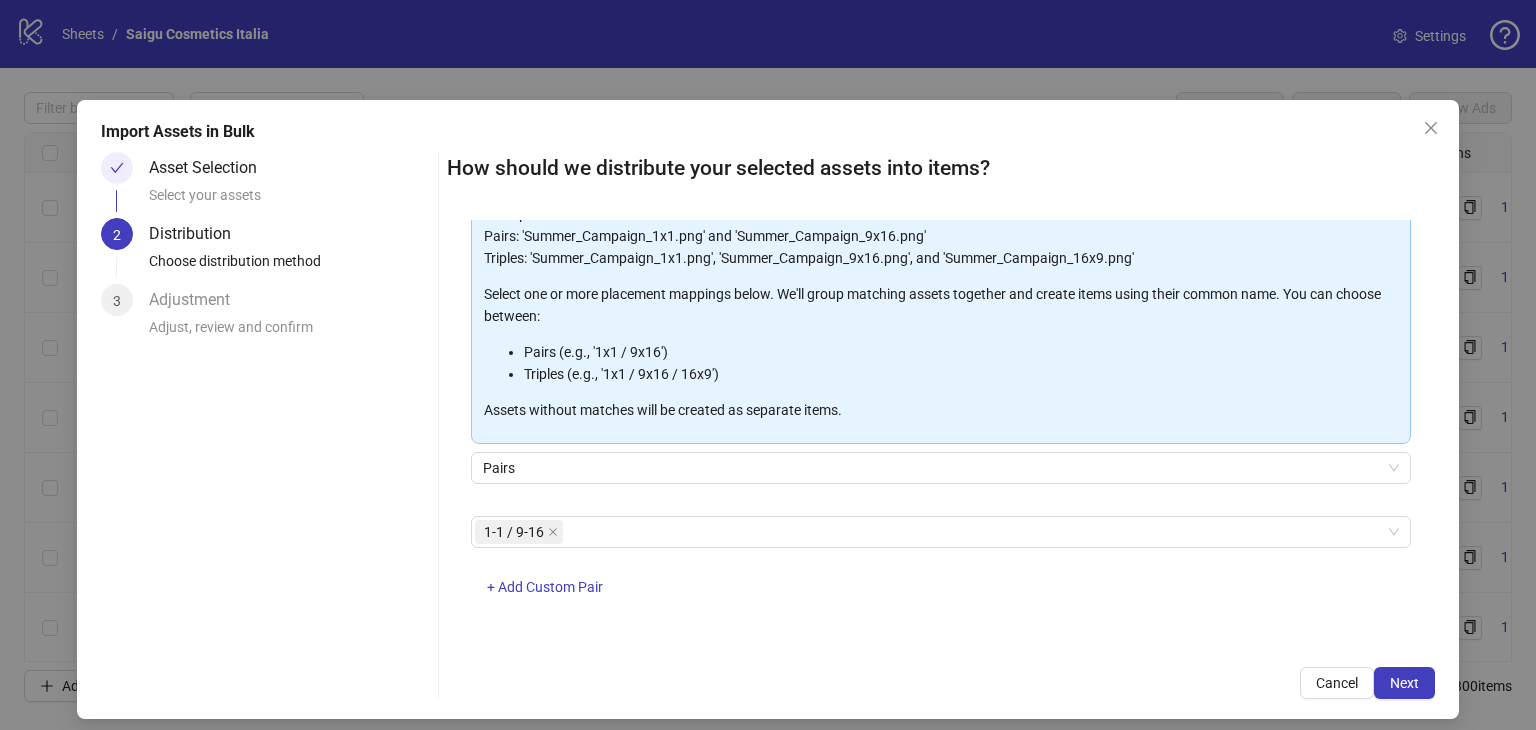 click on "1-1 / 9-16   + Add Custom Pair" at bounding box center [941, 568] 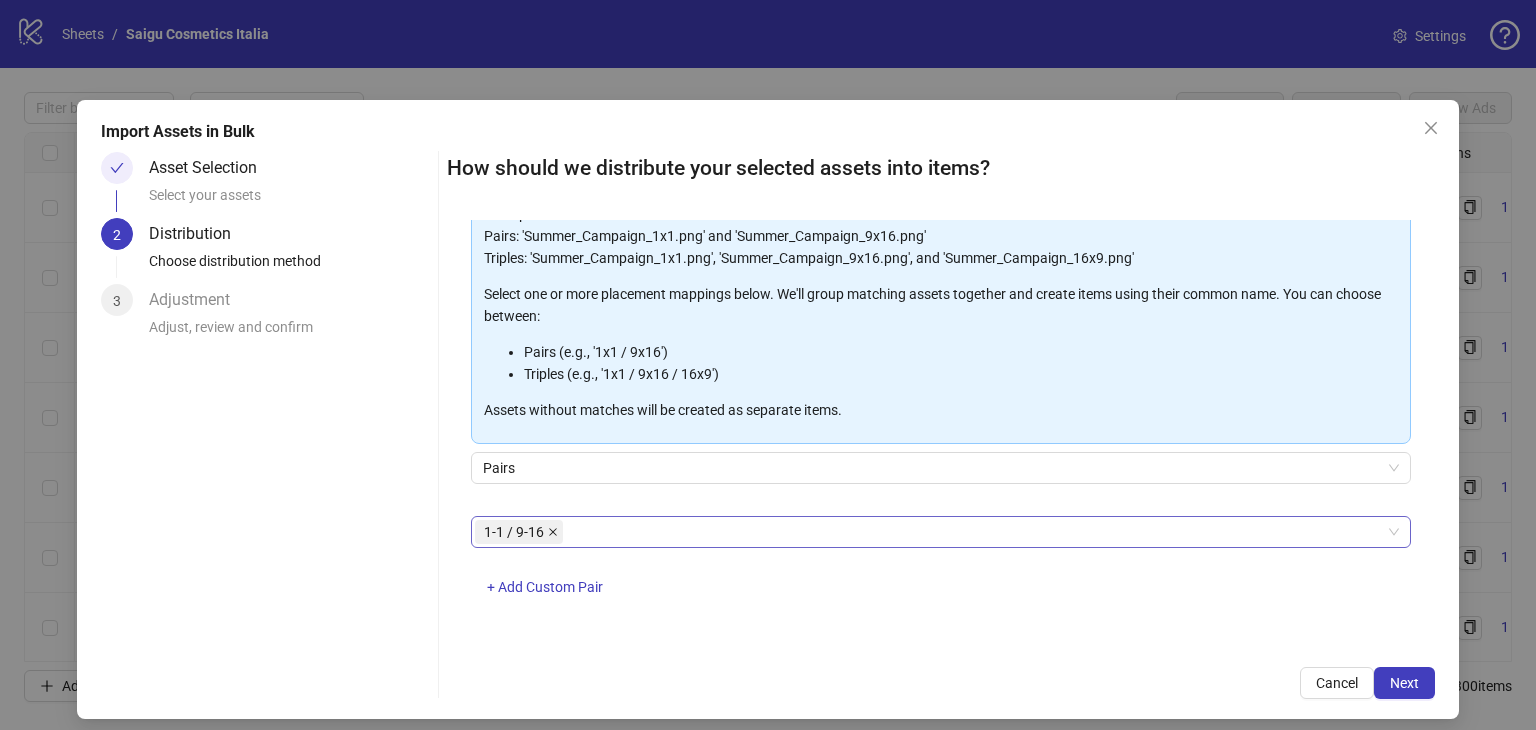 click 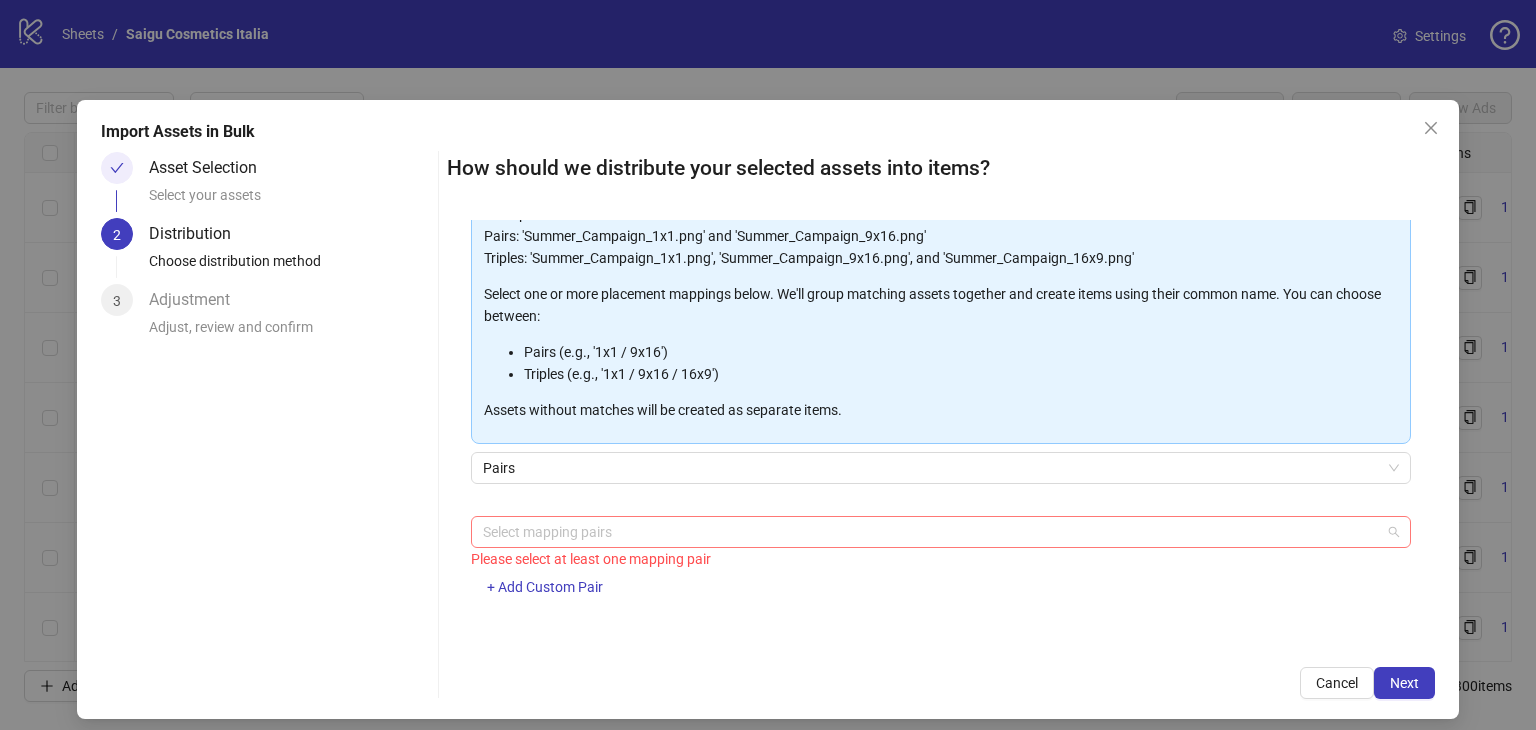 click at bounding box center (930, 532) 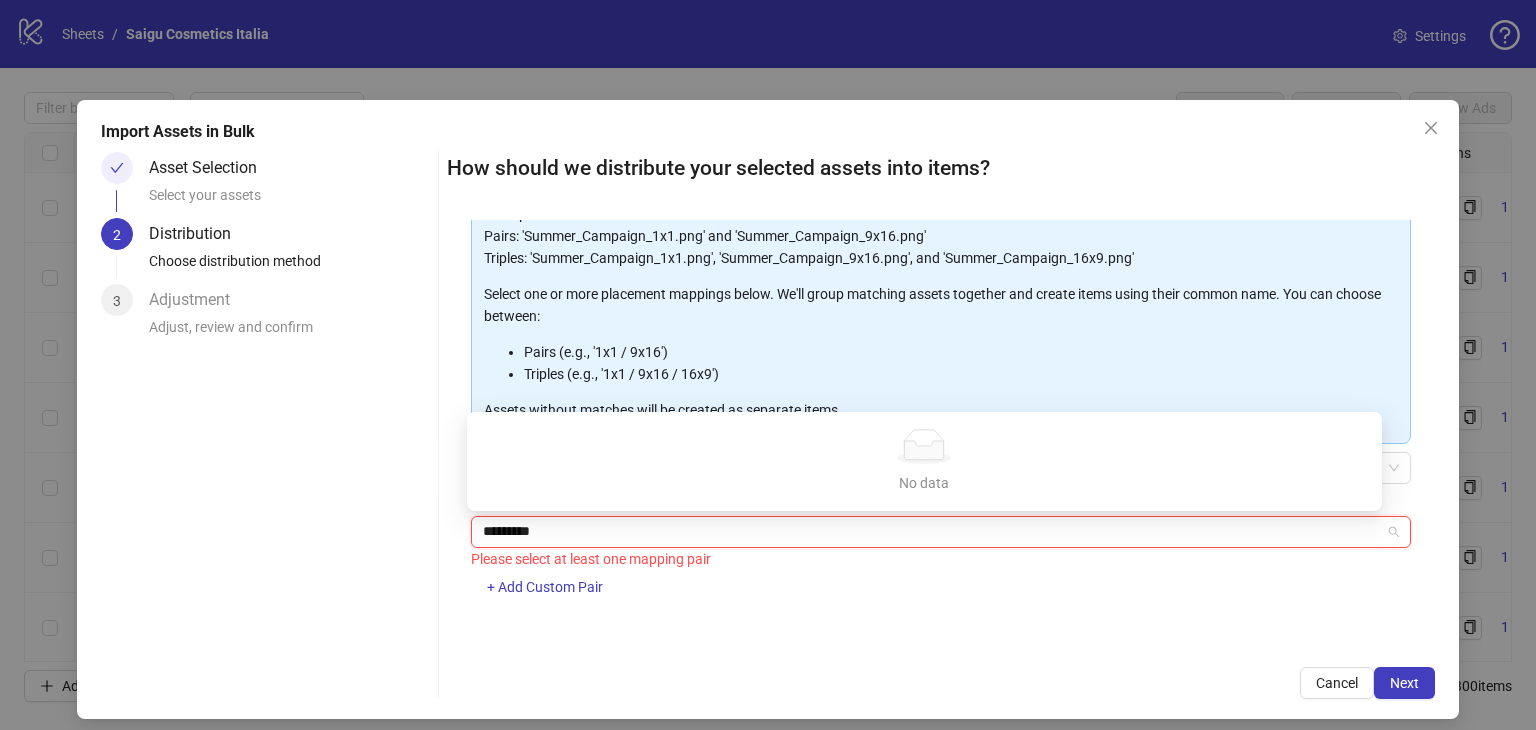 type on "**********" 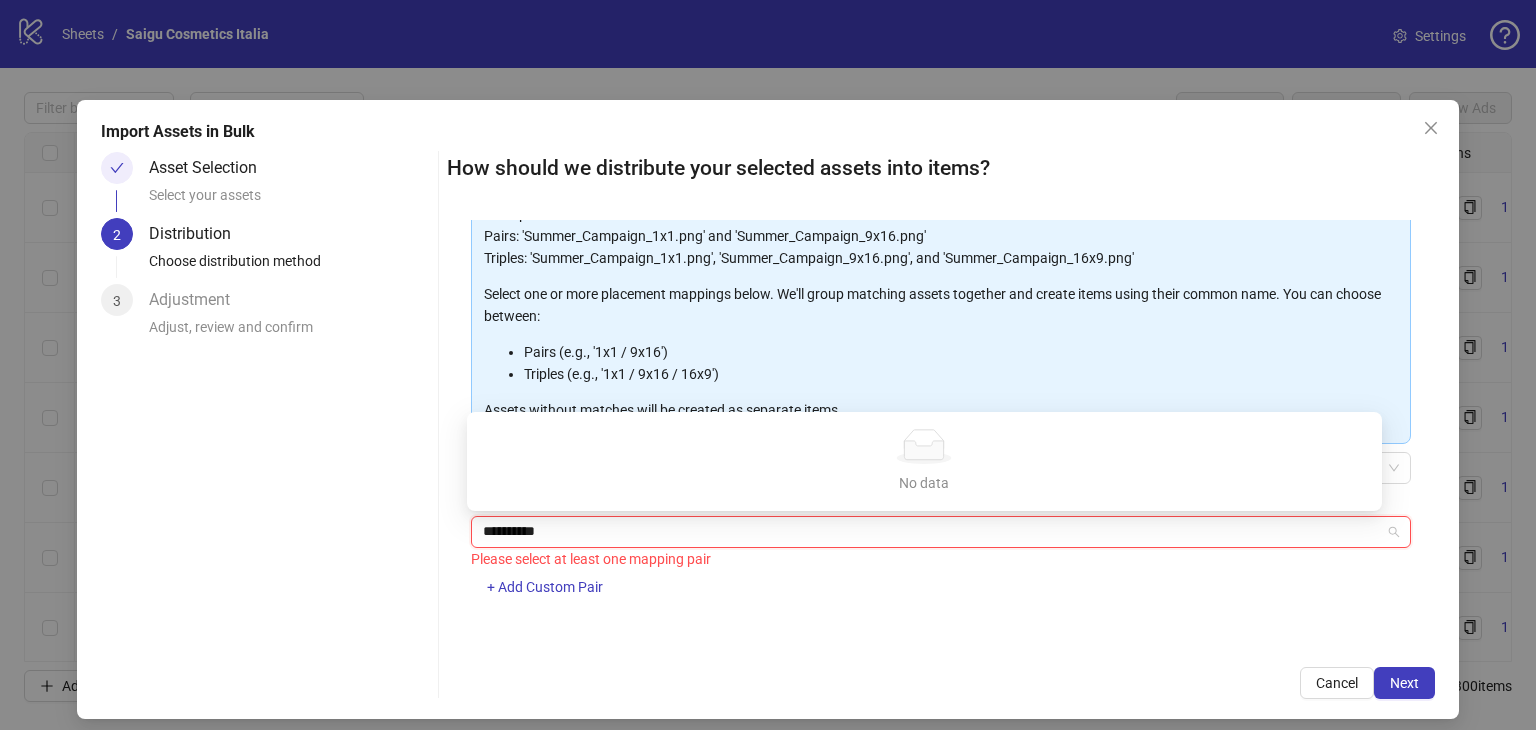 type 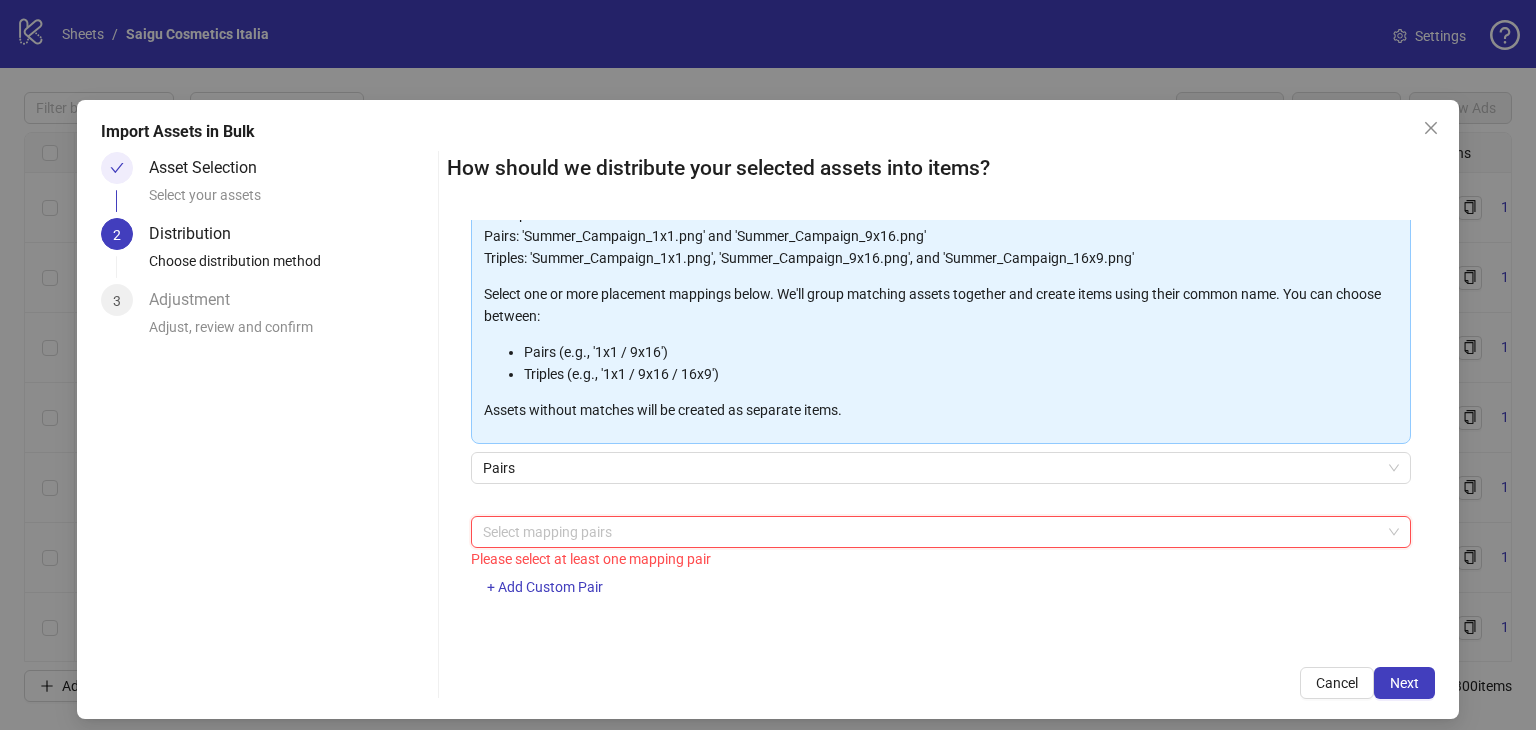 click at bounding box center (930, 532) 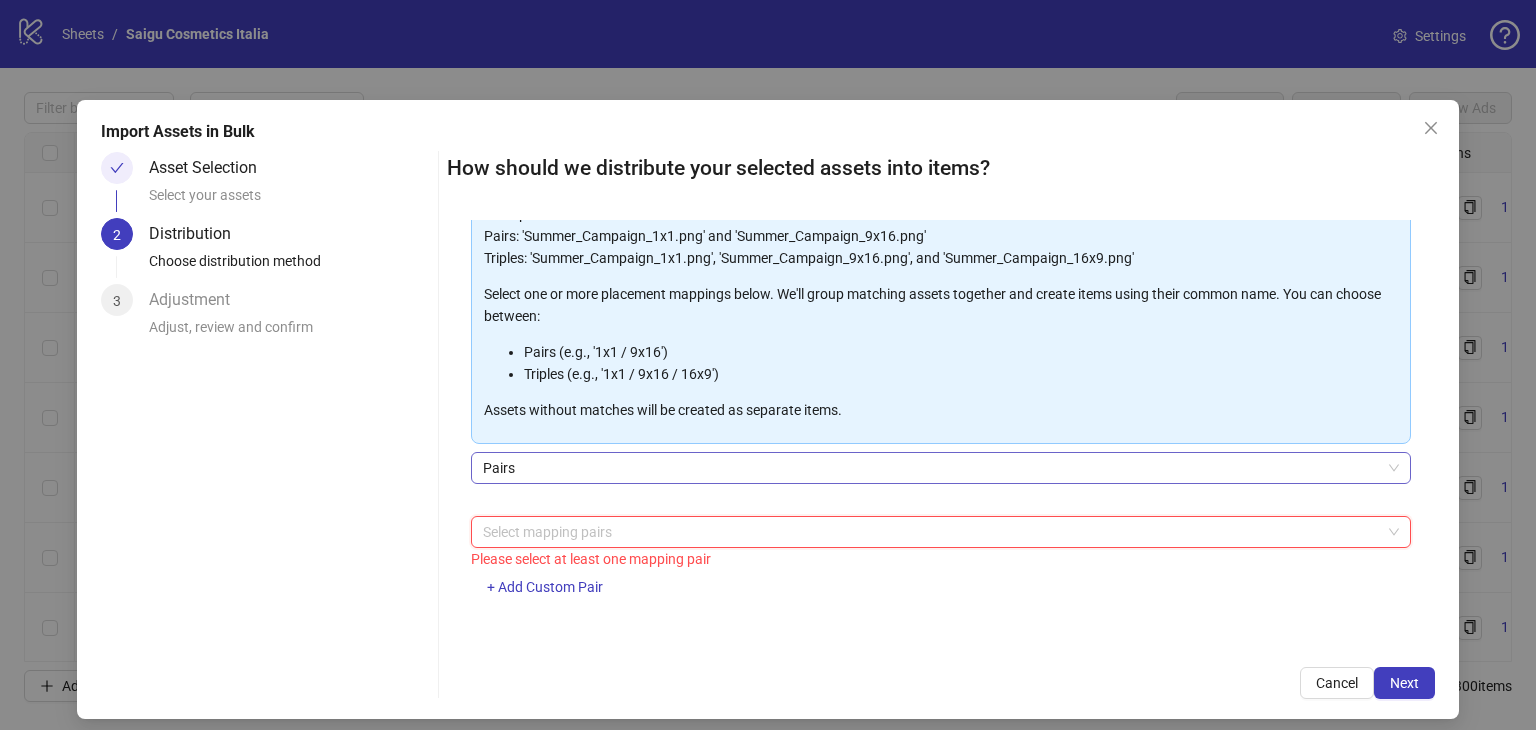 click on "Pairs" at bounding box center (941, 468) 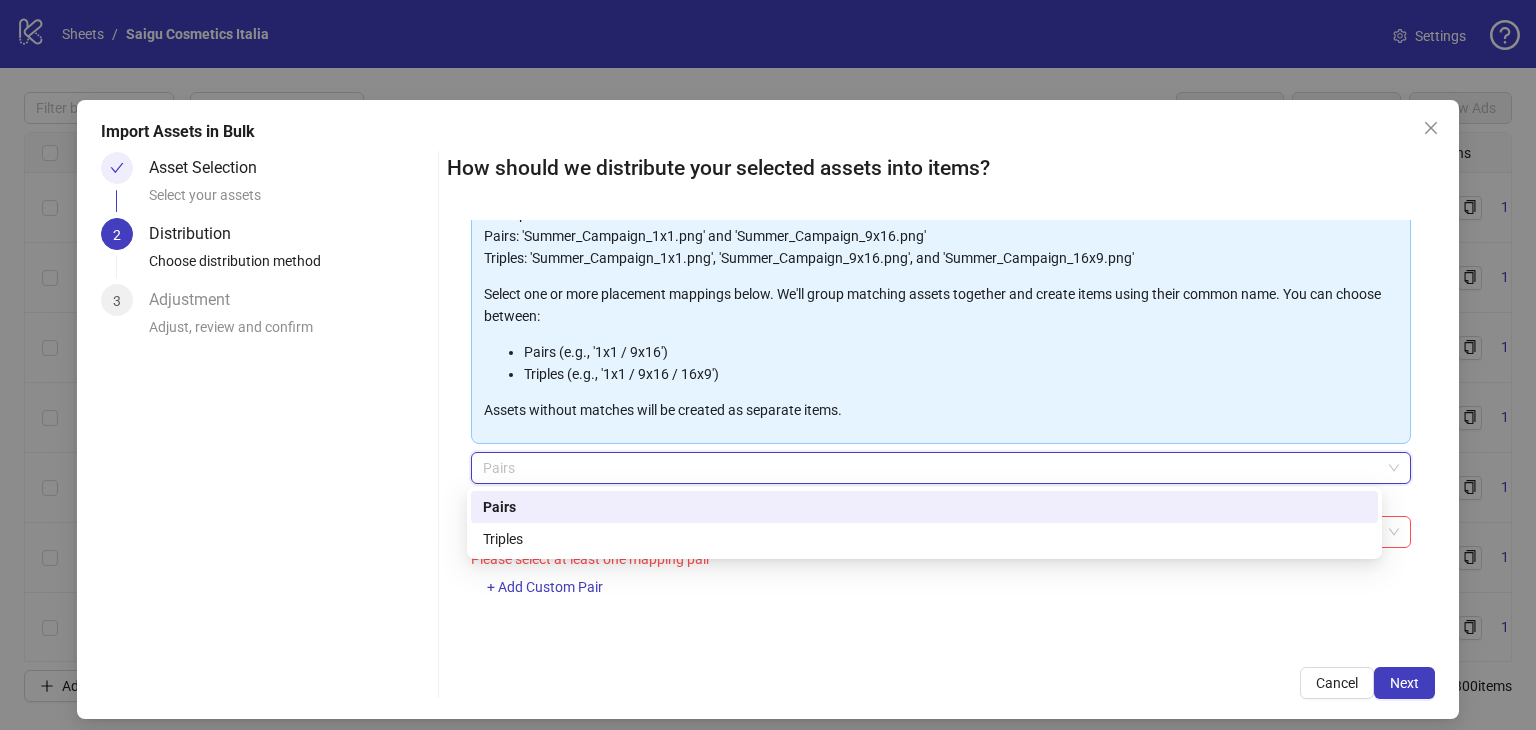 click on "Pairs" at bounding box center [924, 507] 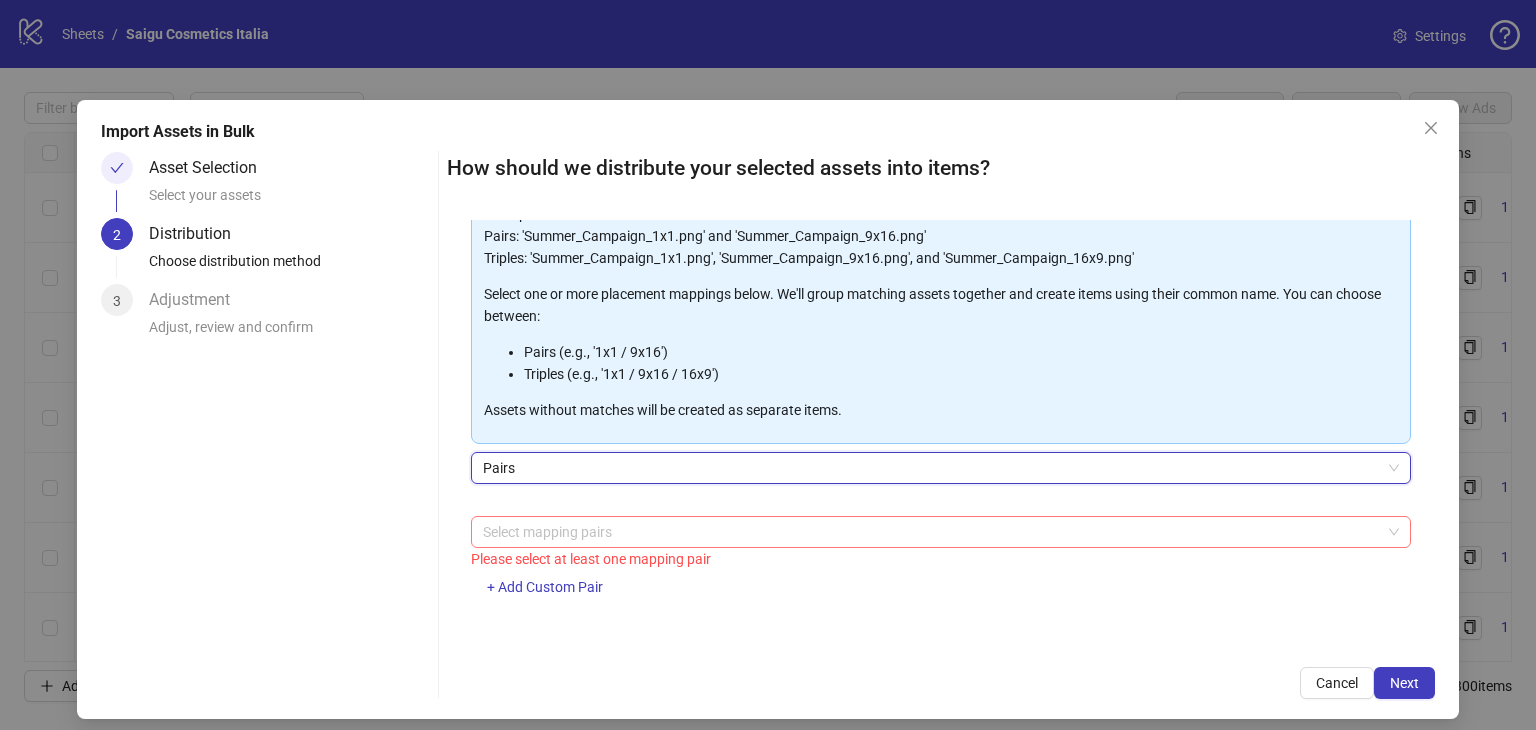 click at bounding box center [930, 532] 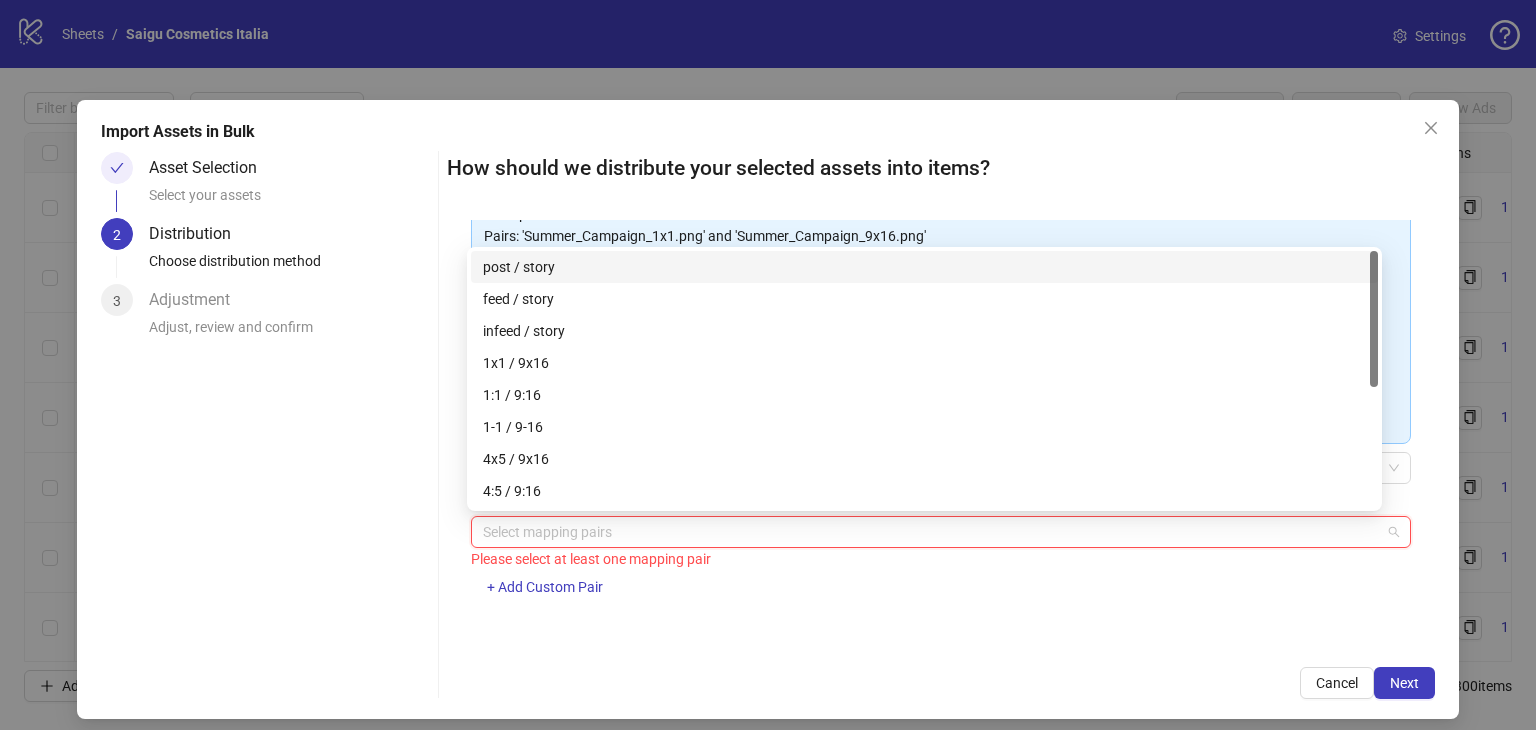 click at bounding box center (930, 532) 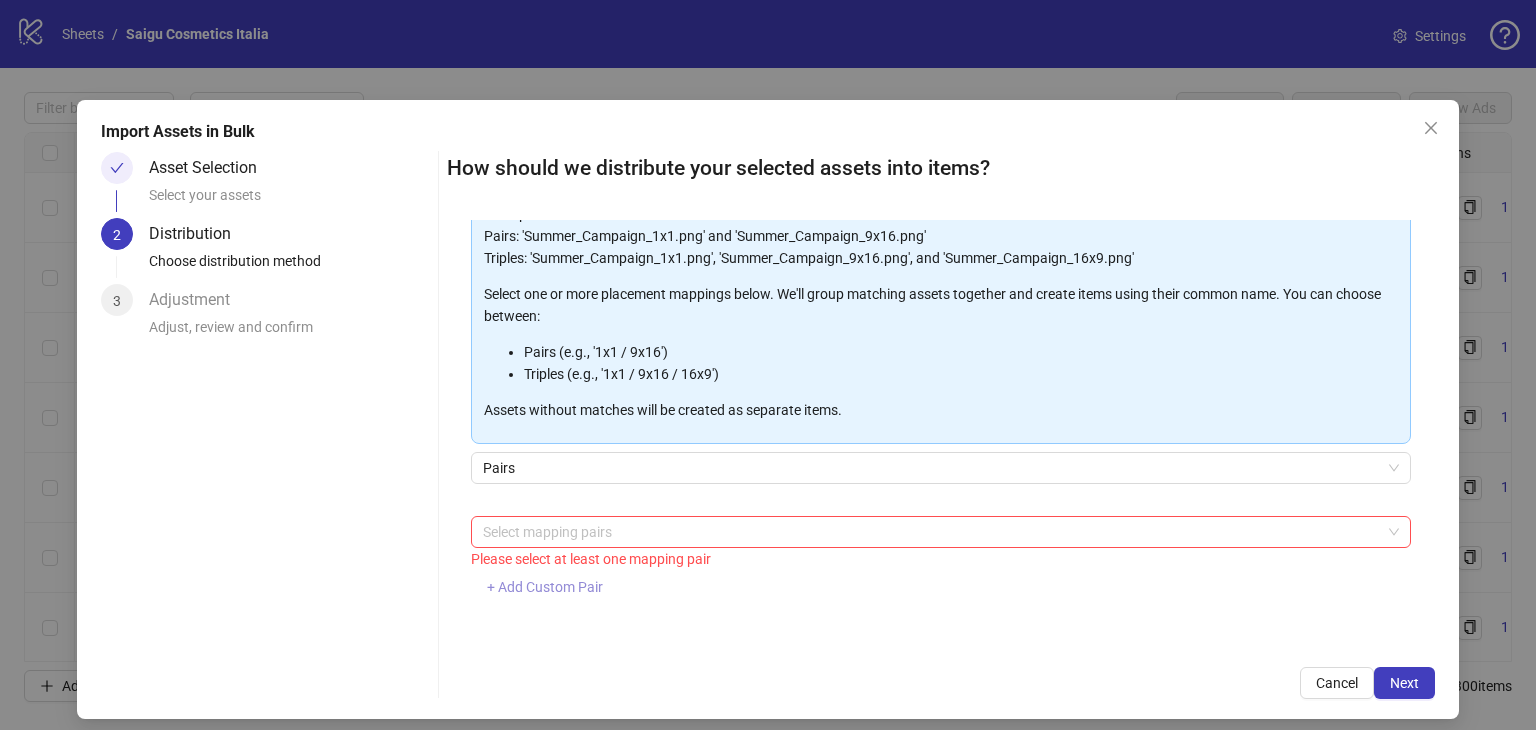click on "+ Add Custom Pair" at bounding box center (545, 587) 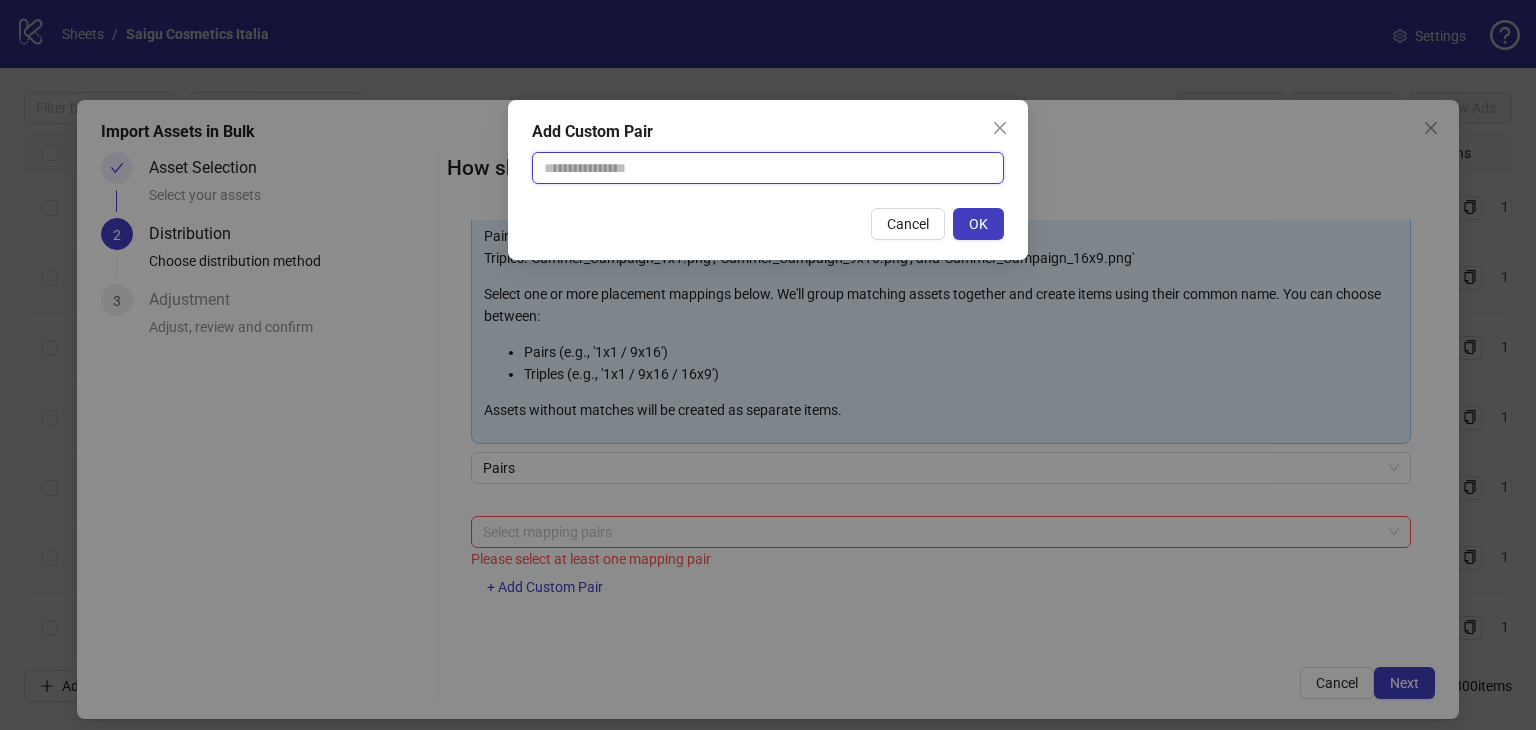 click at bounding box center (768, 168) 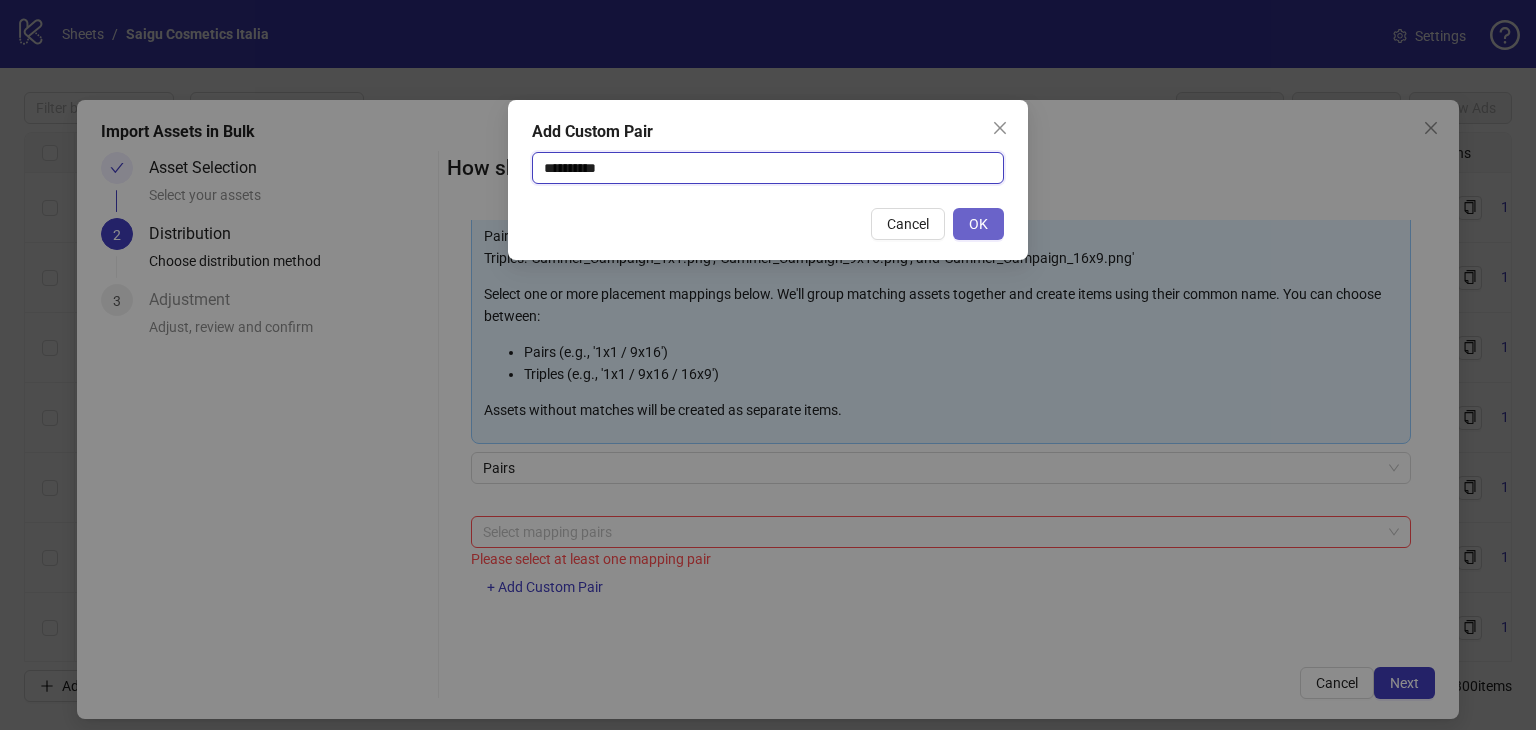 type on "**********" 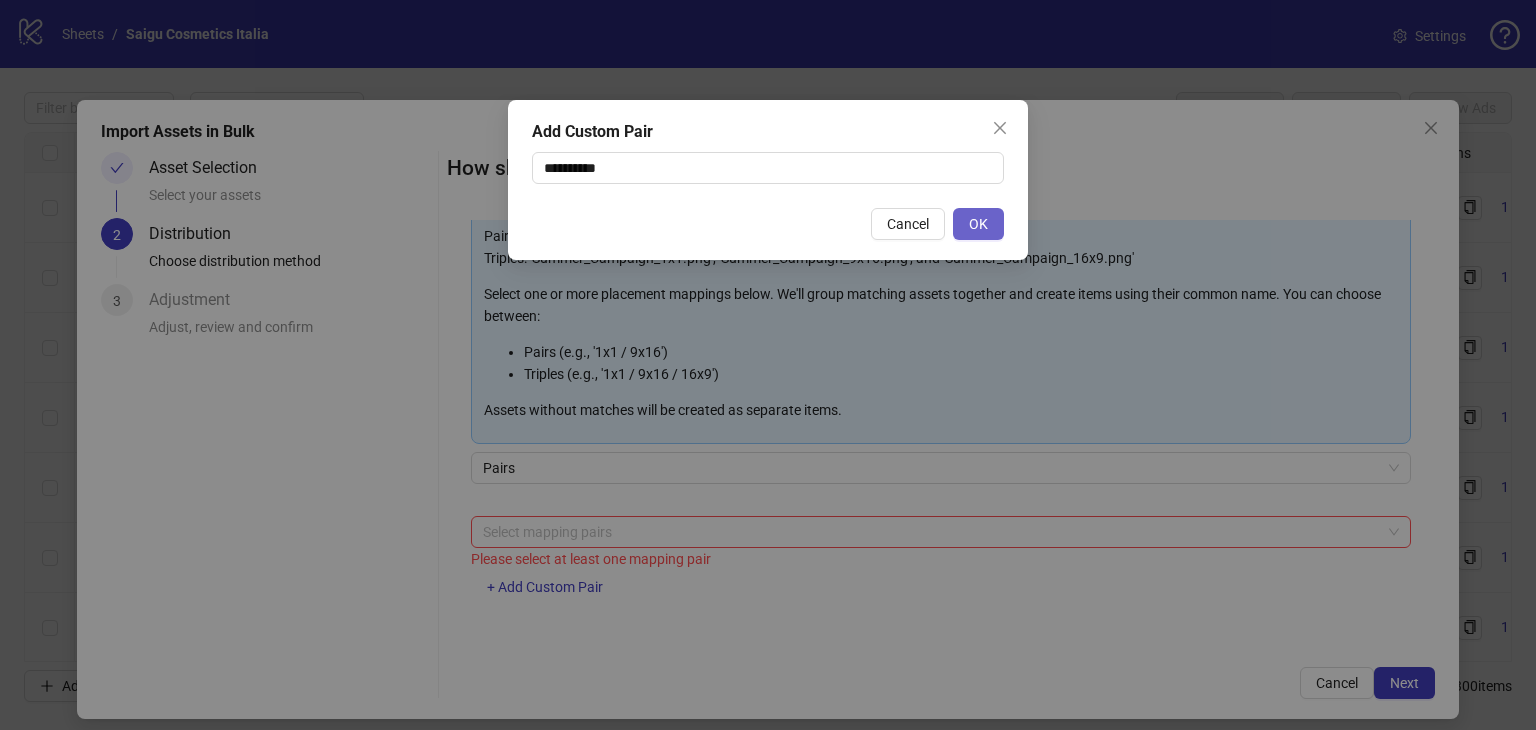 click on "OK" at bounding box center [978, 224] 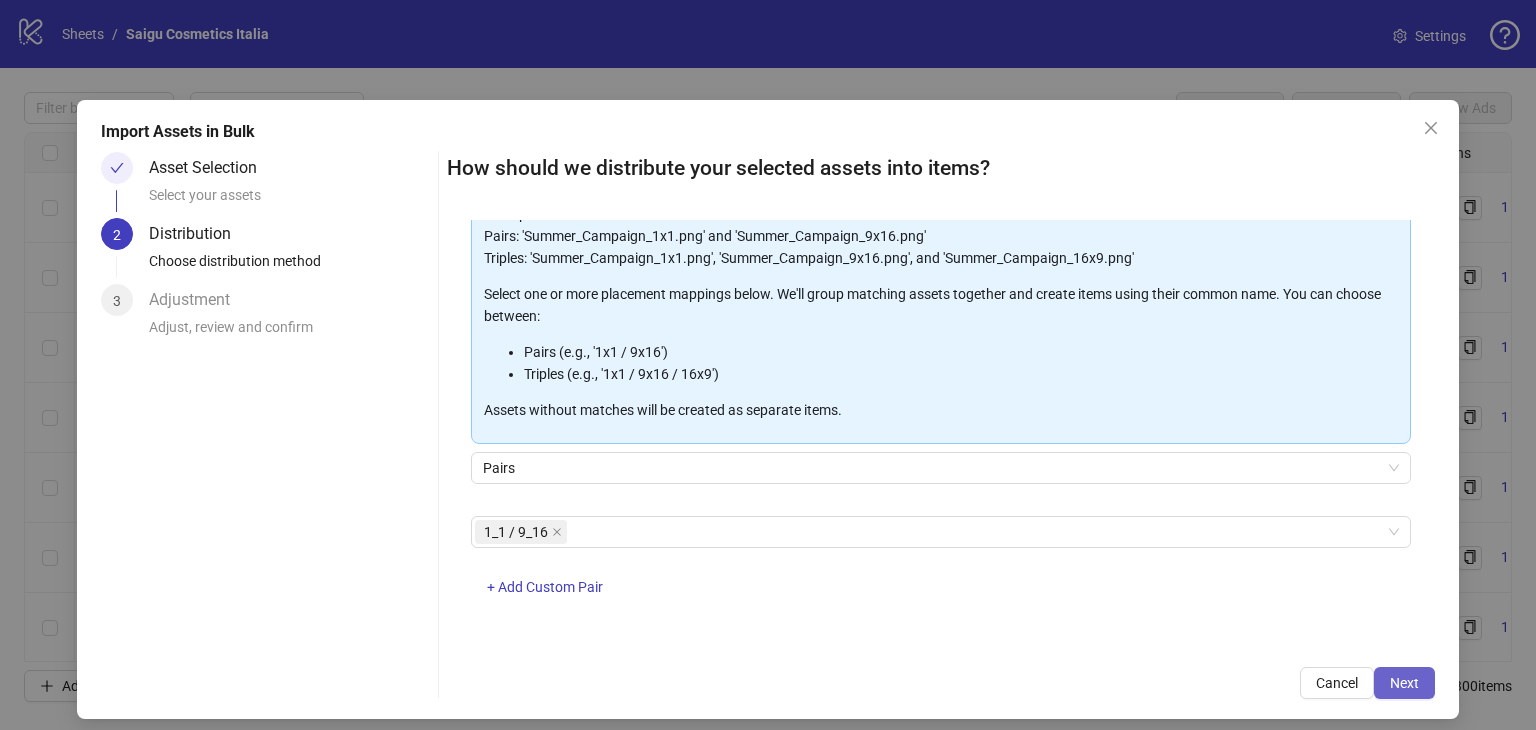 click on "Next" at bounding box center [1404, 683] 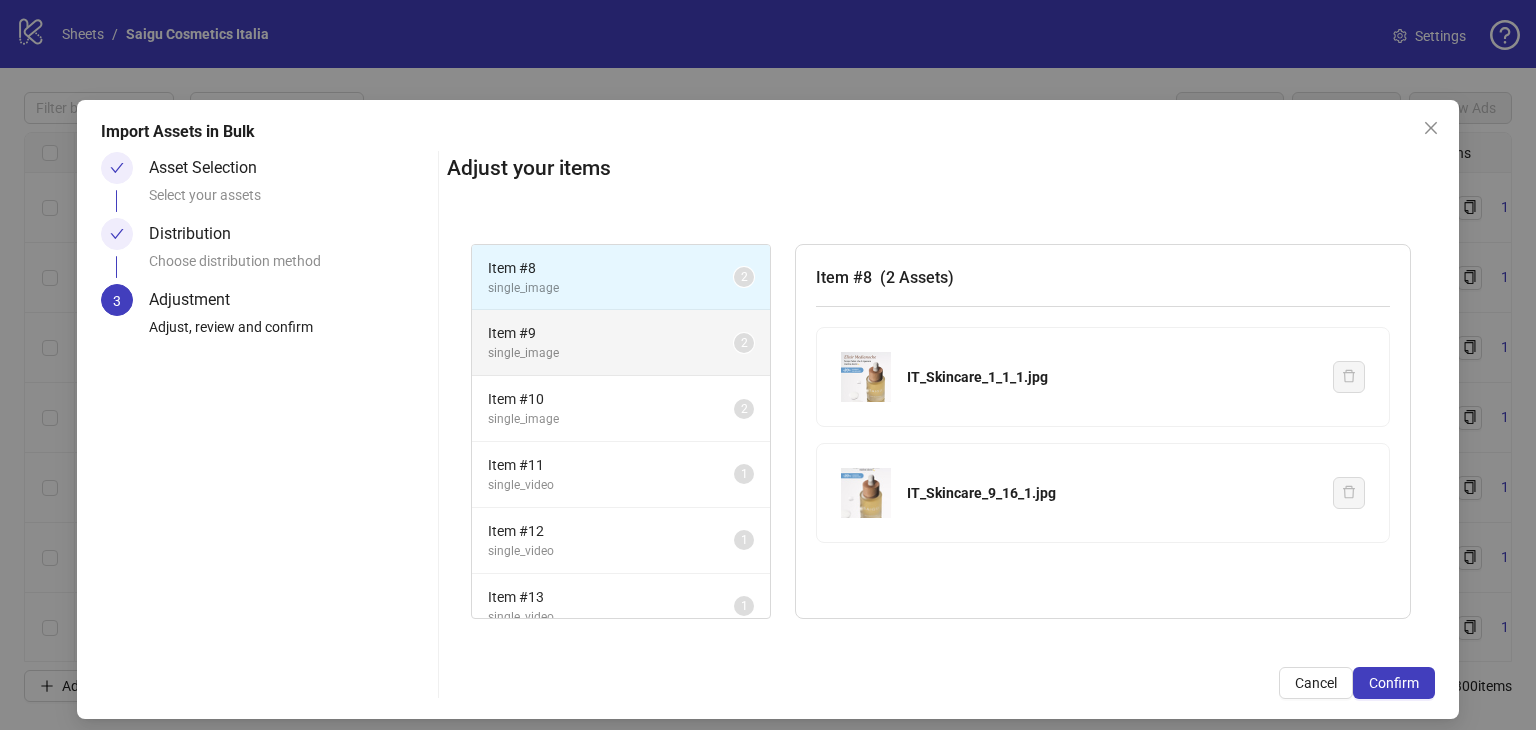 click on "Item # 9" at bounding box center [611, 333] 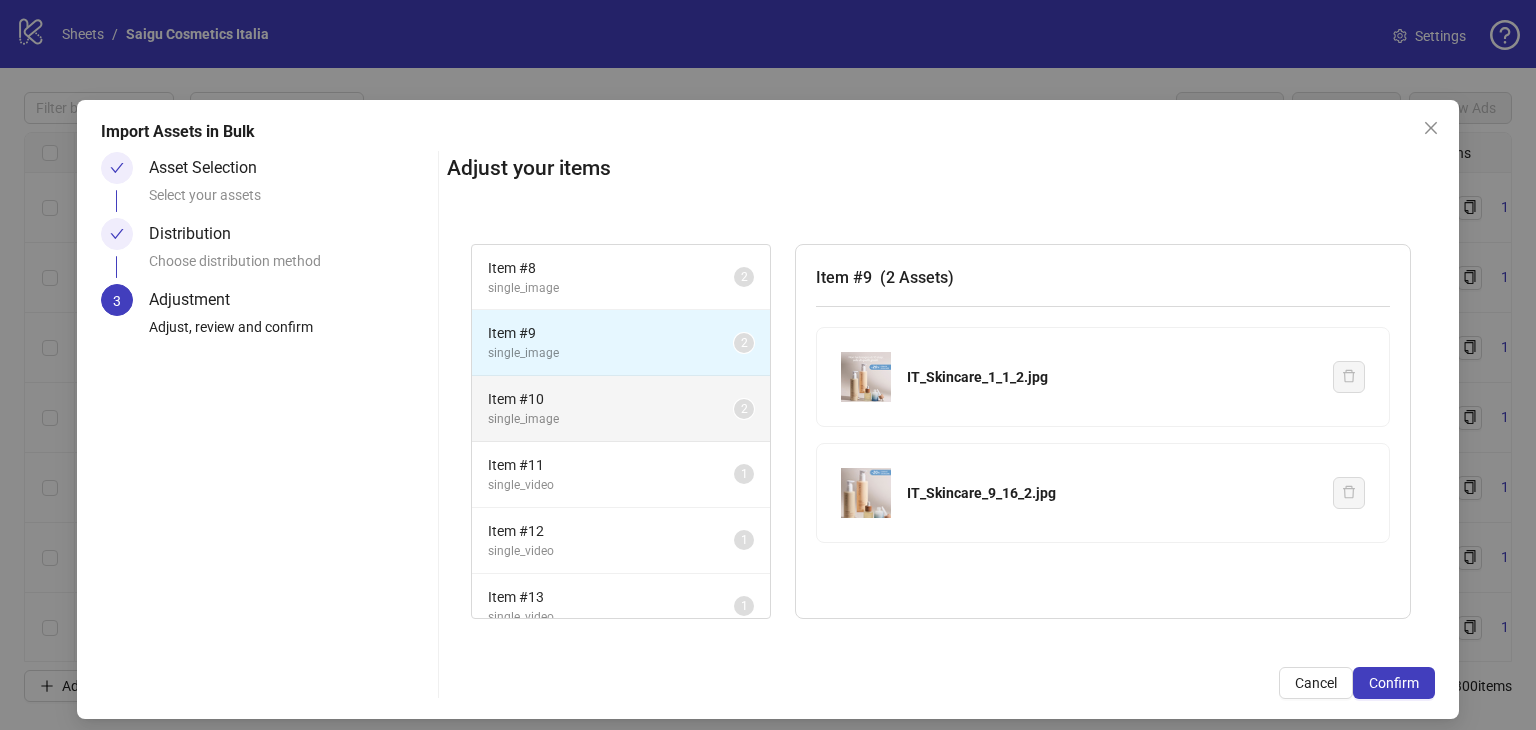 click on "Item # 10" at bounding box center (611, 399) 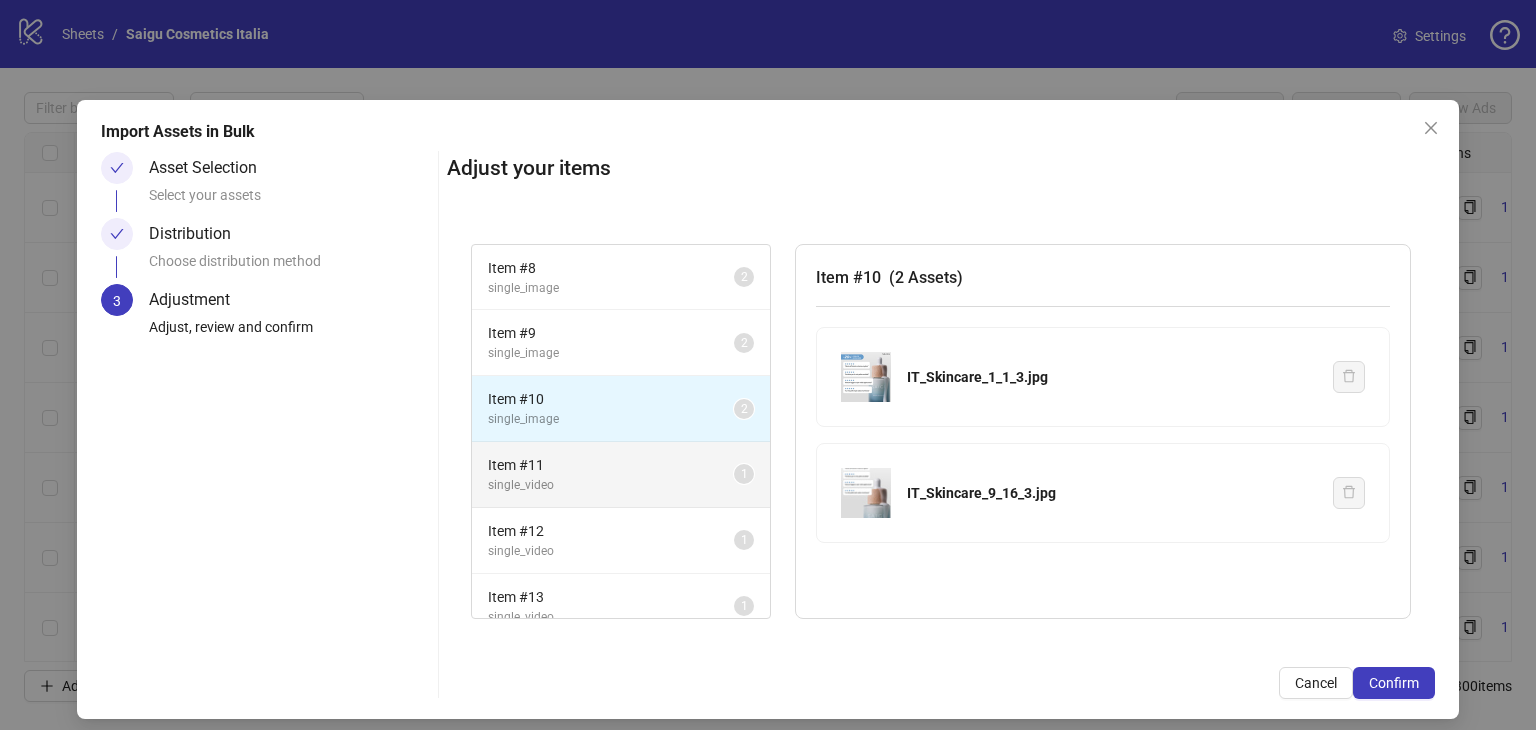click on "Item # 11" at bounding box center [611, 465] 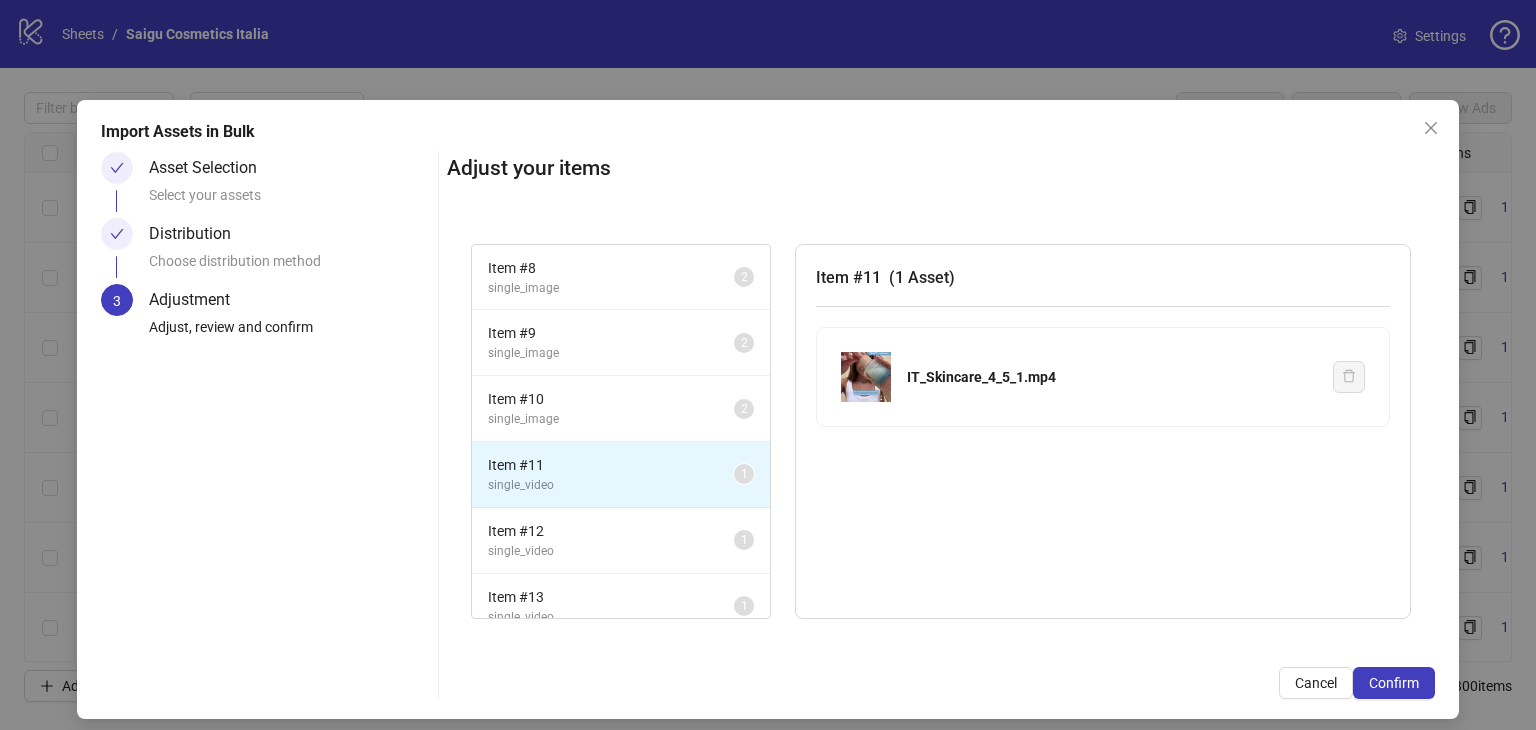scroll, scrollTop: 84, scrollLeft: 0, axis: vertical 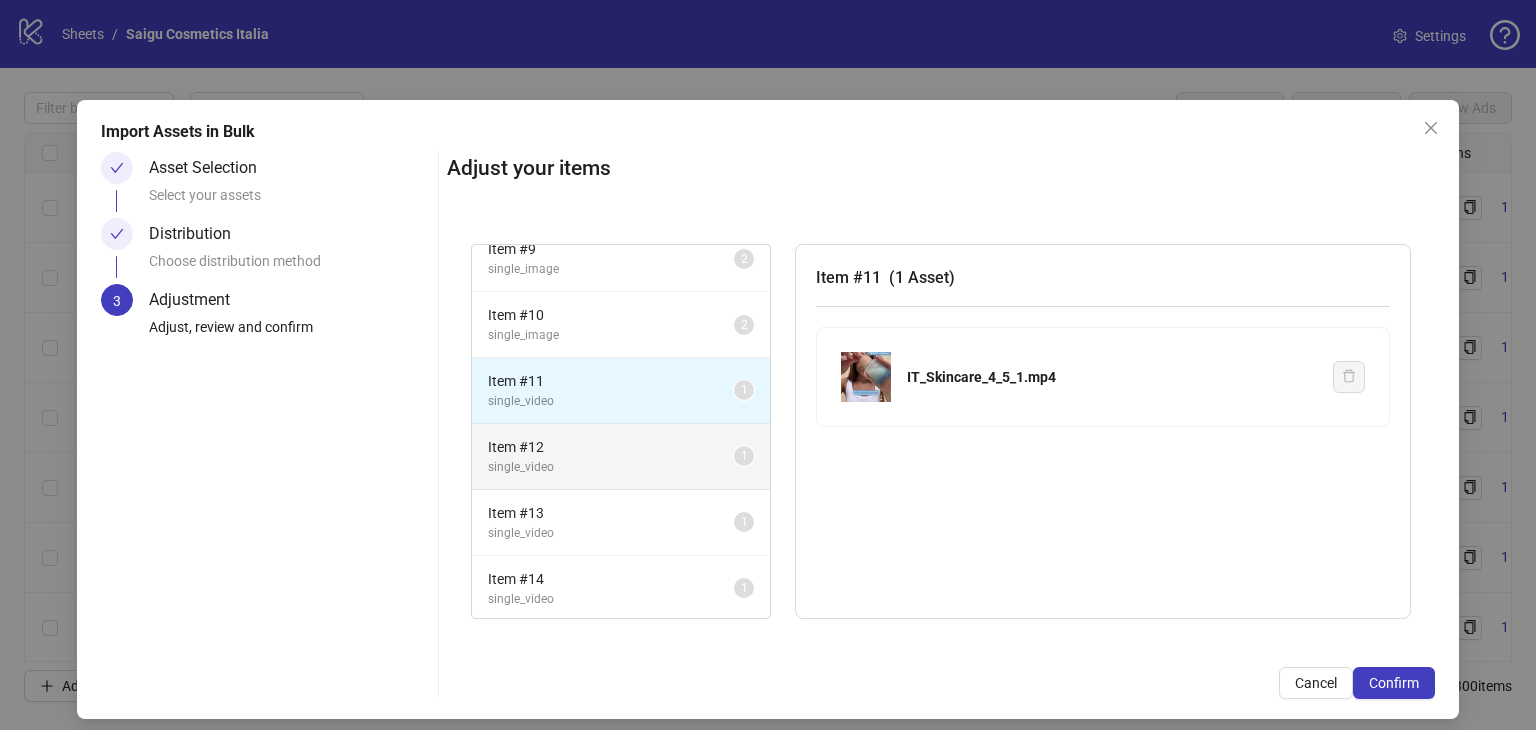 click on "Item # 12" at bounding box center [611, 447] 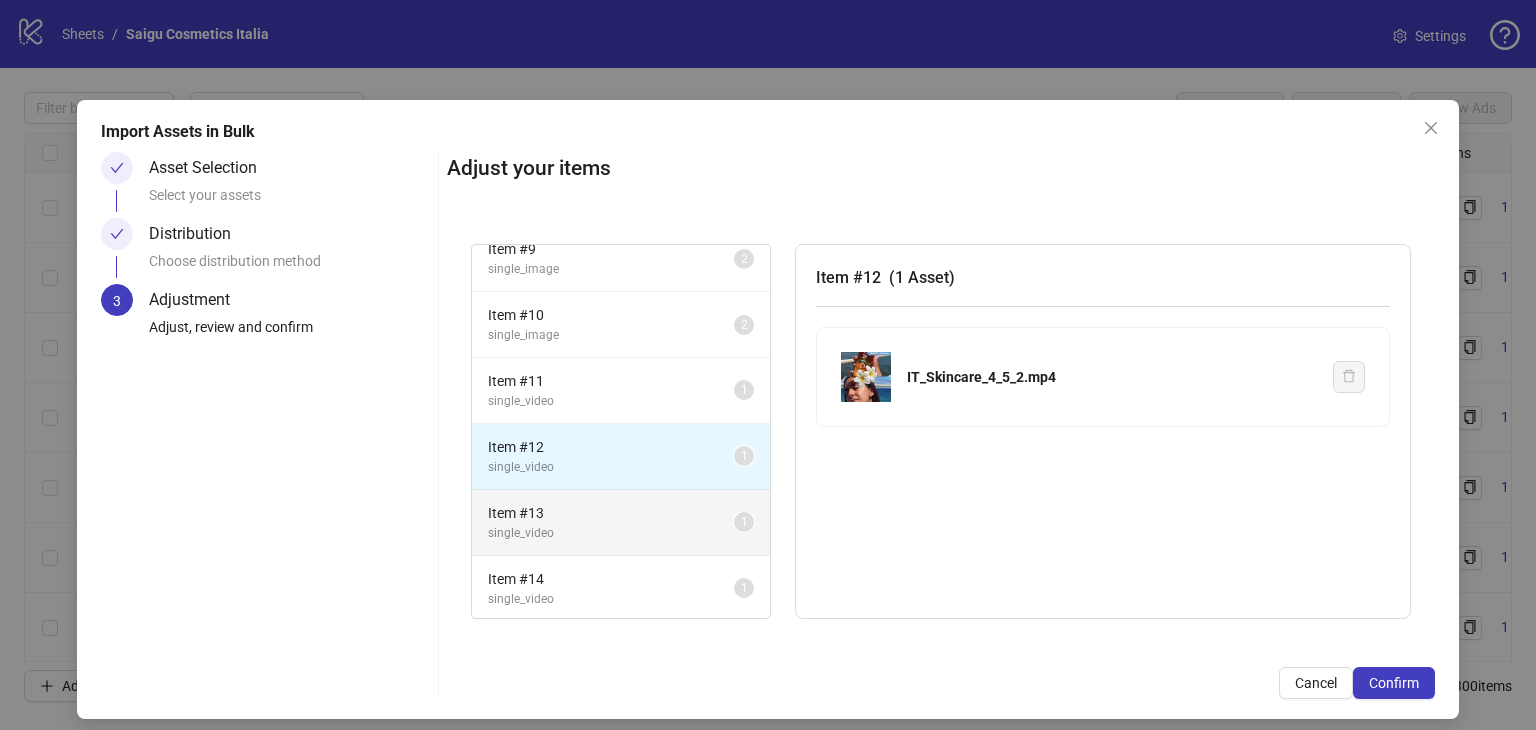 click on "Item # 13 single_video 1" at bounding box center [621, 523] 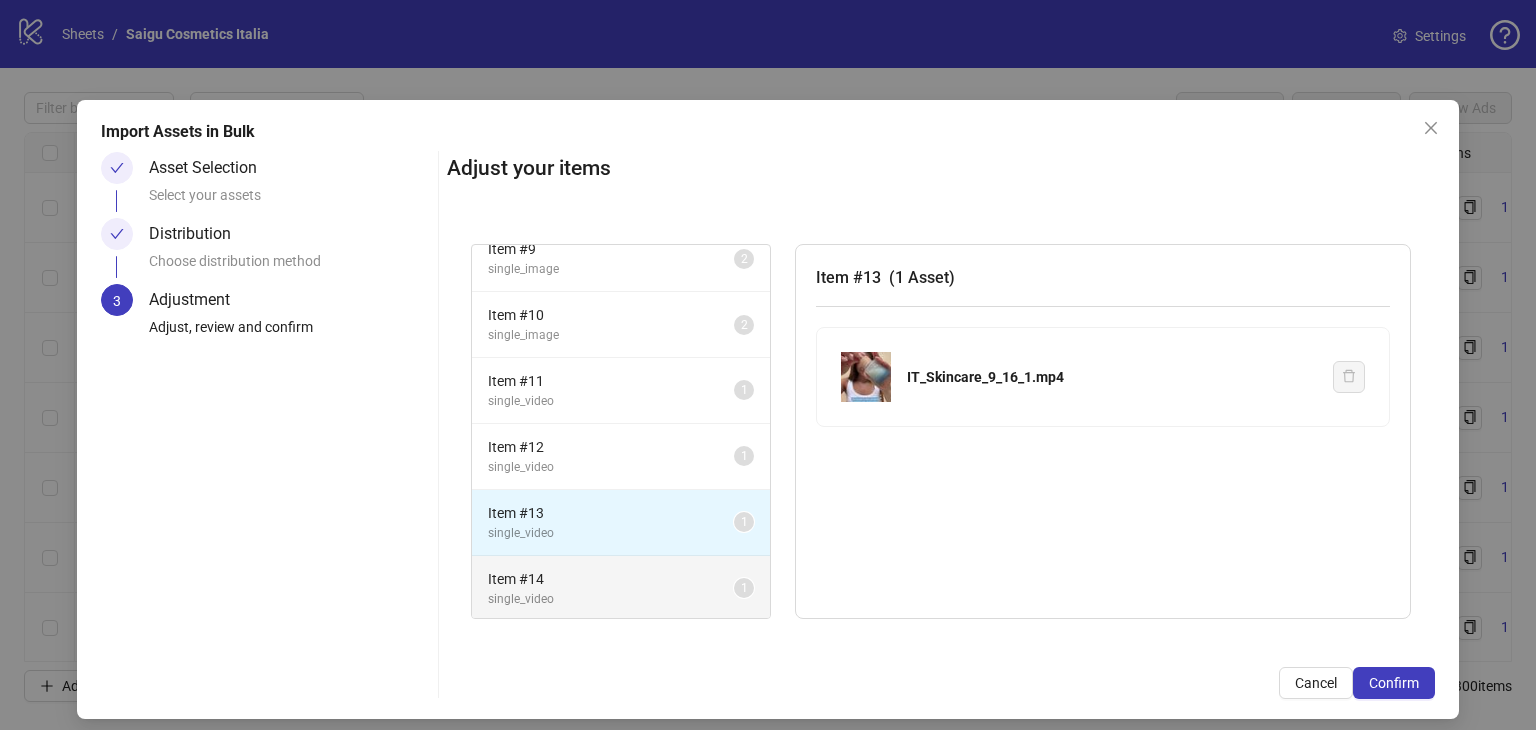 click on "single_video" at bounding box center (611, 599) 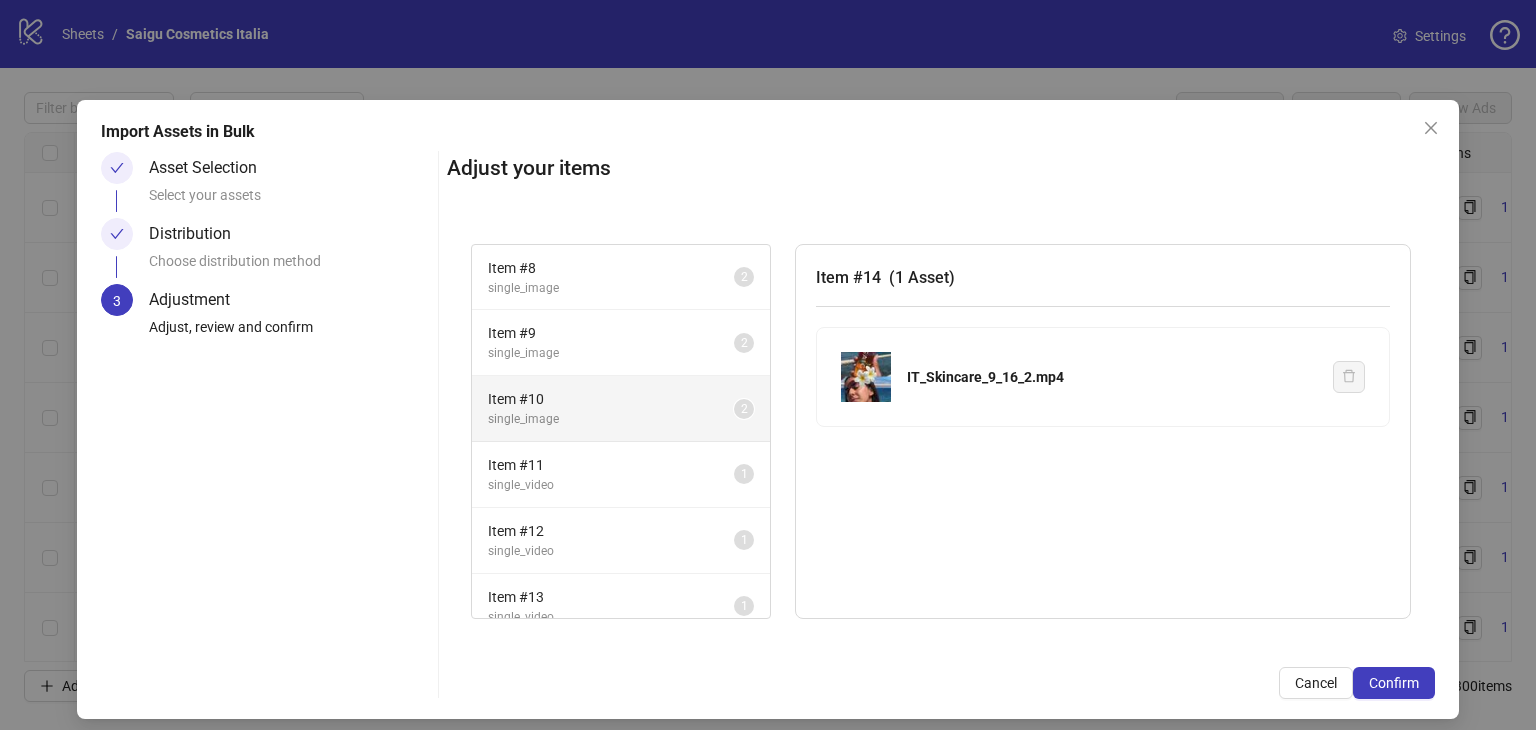scroll, scrollTop: 84, scrollLeft: 0, axis: vertical 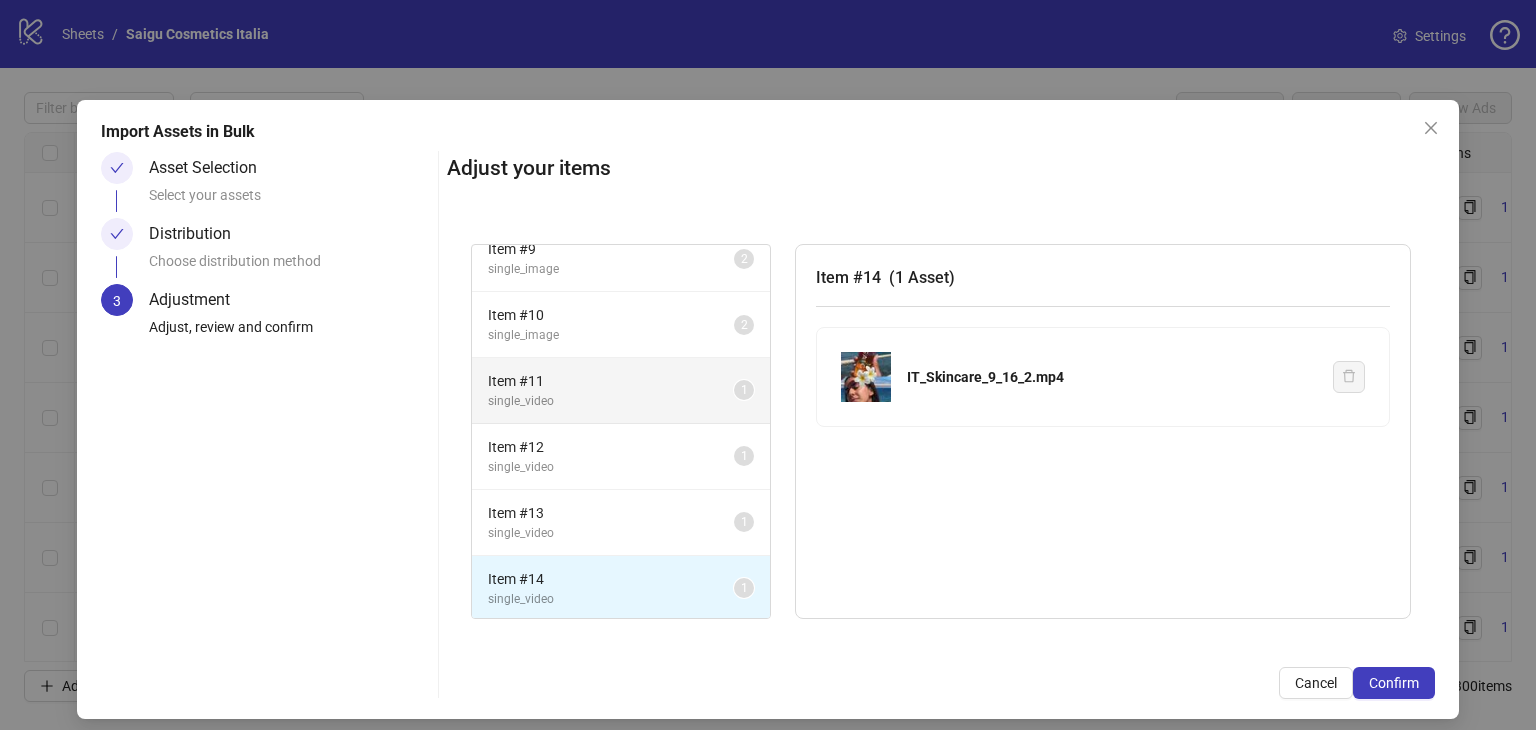 click on "single_video" at bounding box center [611, 401] 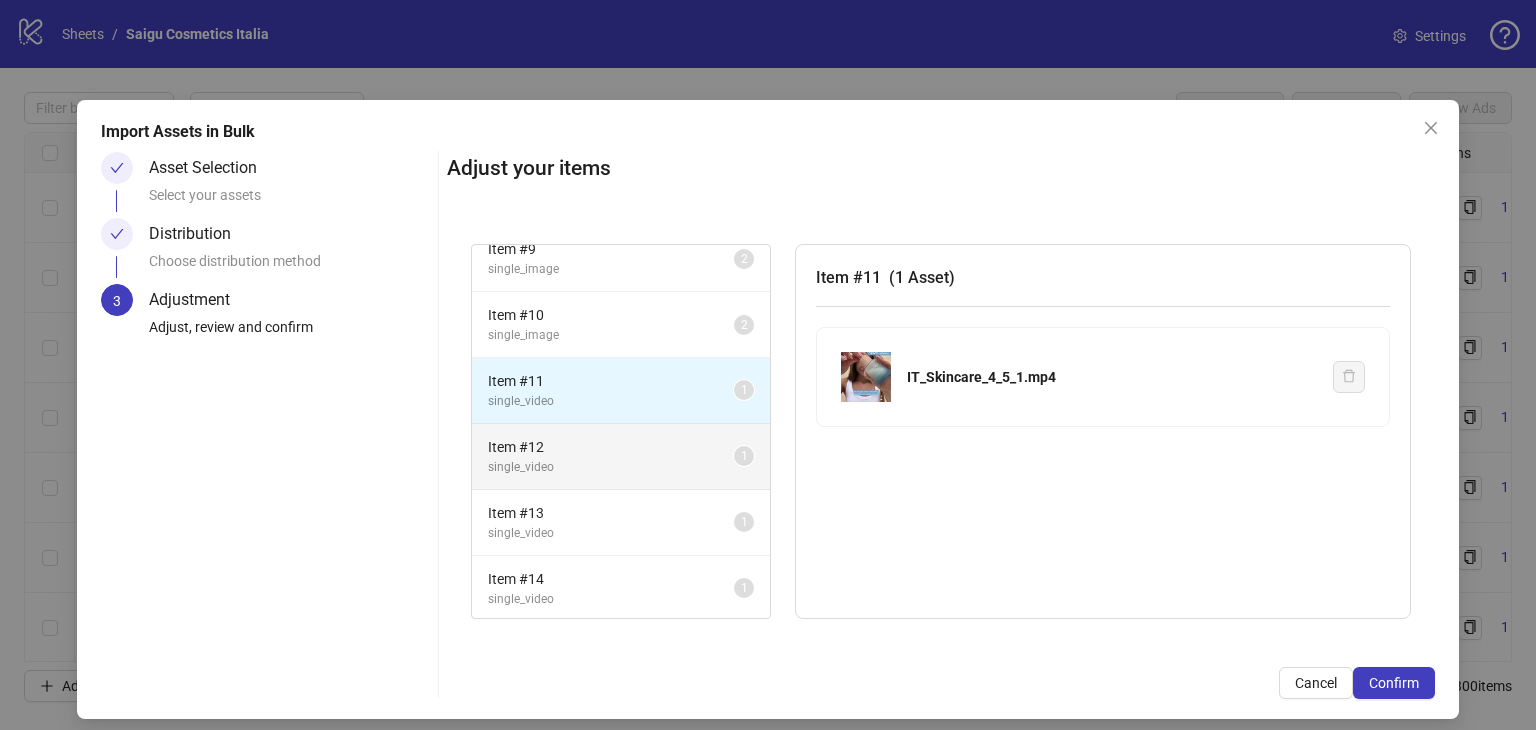 click on "Item # 12" at bounding box center (611, 447) 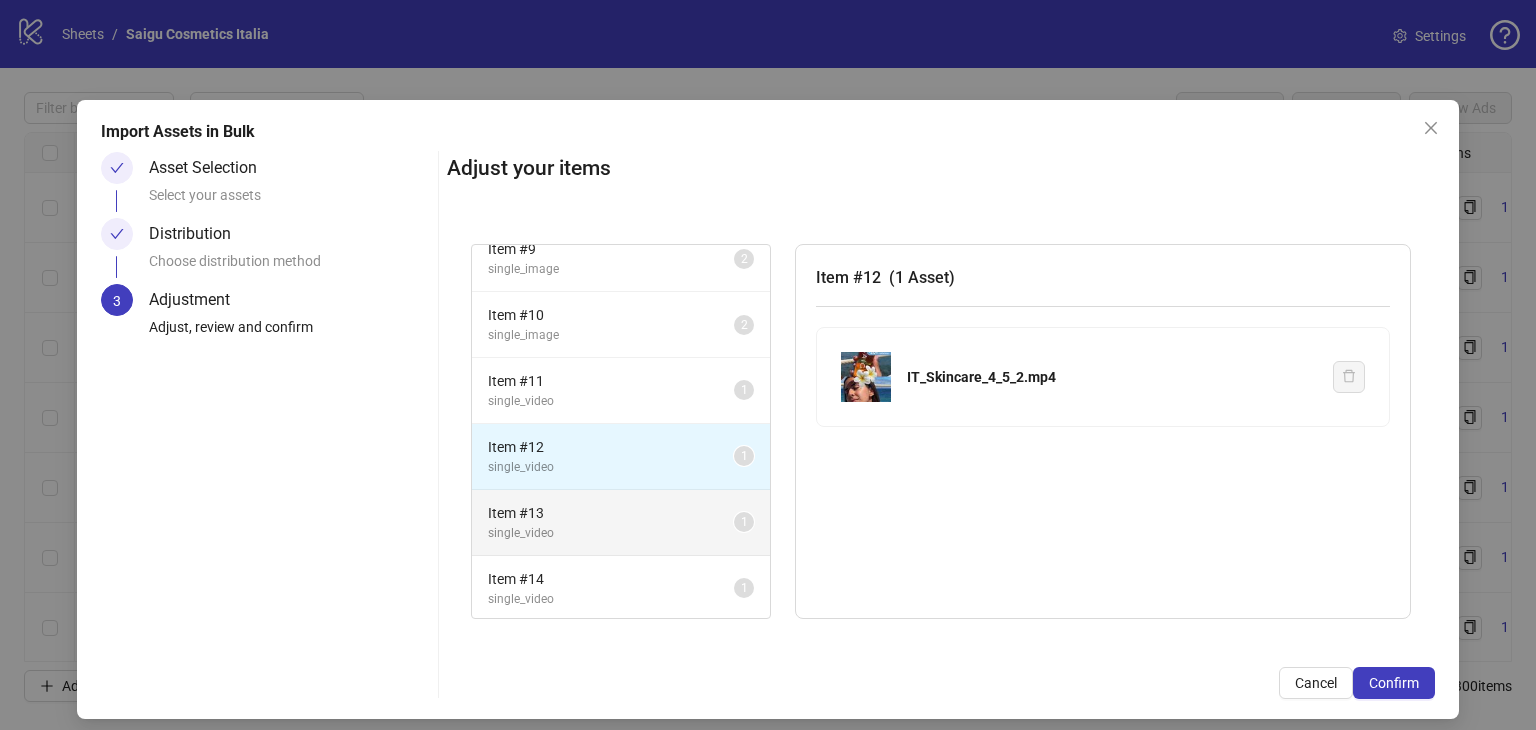 click on "single_video" at bounding box center (611, 533) 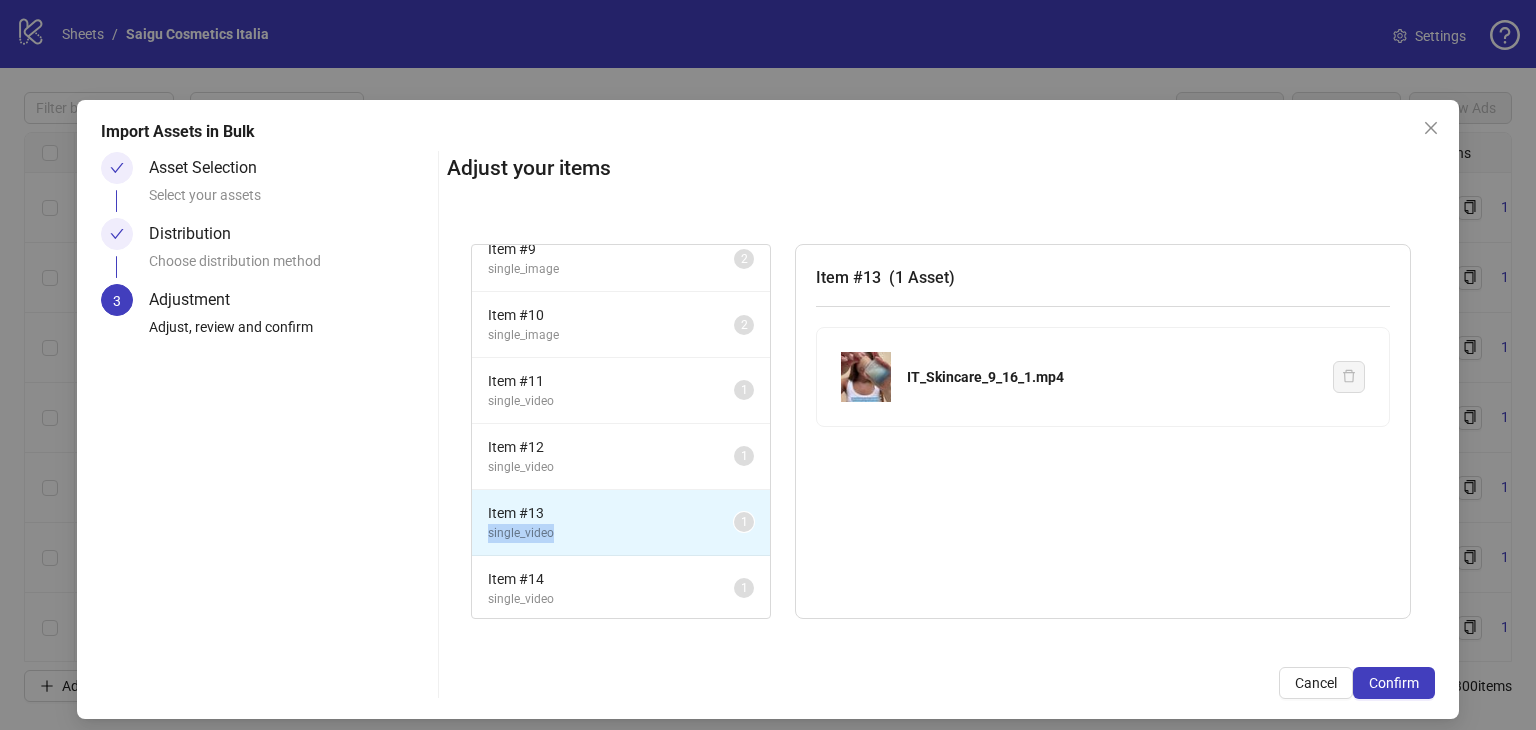 drag, startPoint x: 574, startPoint y: 530, endPoint x: 559, endPoint y: 503, distance: 30.88689 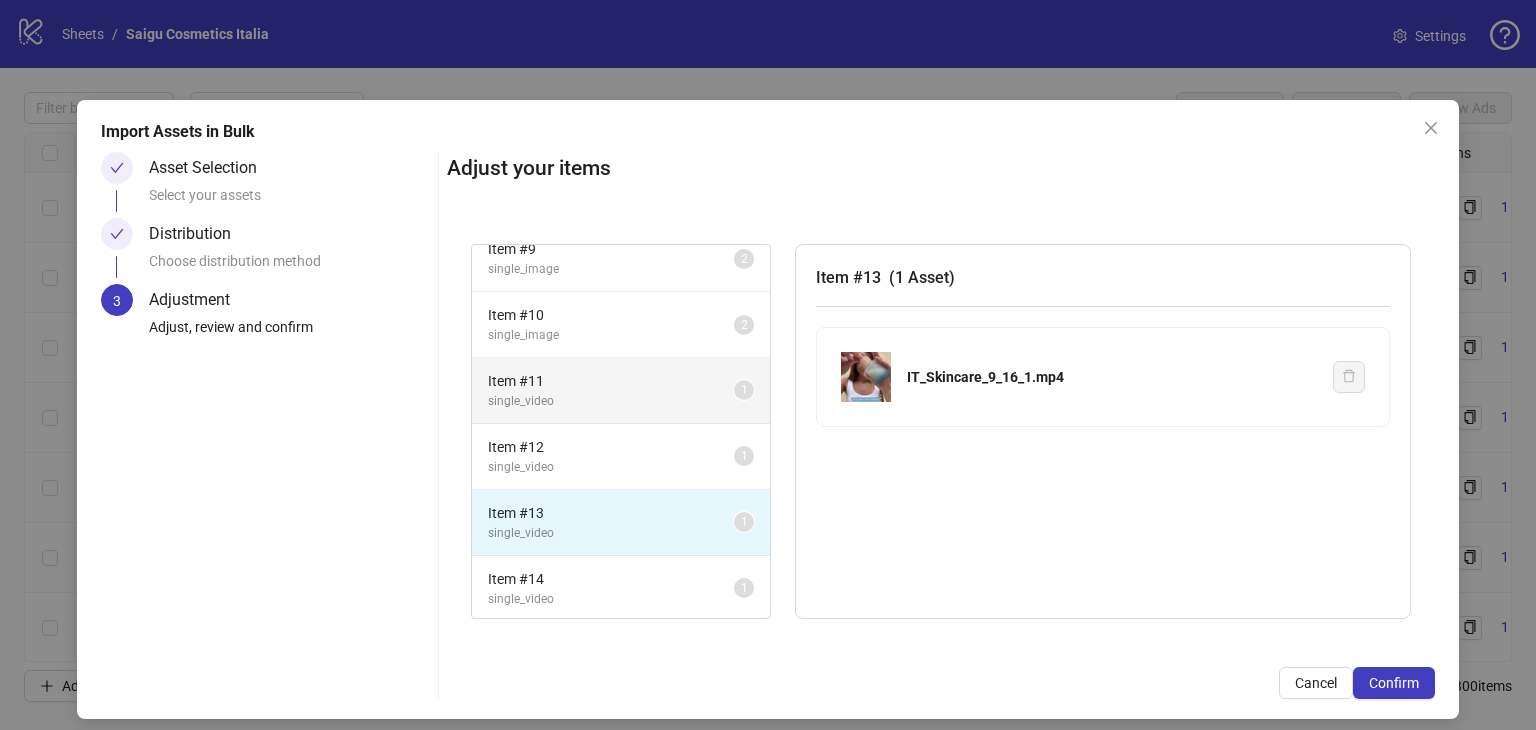 click on "Item # 11 single_video 1" at bounding box center [621, 391] 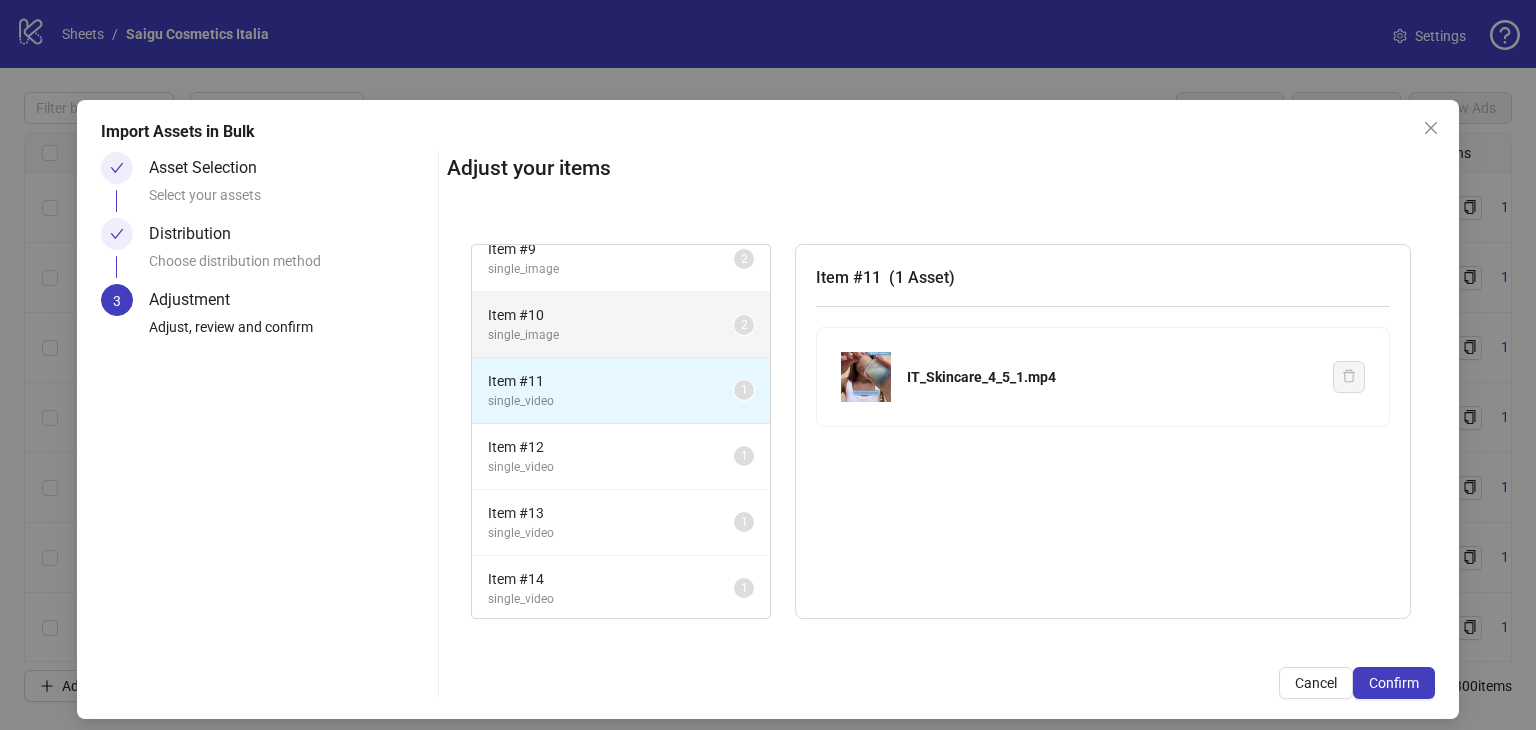click on "single_image" at bounding box center [611, 335] 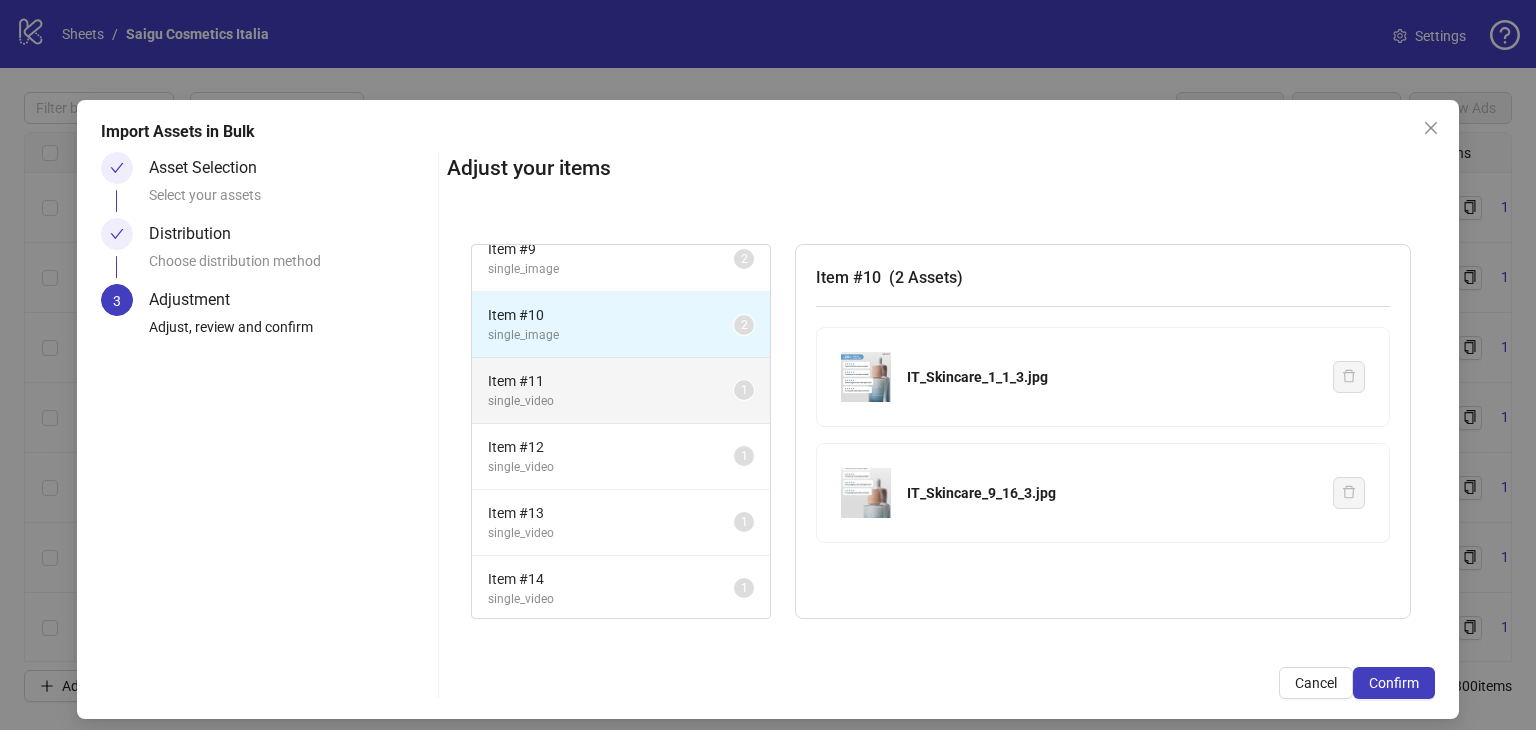 click on "Item # 11" at bounding box center (611, 381) 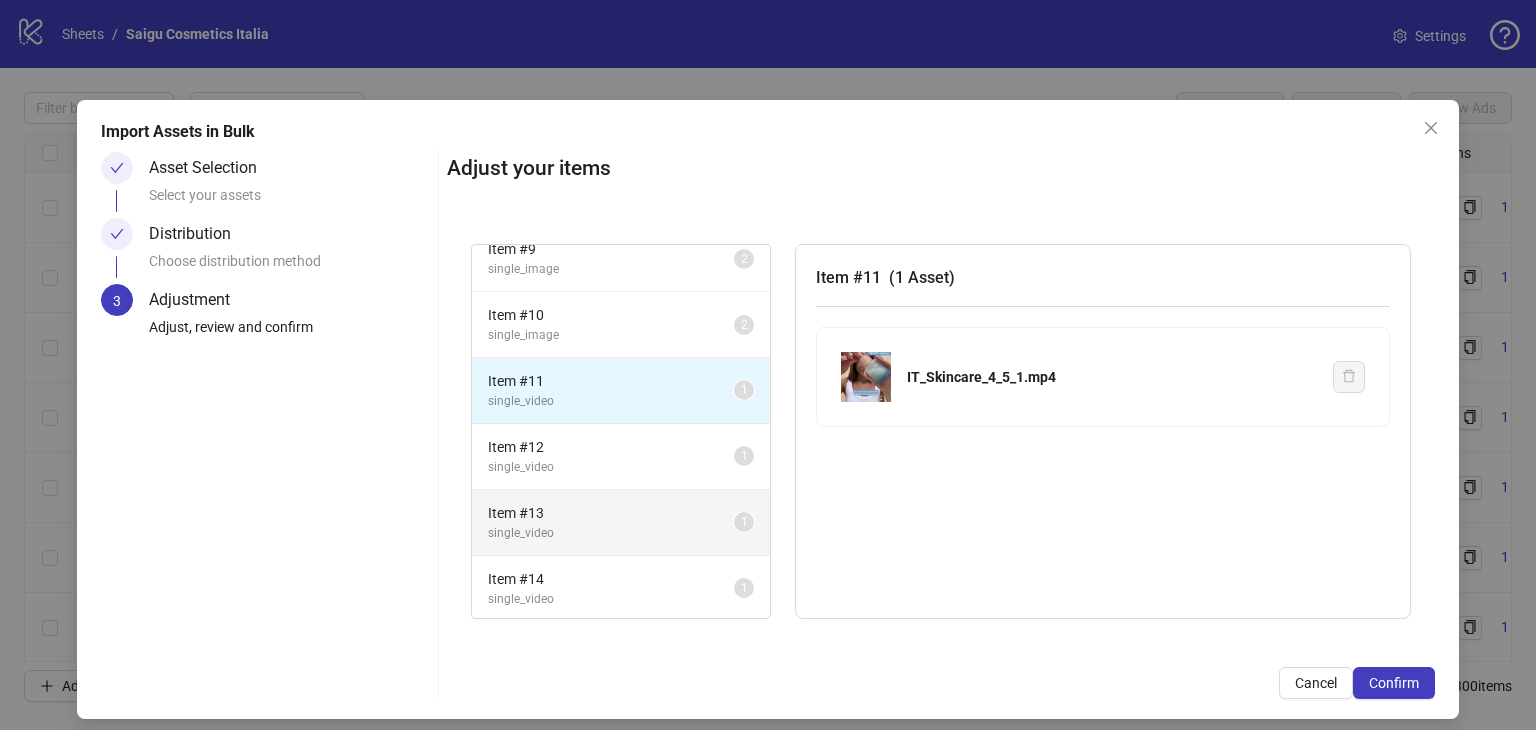 click on "Item # 13" at bounding box center [611, 513] 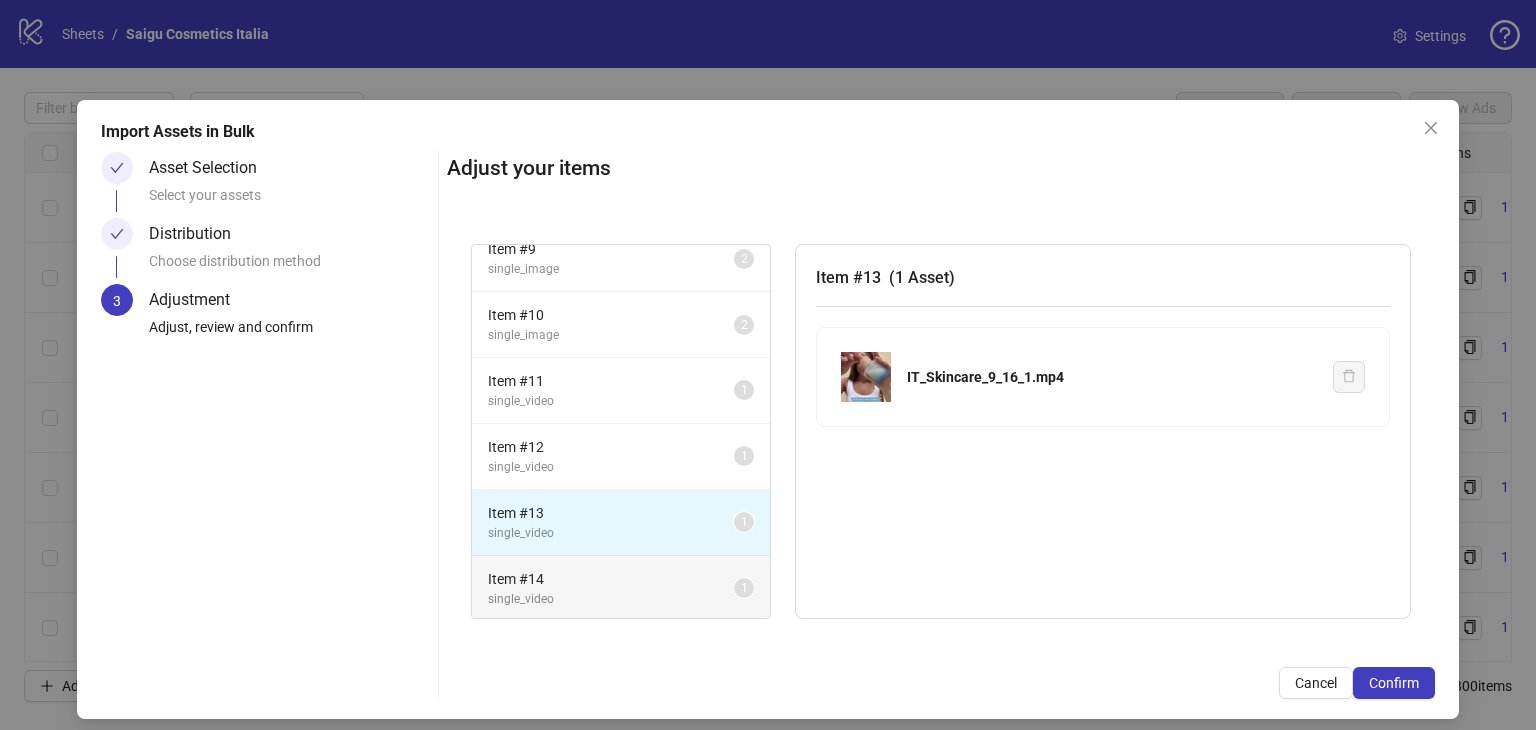 click on "Item # 14" at bounding box center [611, 579] 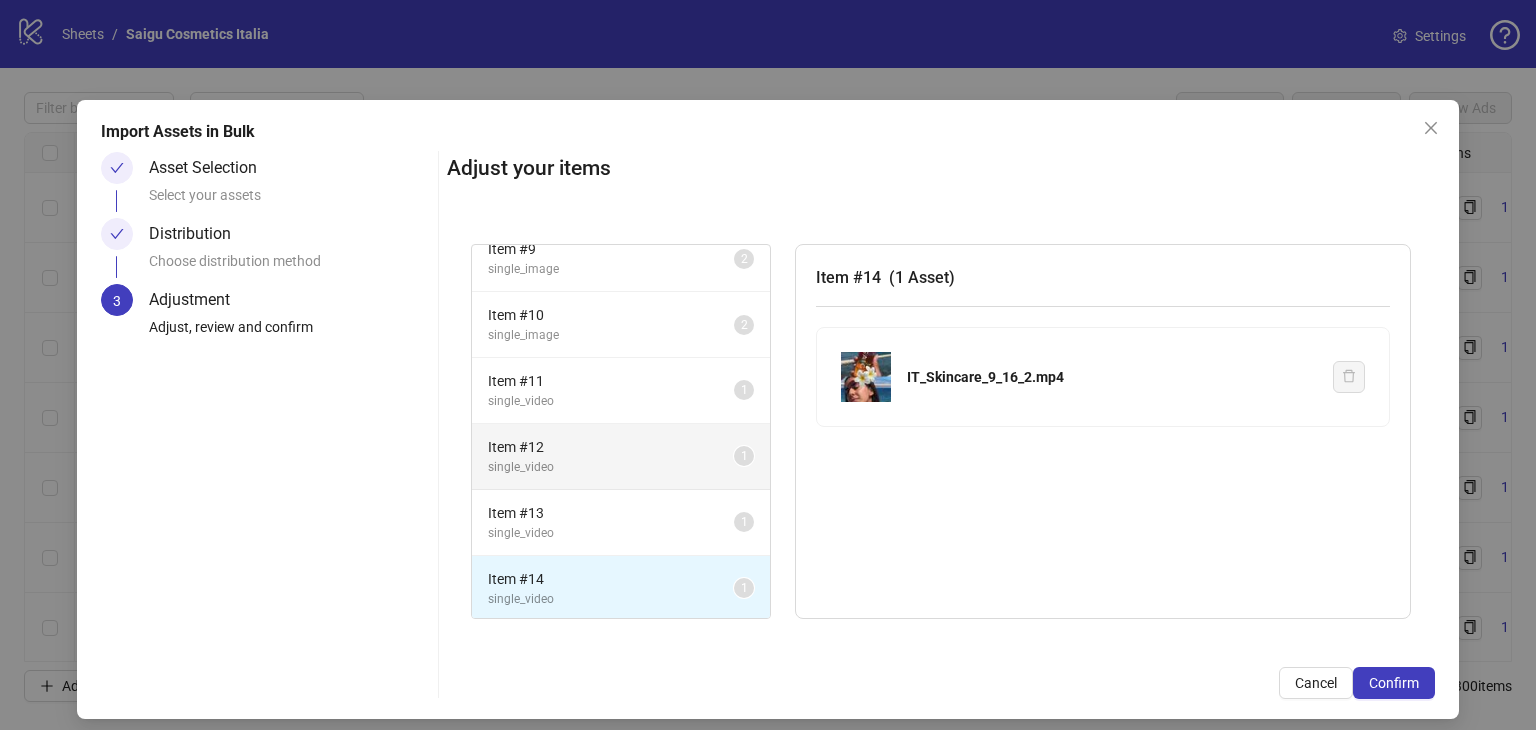 click on "Item # 12" at bounding box center (611, 447) 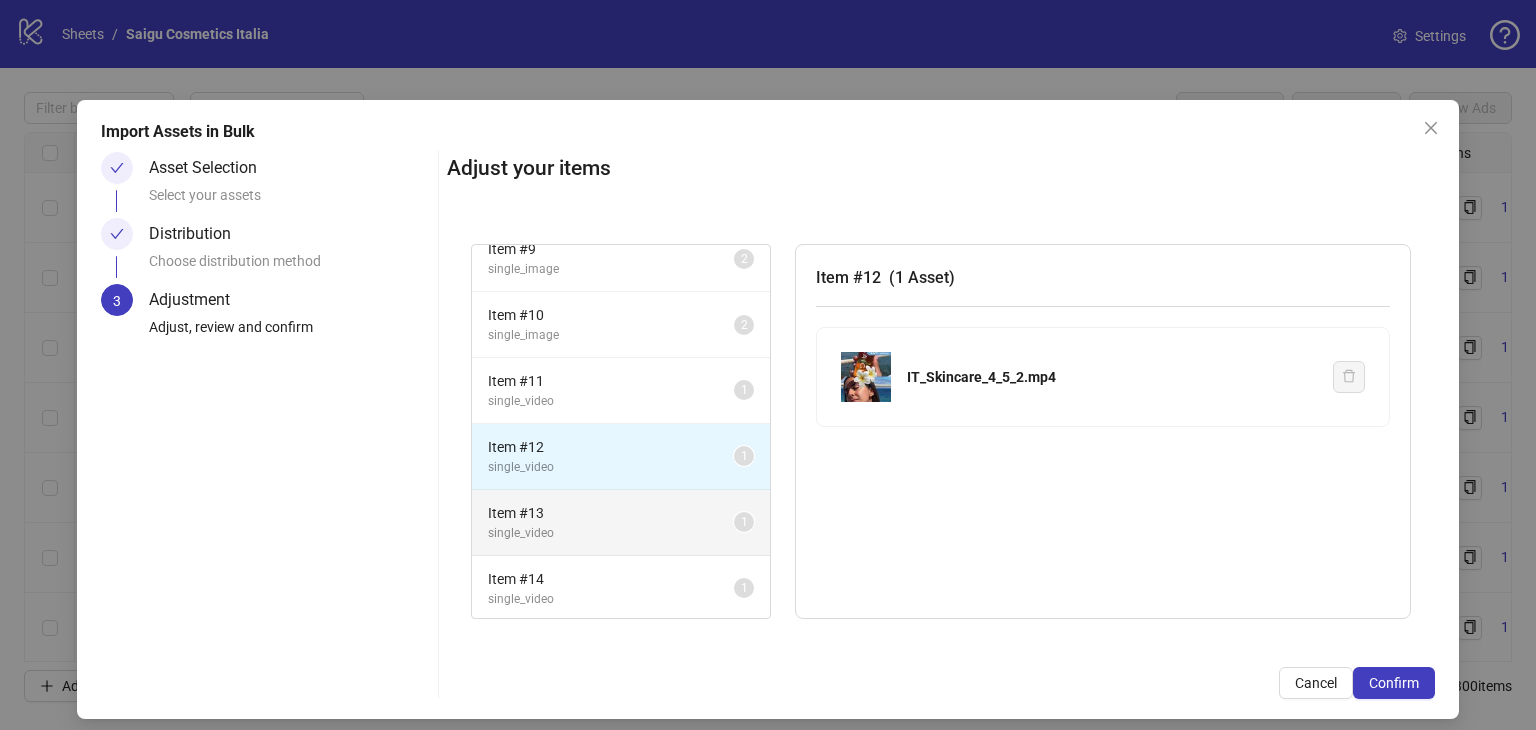 click on "Item # 13" at bounding box center (611, 513) 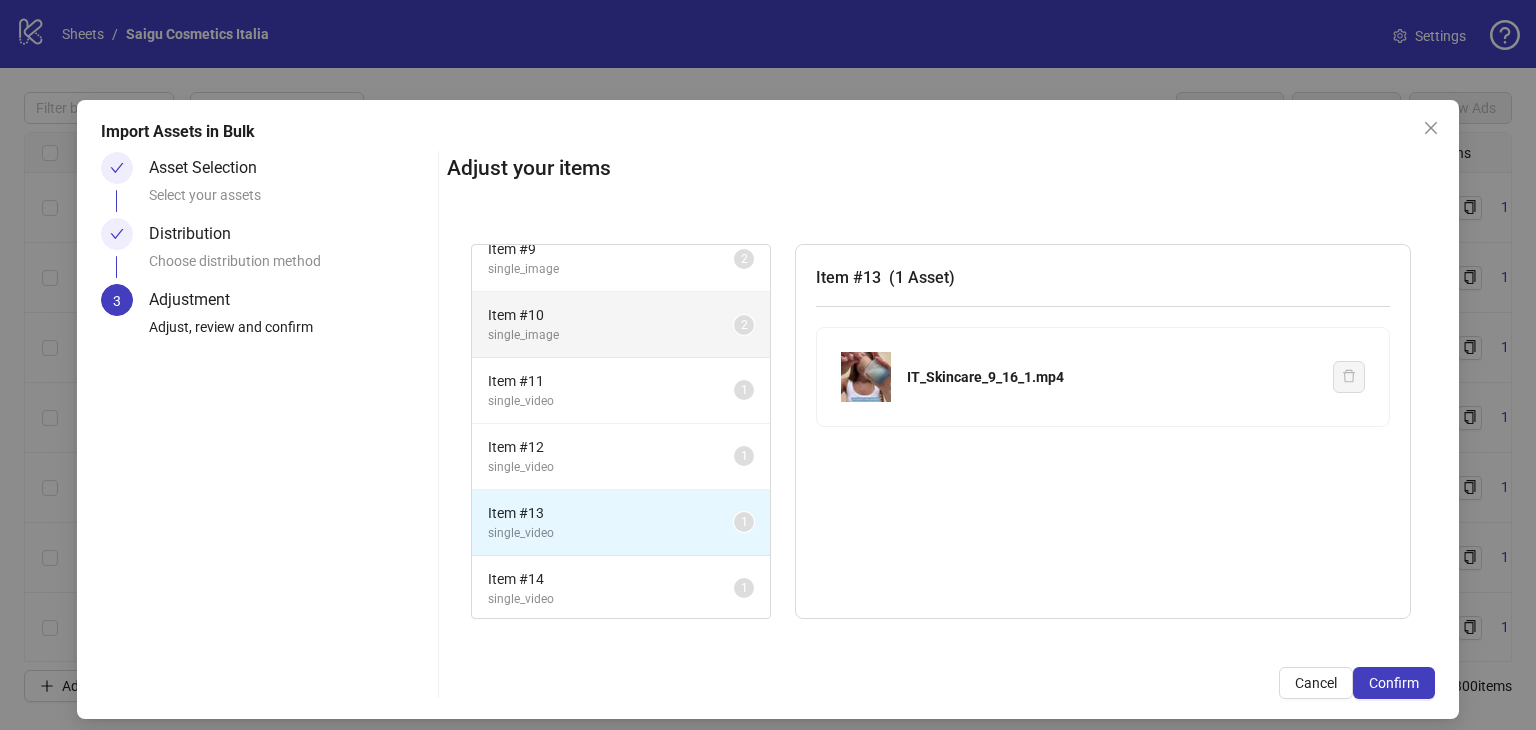 scroll, scrollTop: 0, scrollLeft: 0, axis: both 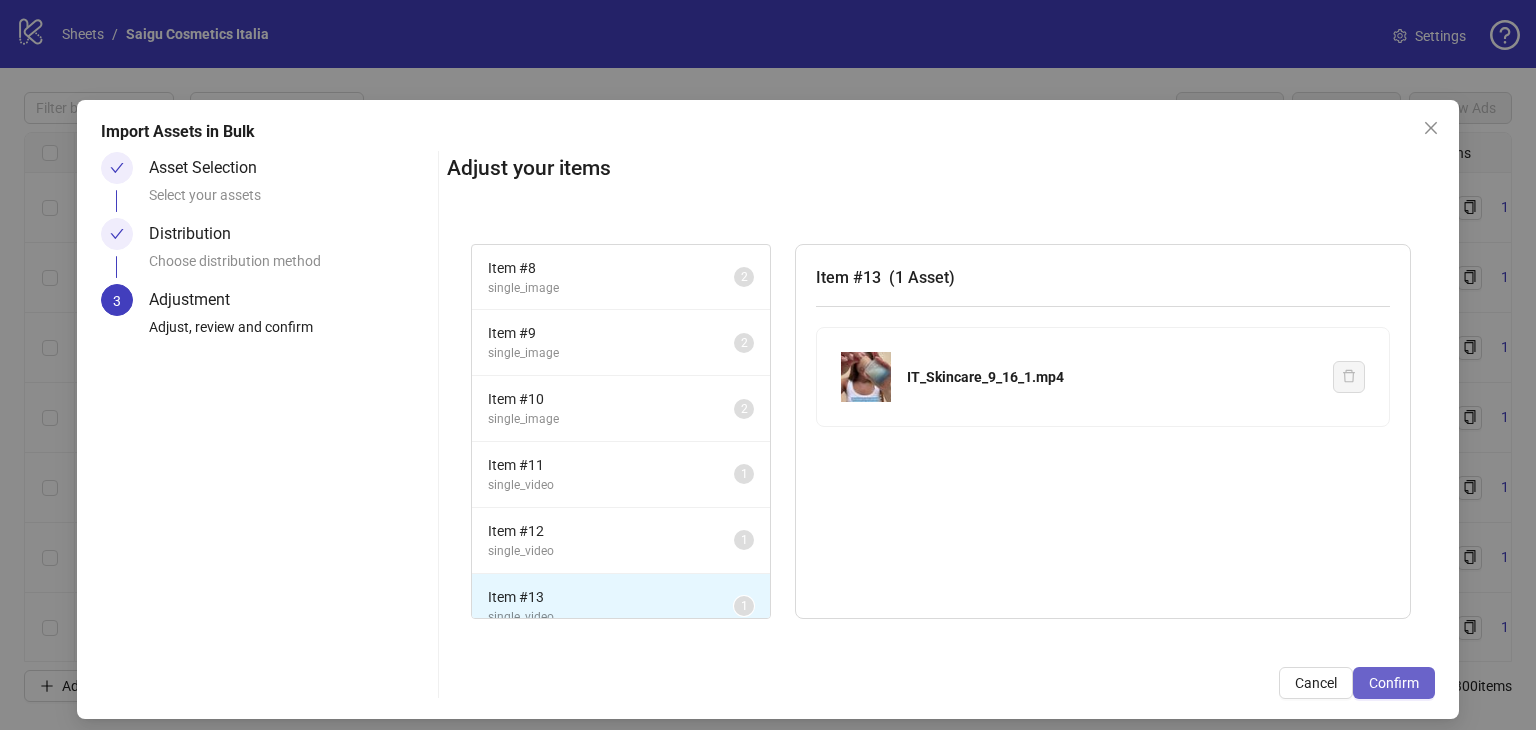 click on "Confirm" at bounding box center (1394, 683) 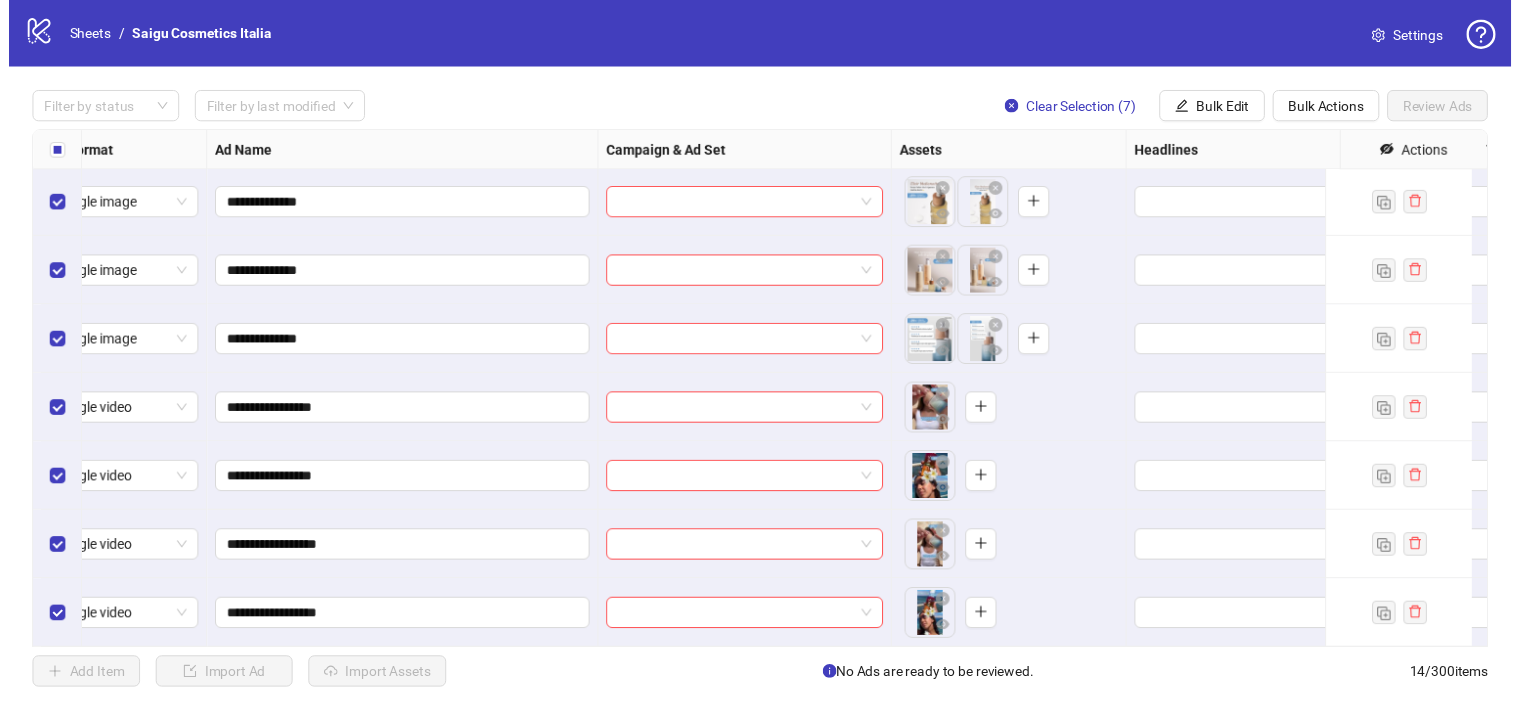 scroll, scrollTop: 506, scrollLeft: 0, axis: vertical 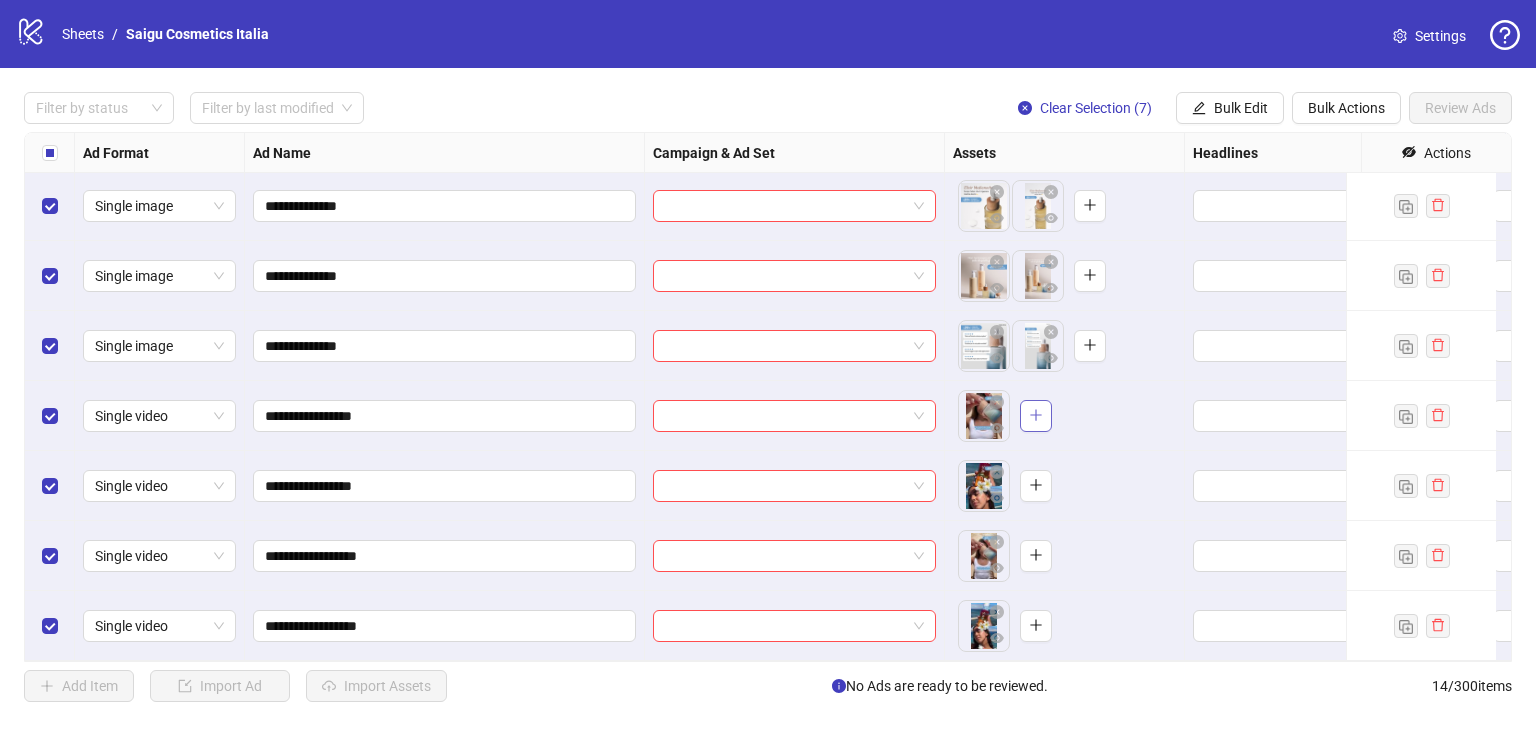 click 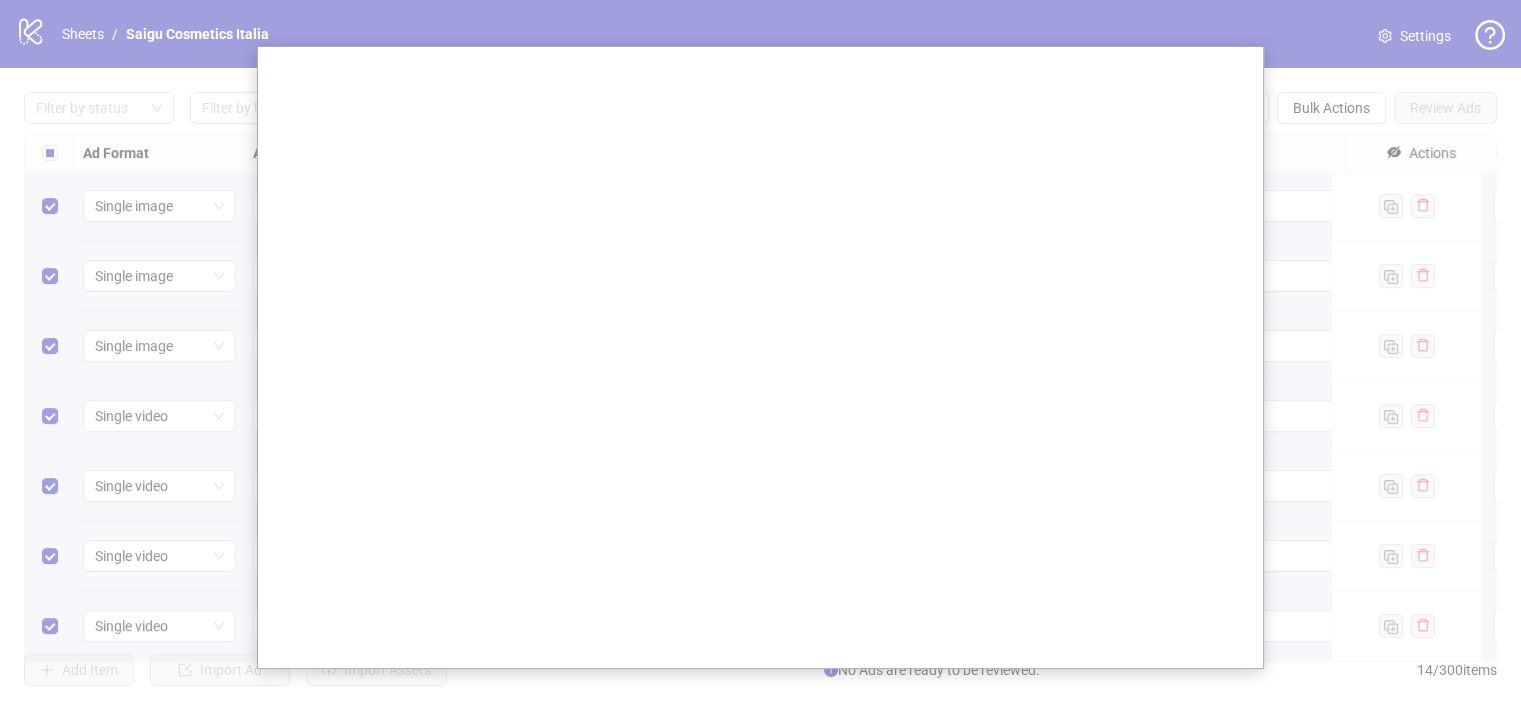 scroll, scrollTop: 16, scrollLeft: 0, axis: vertical 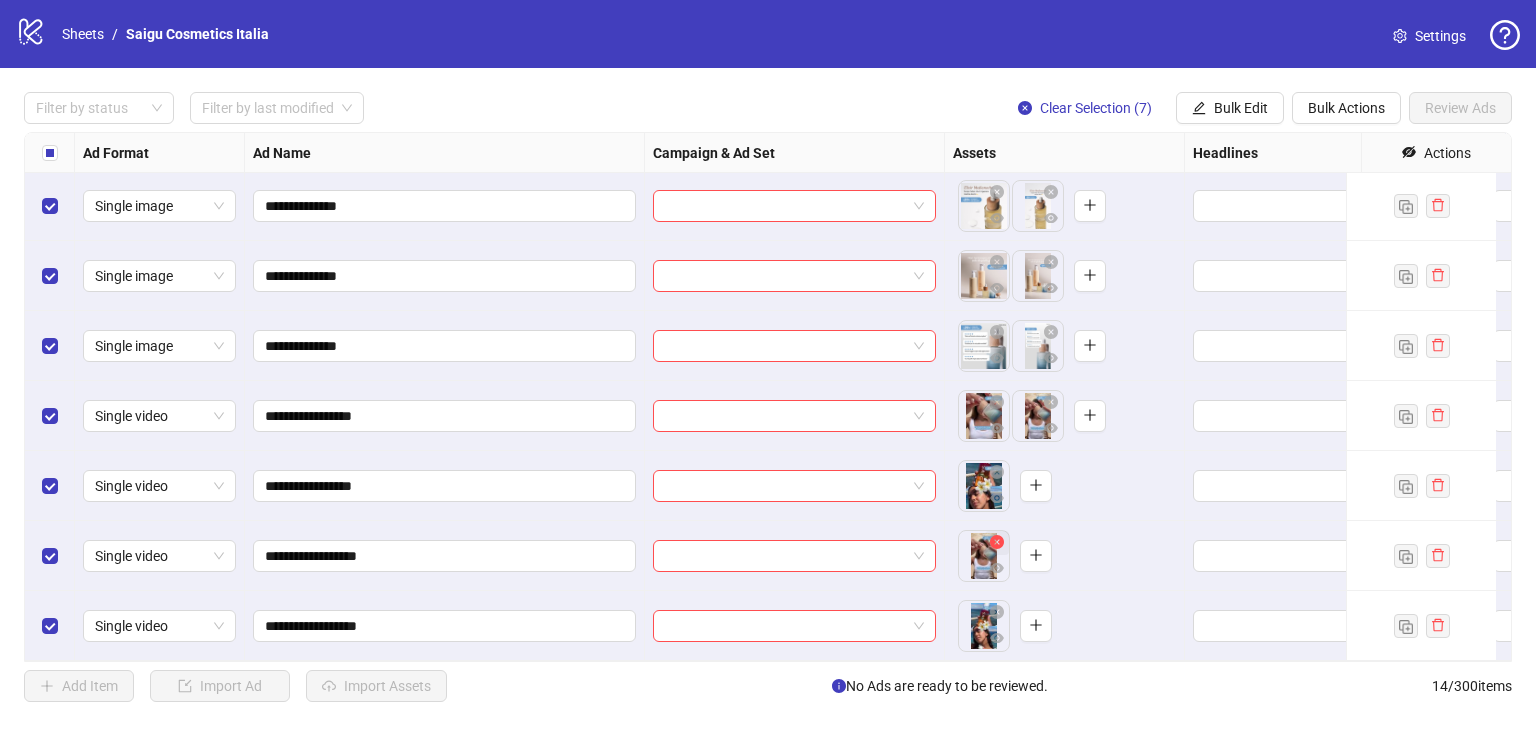 click 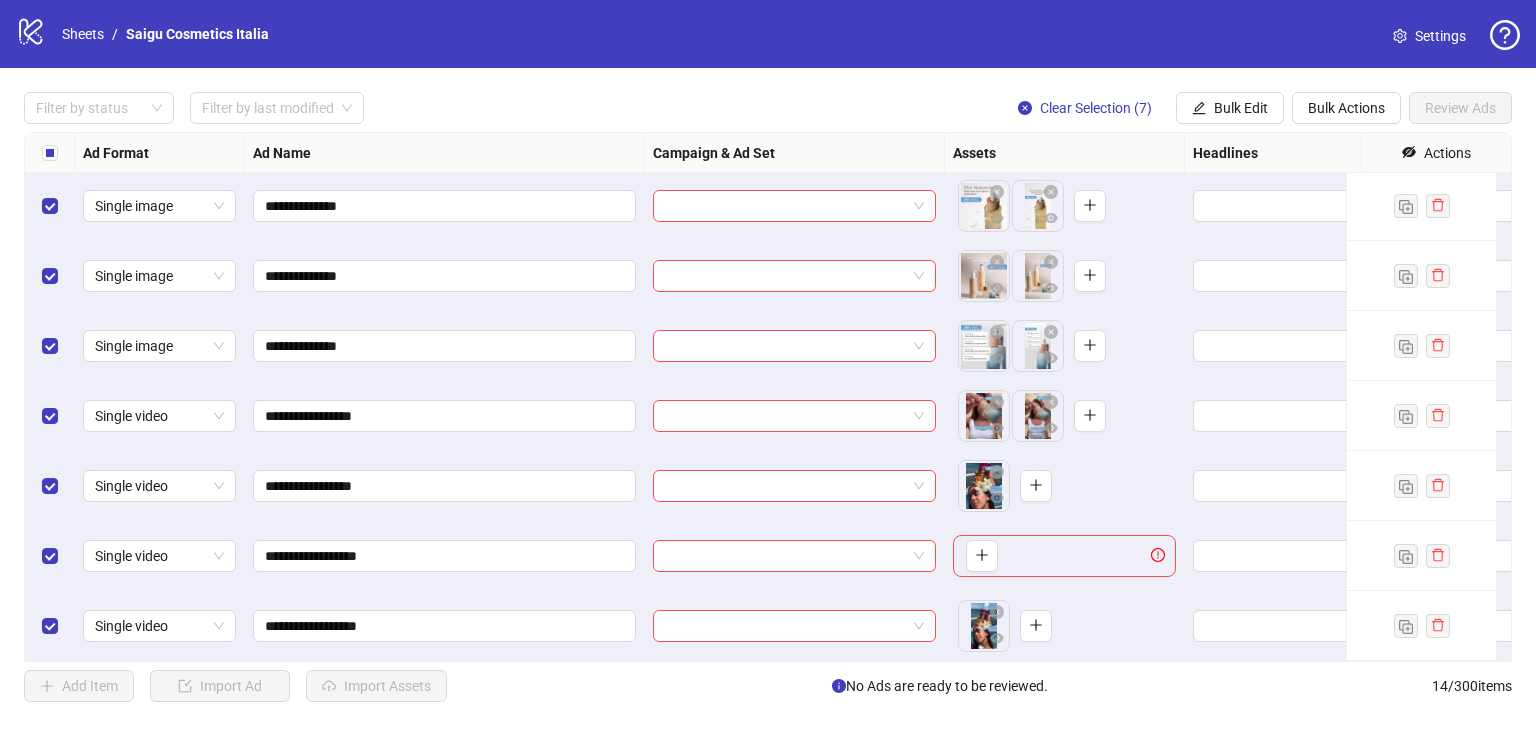 click on "To pick up a draggable item, press the space bar.
While dragging, use the arrow keys to move the item.
Press space again to drop the item in its new position, or press escape to cancel." at bounding box center (1064, 556) 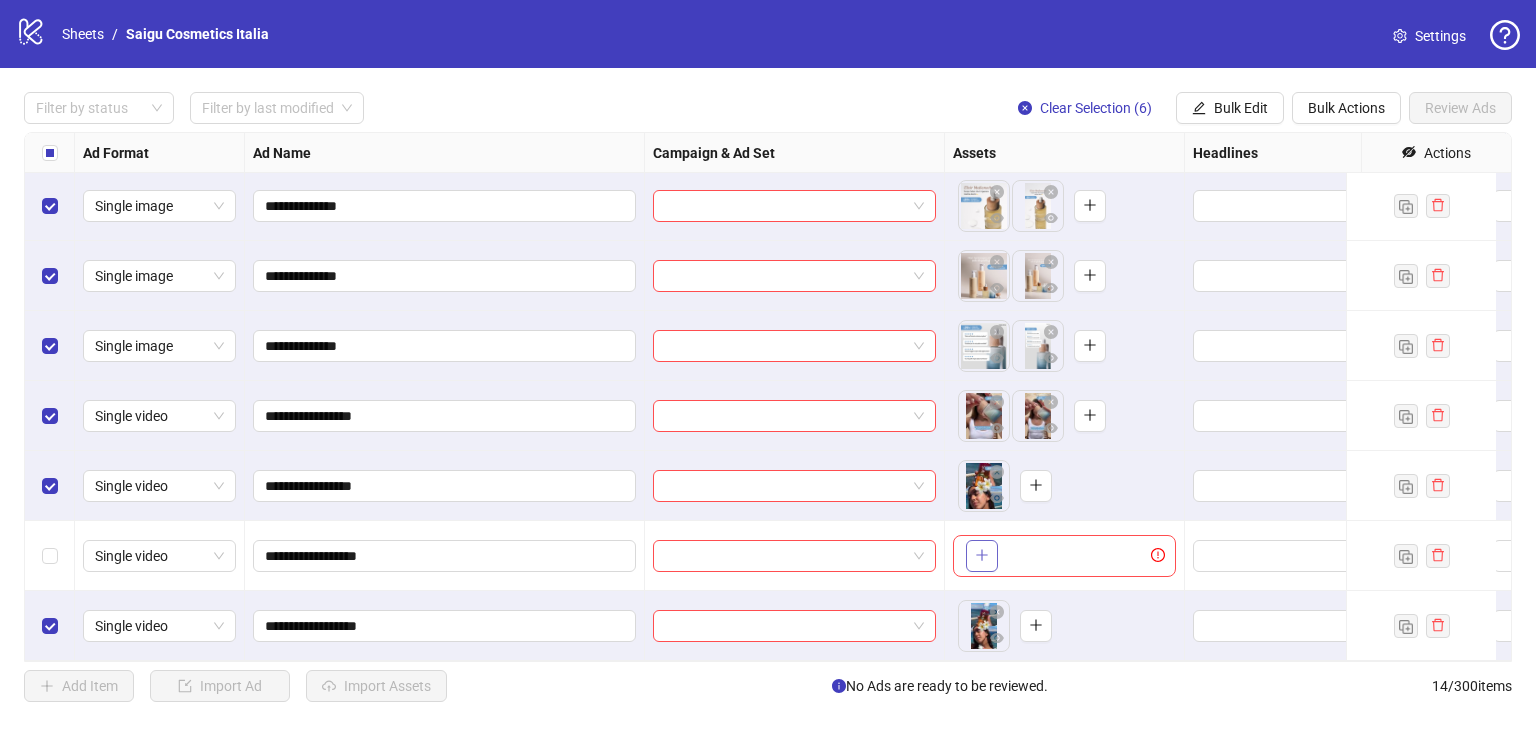 click at bounding box center [982, 556] 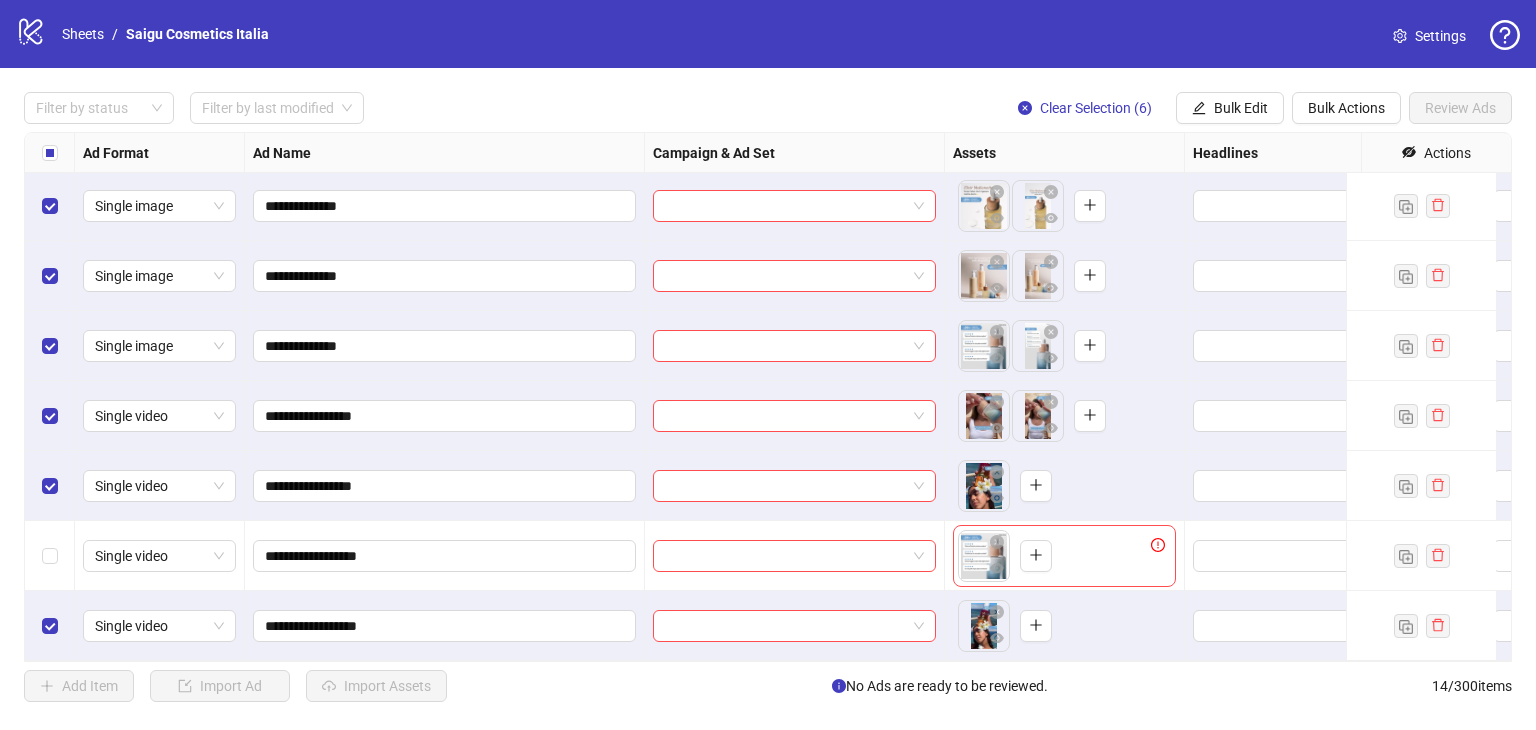 click on "To pick up a draggable item, press the space bar.
While dragging, use the arrow keys to move the item.
Press space again to drop the item in its new position, or press escape to cancel." at bounding box center [1064, 556] 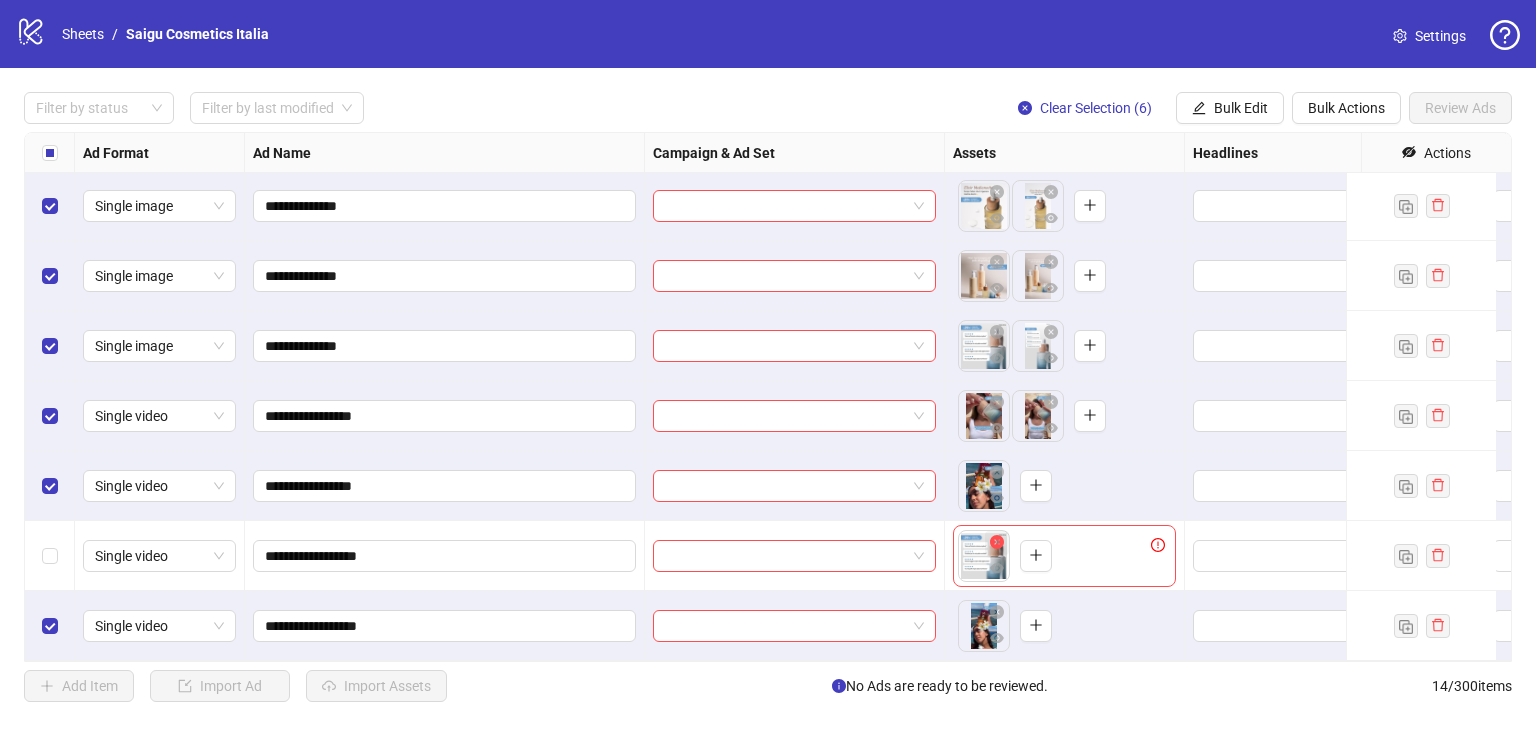 click 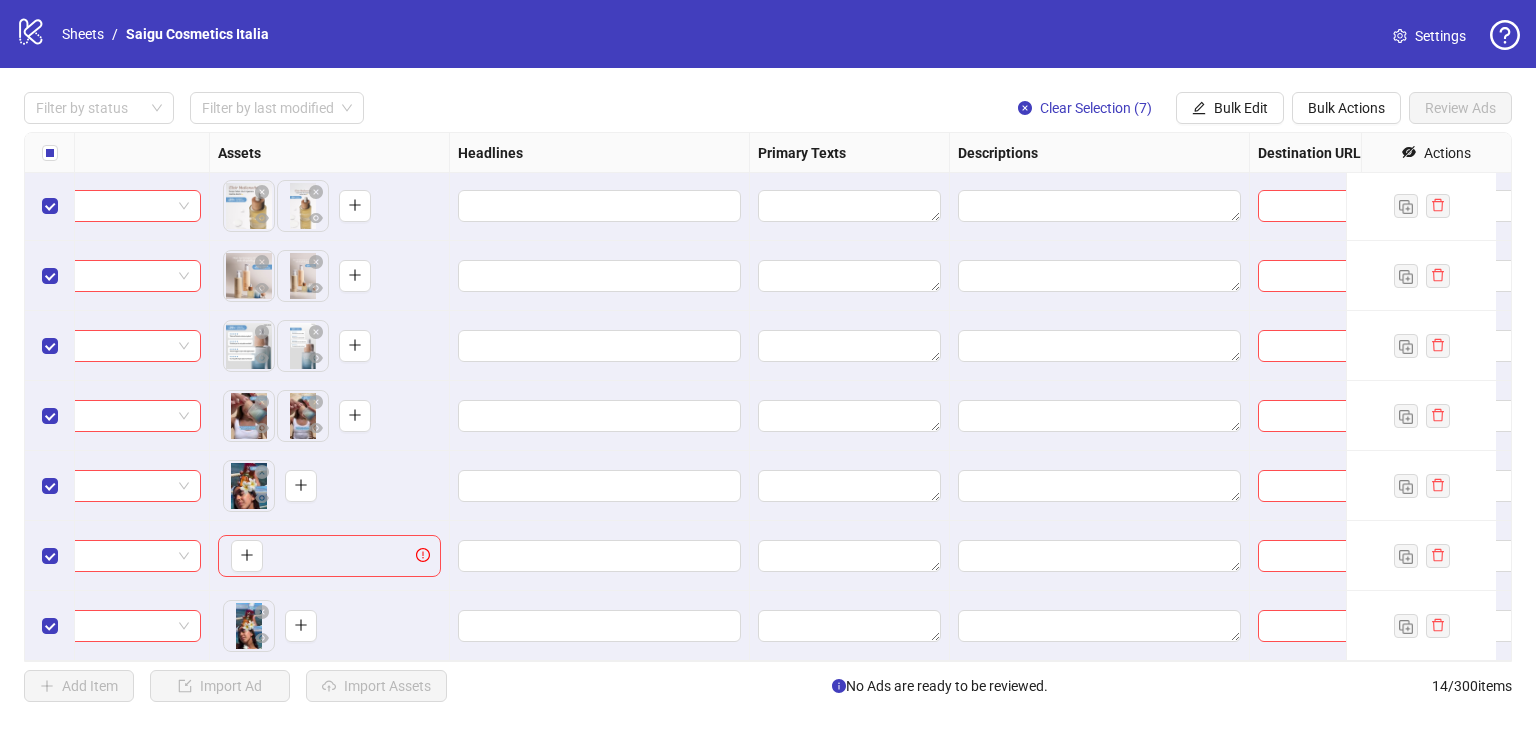 scroll, scrollTop: 506, scrollLeft: 0, axis: vertical 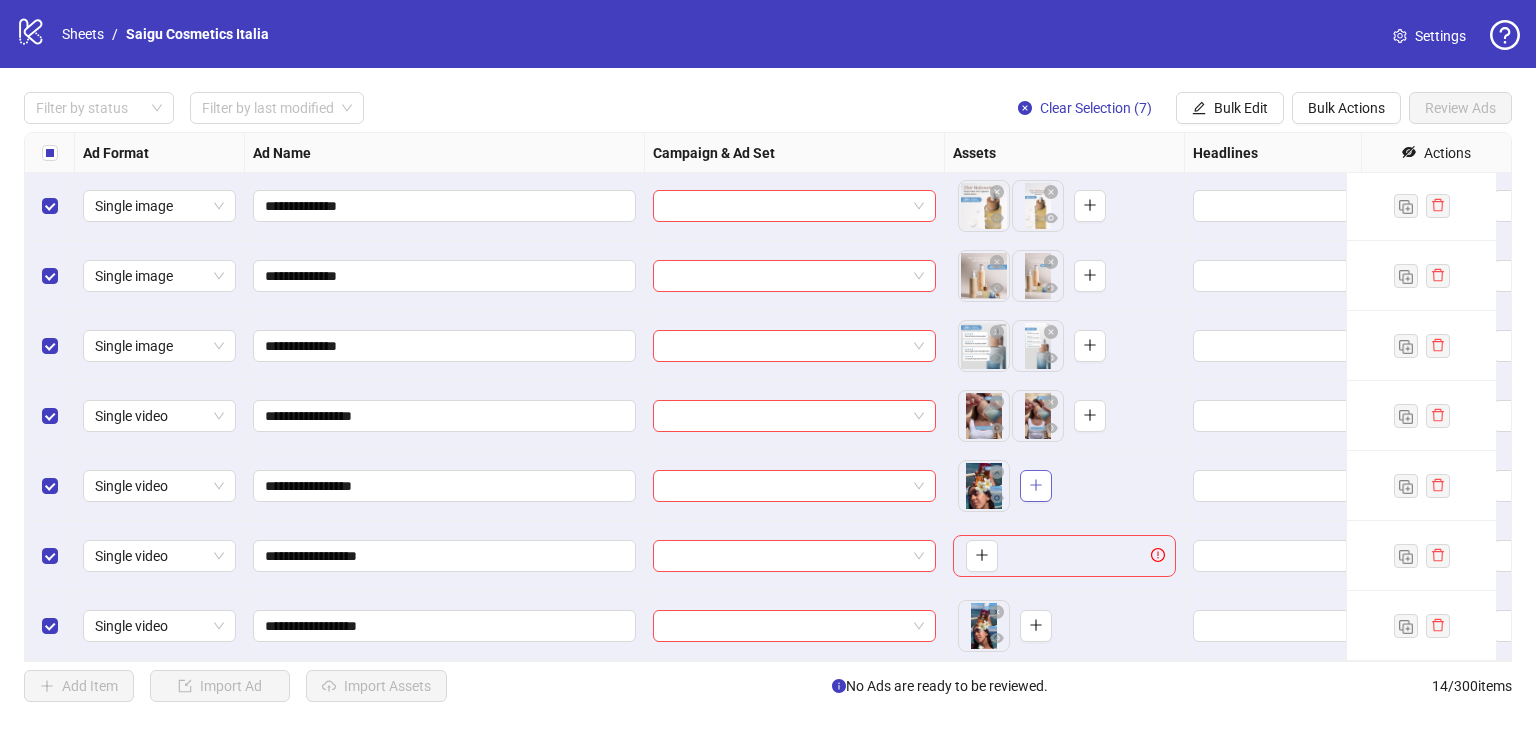 click 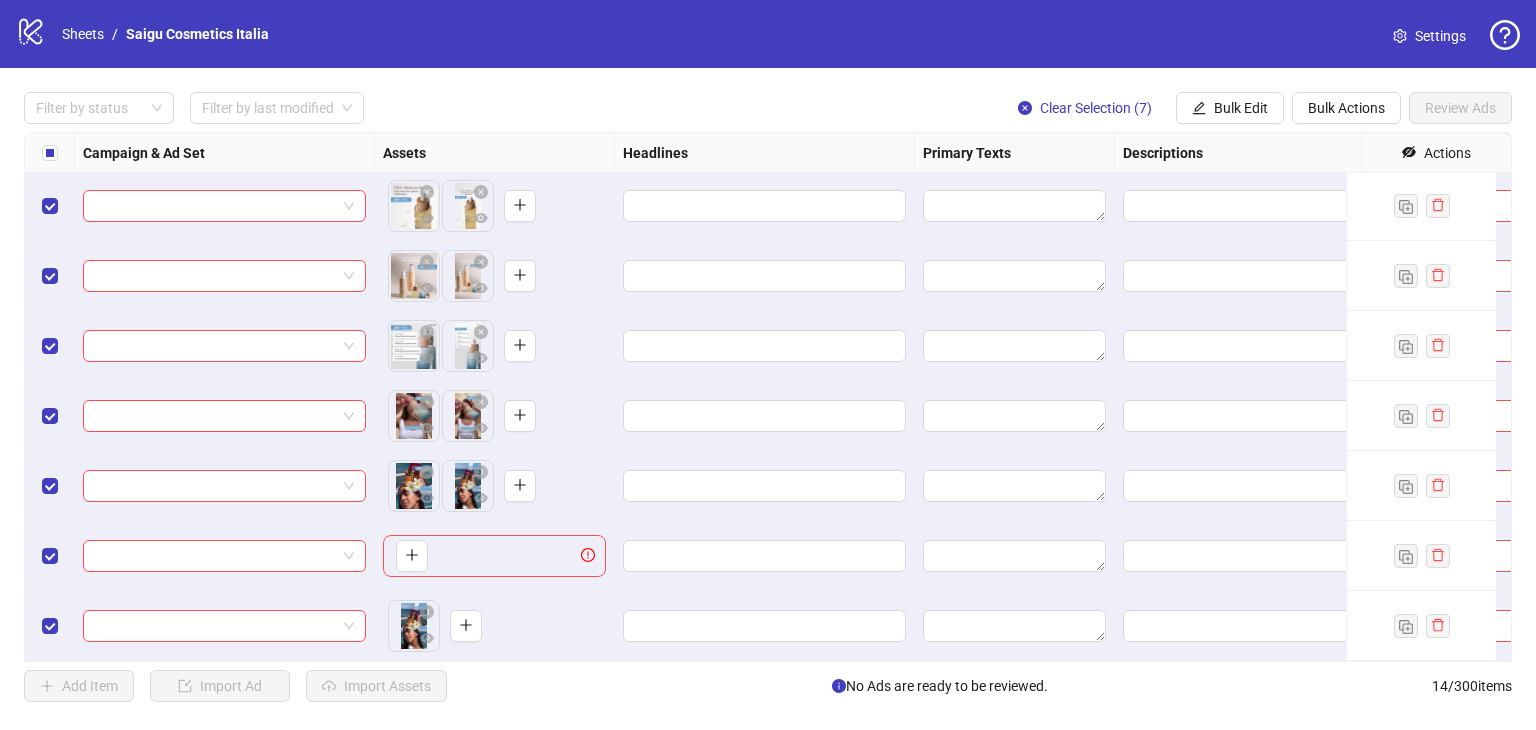 click at bounding box center (765, 486) 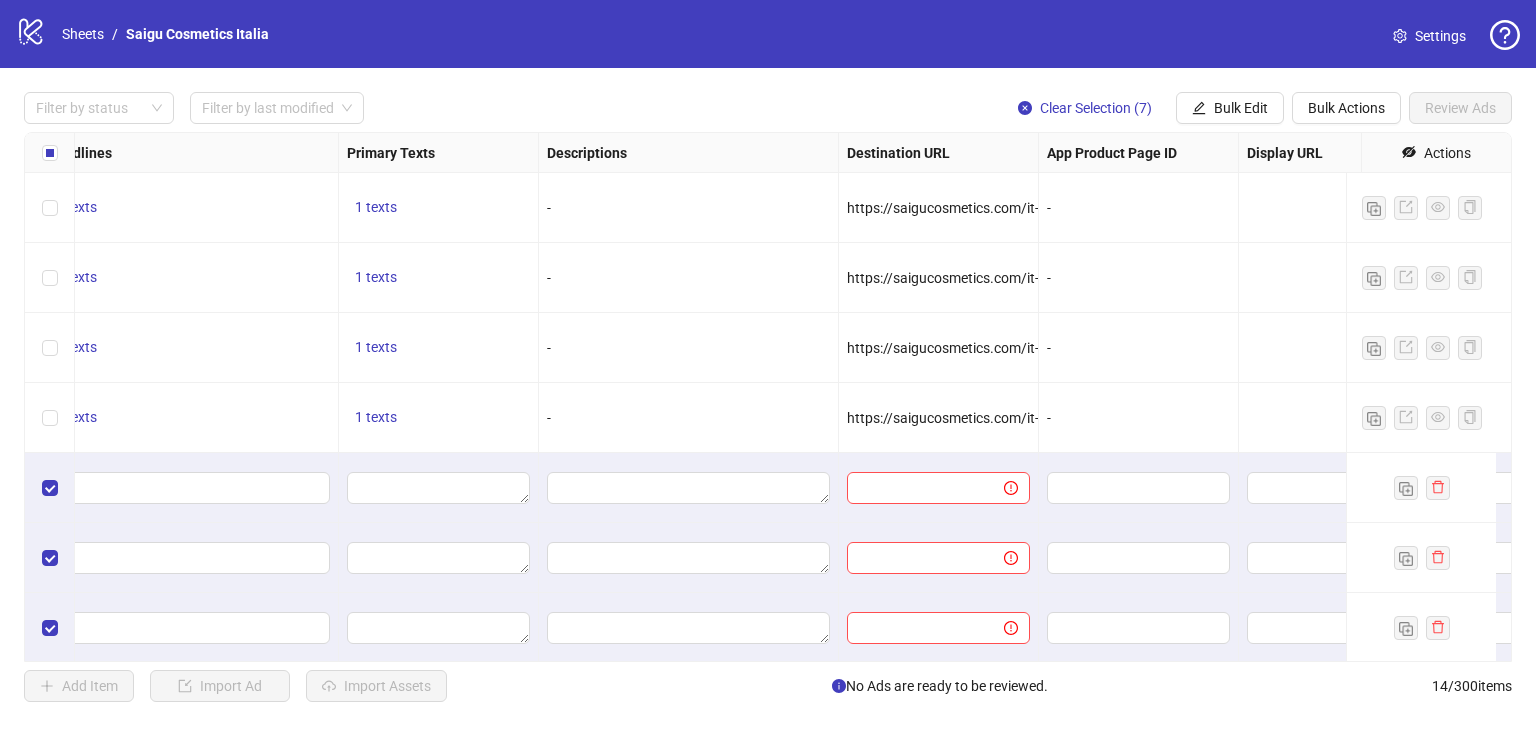 scroll, scrollTop: 330, scrollLeft: 978, axis: both 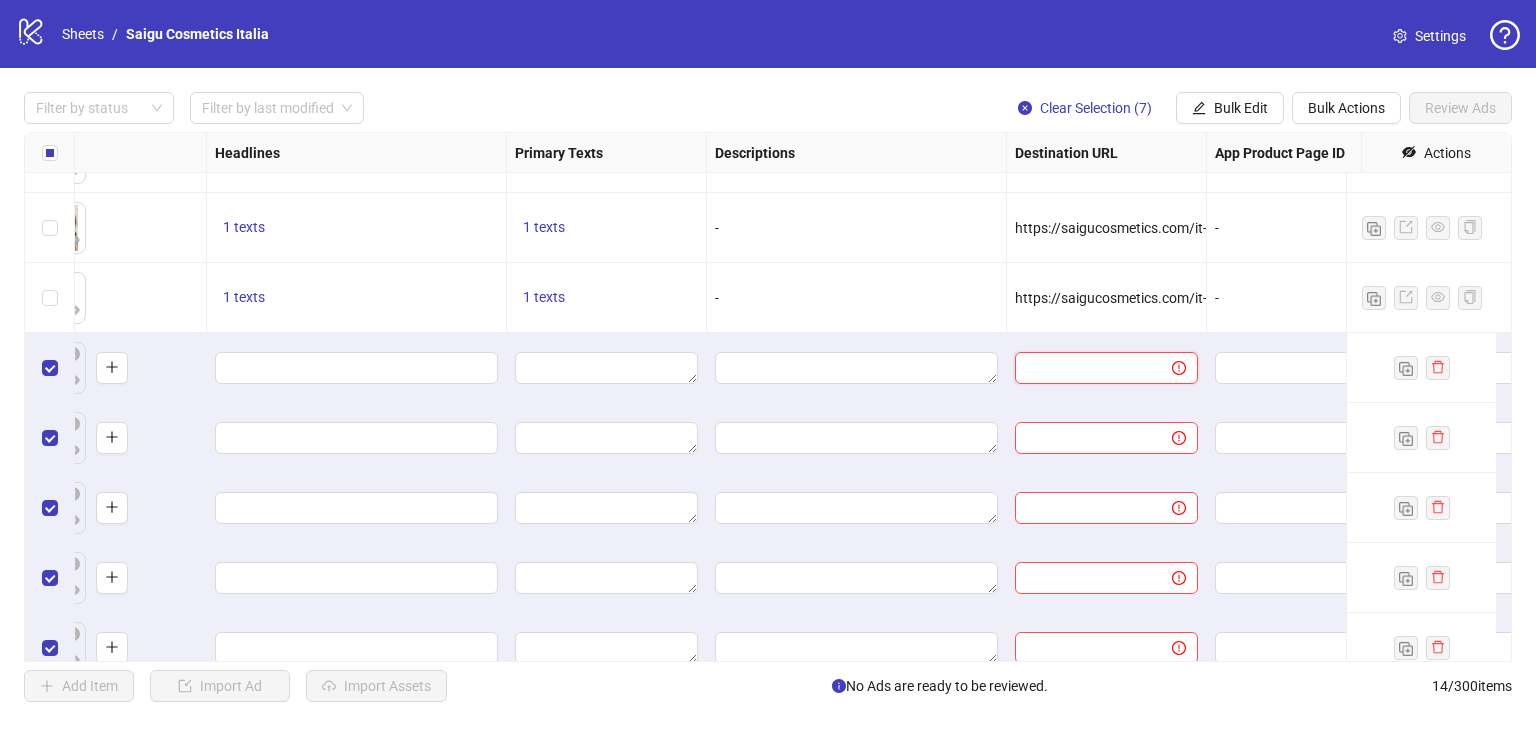 click at bounding box center (1085, 368) 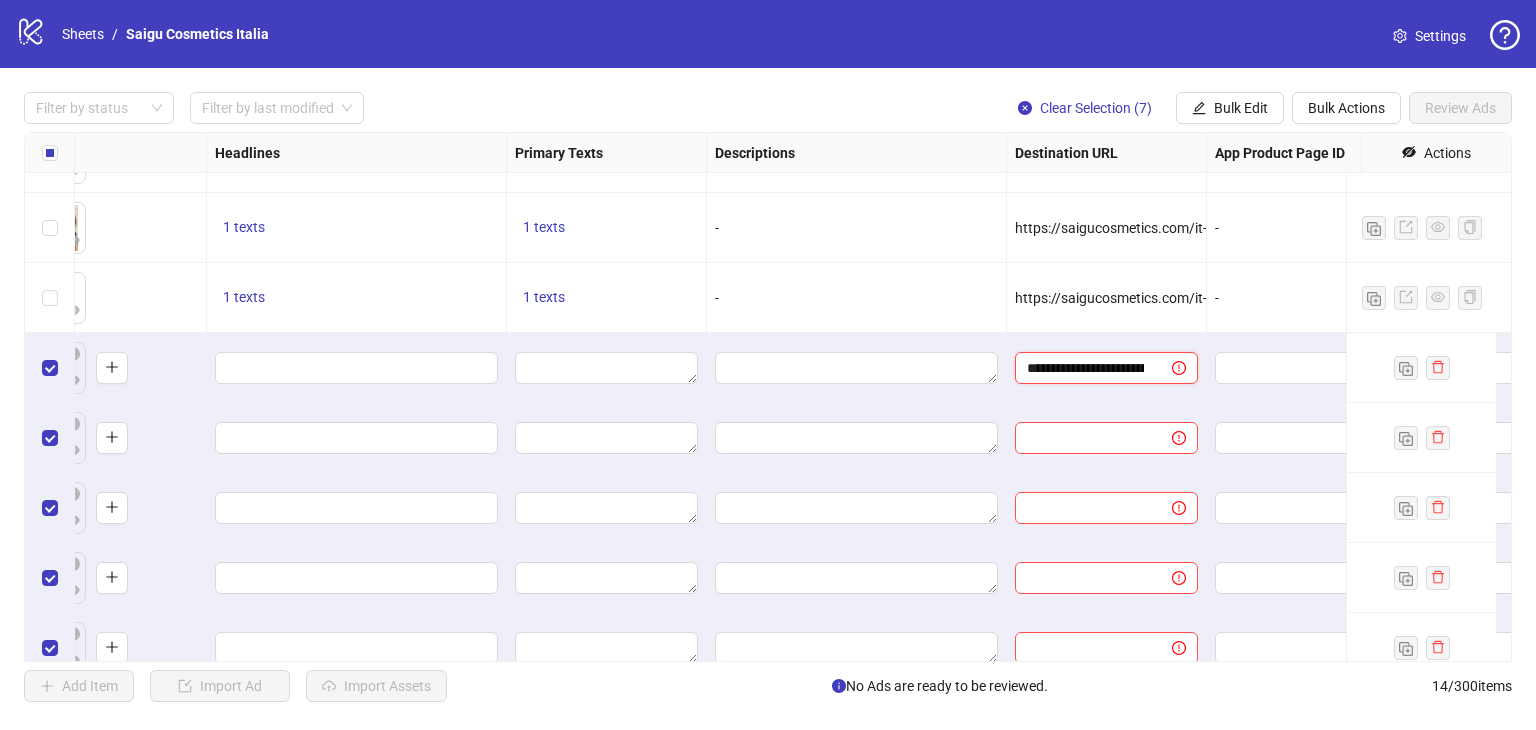 scroll, scrollTop: 0, scrollLeft: 200, axis: horizontal 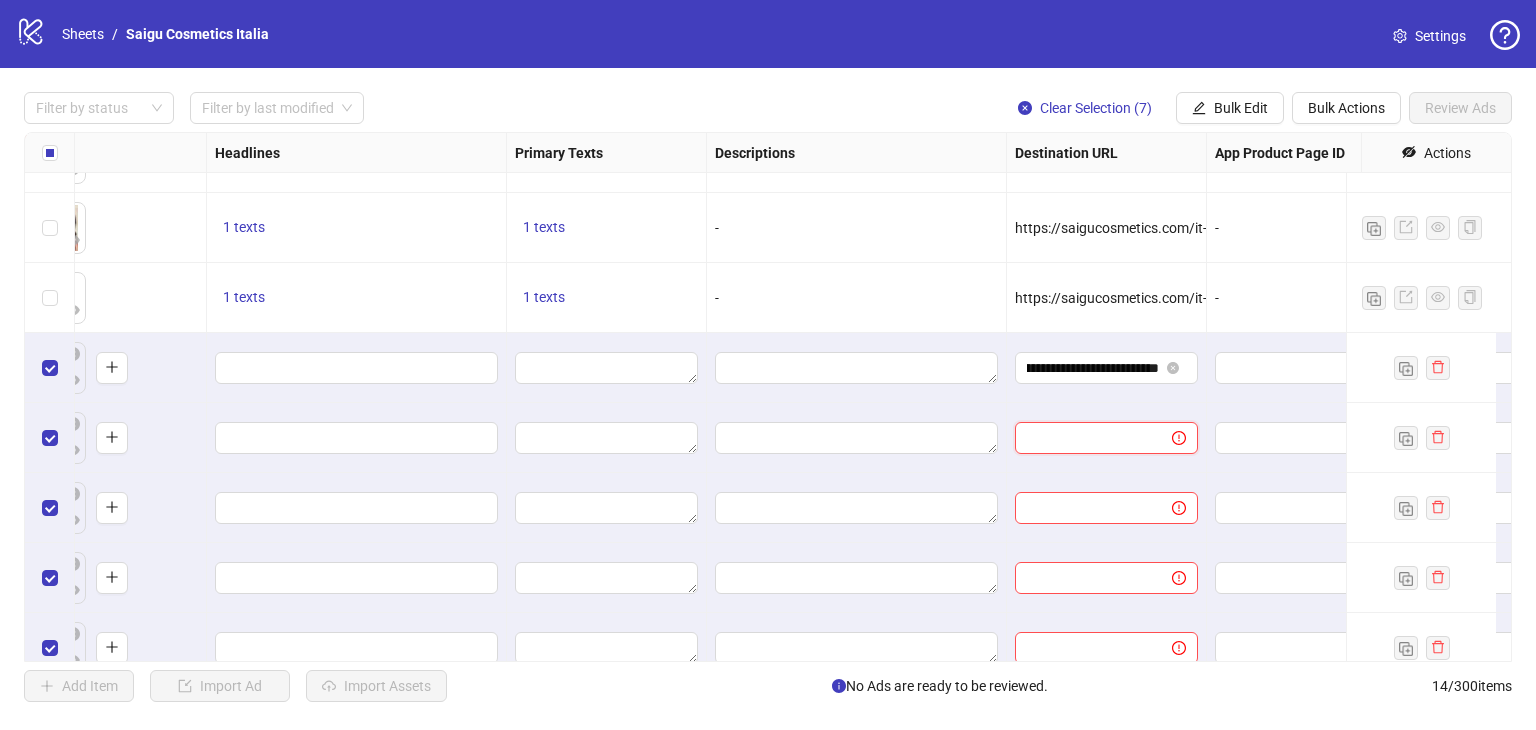 click at bounding box center [1085, 438] 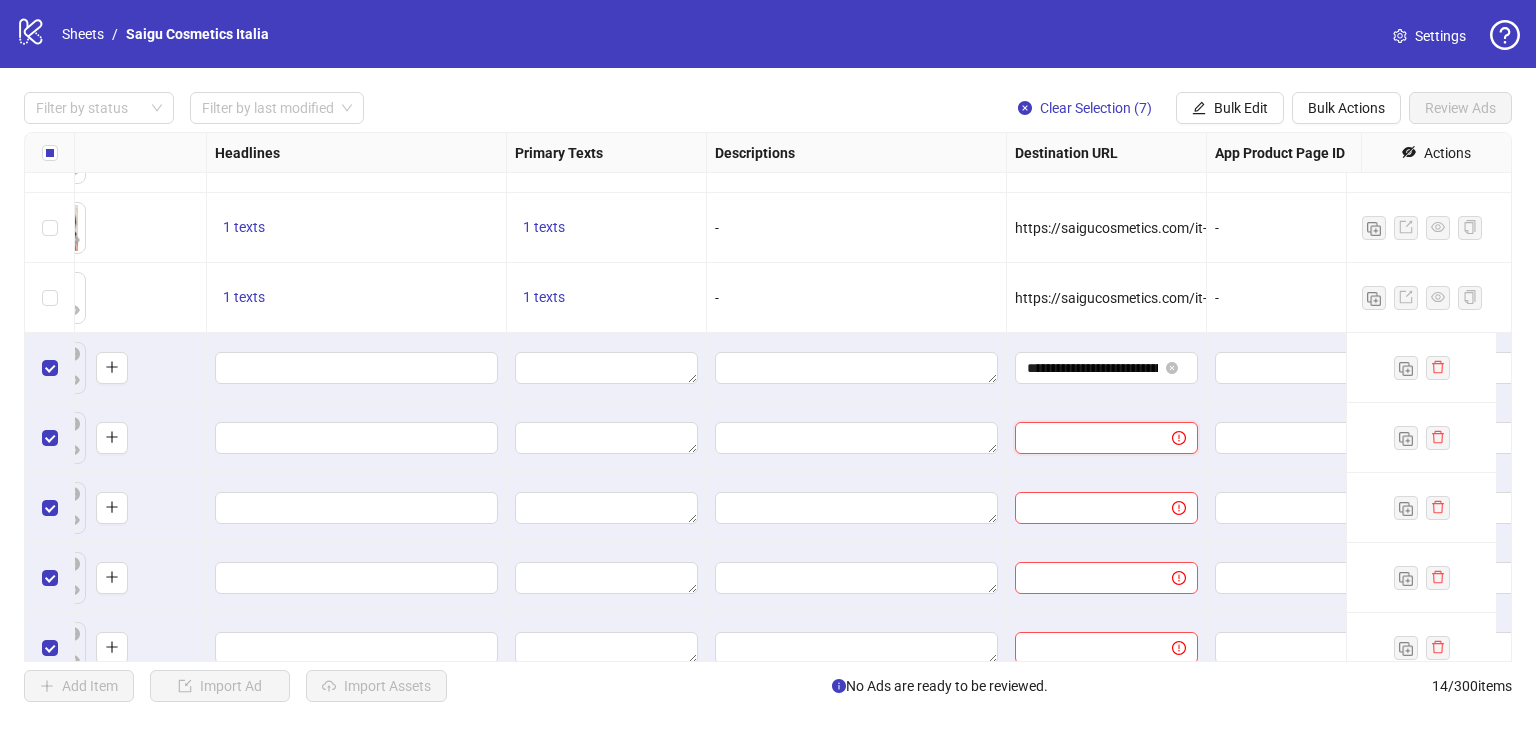 paste on "**********" 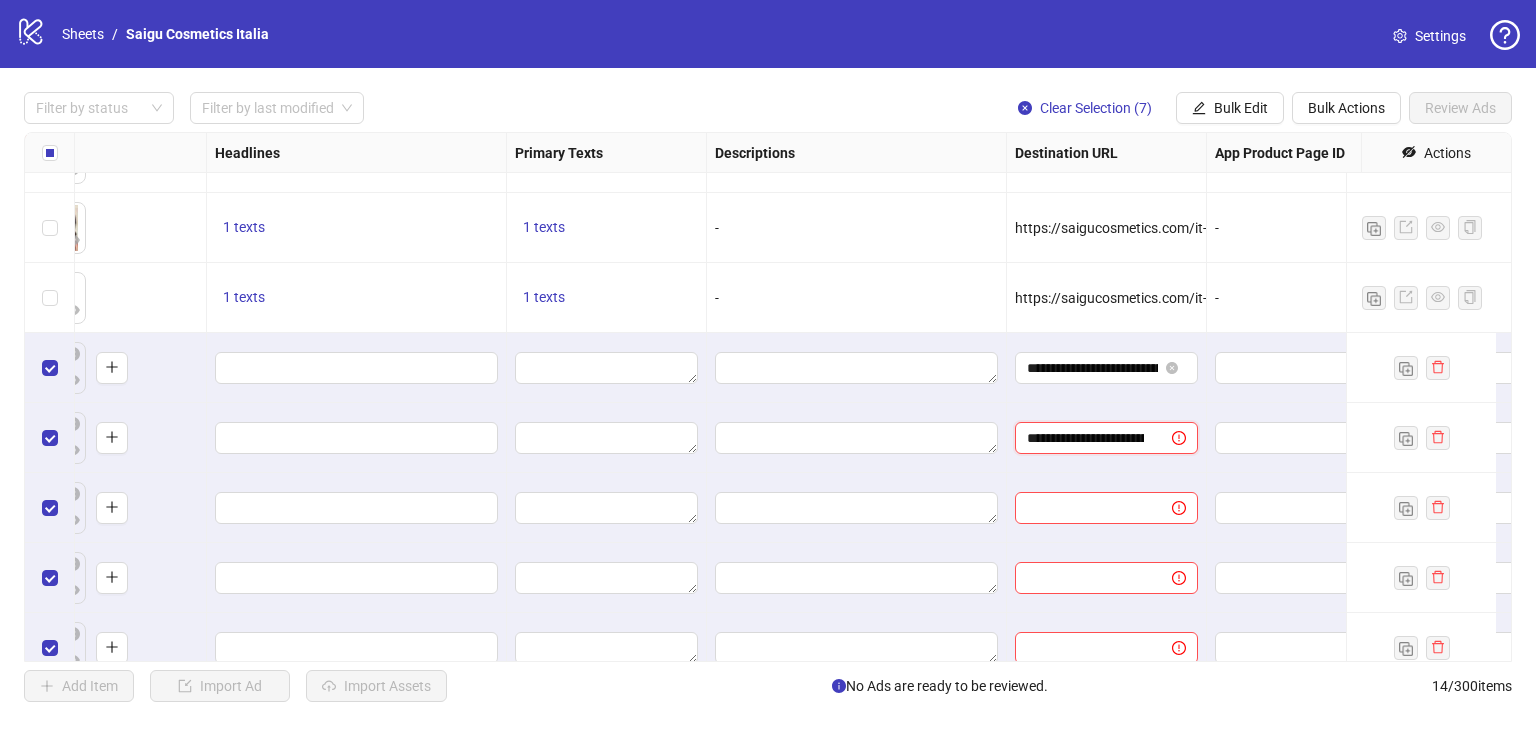 scroll, scrollTop: 0, scrollLeft: 200, axis: horizontal 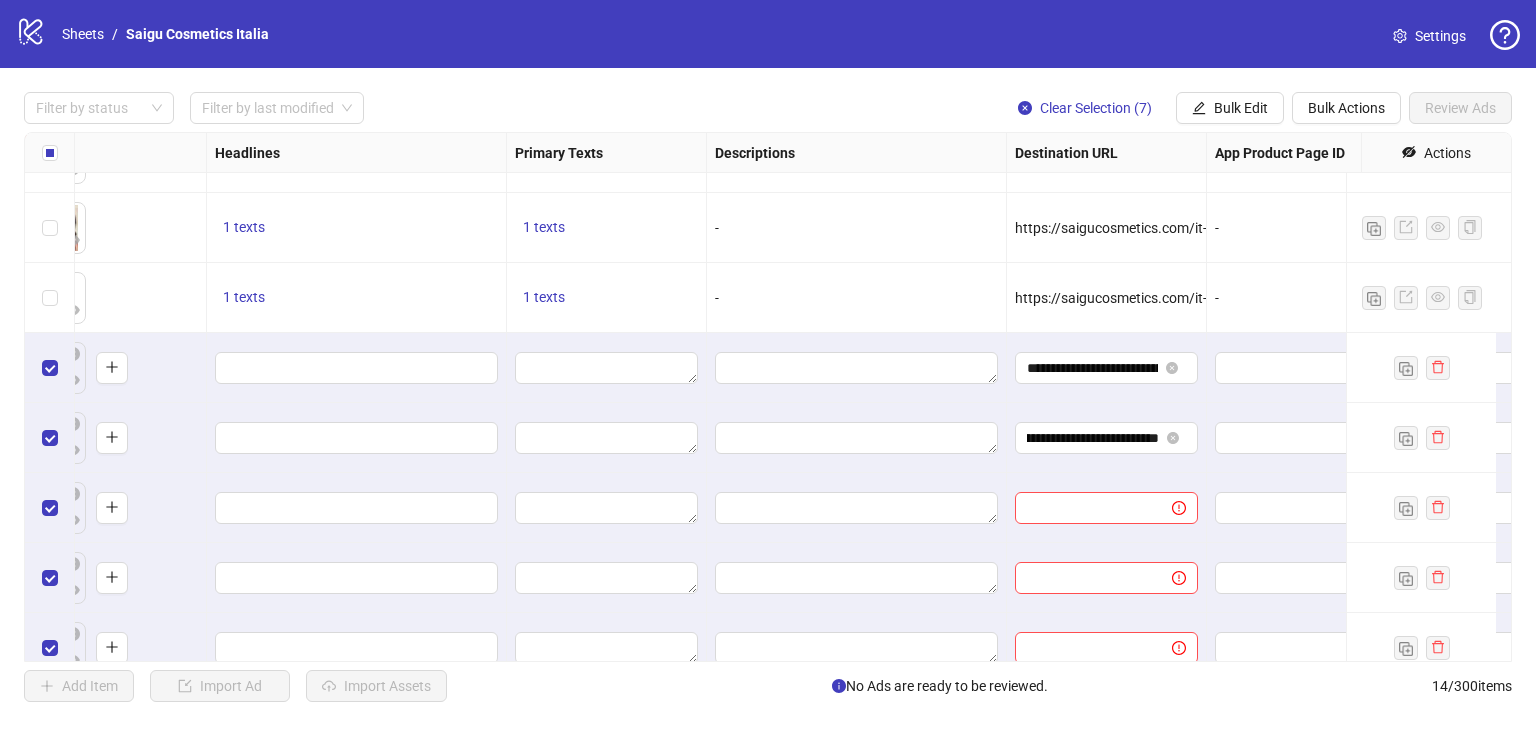 click at bounding box center [1107, 508] 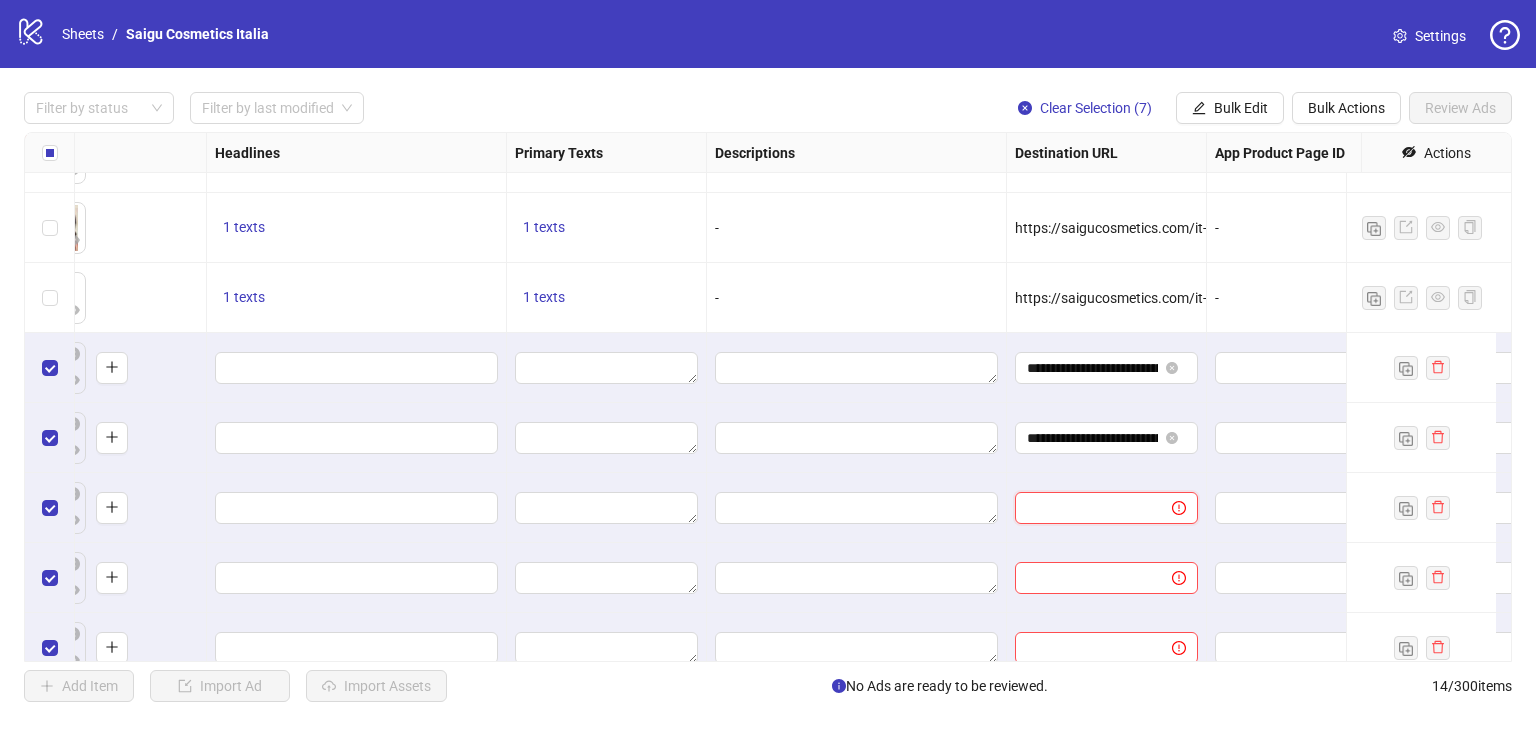 click at bounding box center (1085, 508) 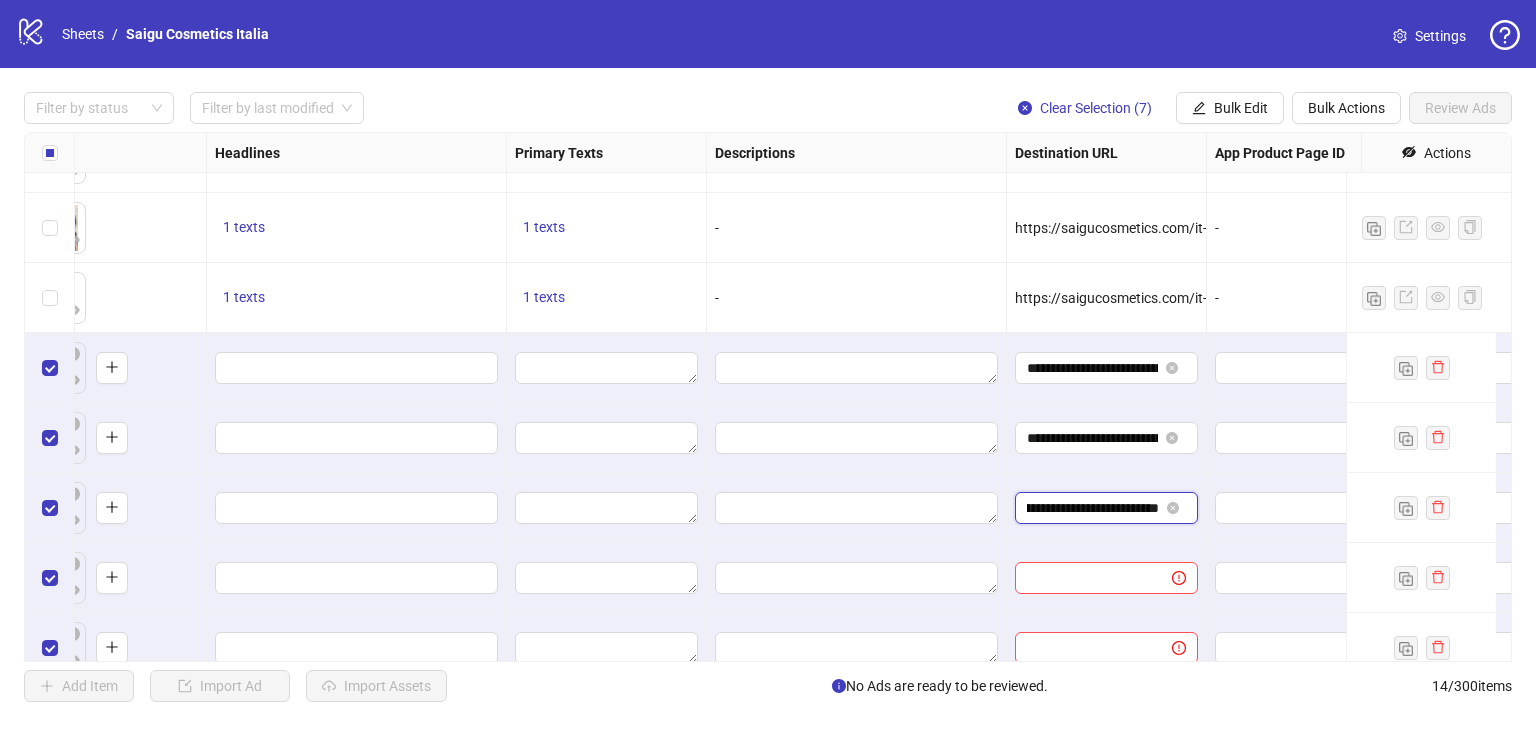 scroll, scrollTop: 0, scrollLeft: 153, axis: horizontal 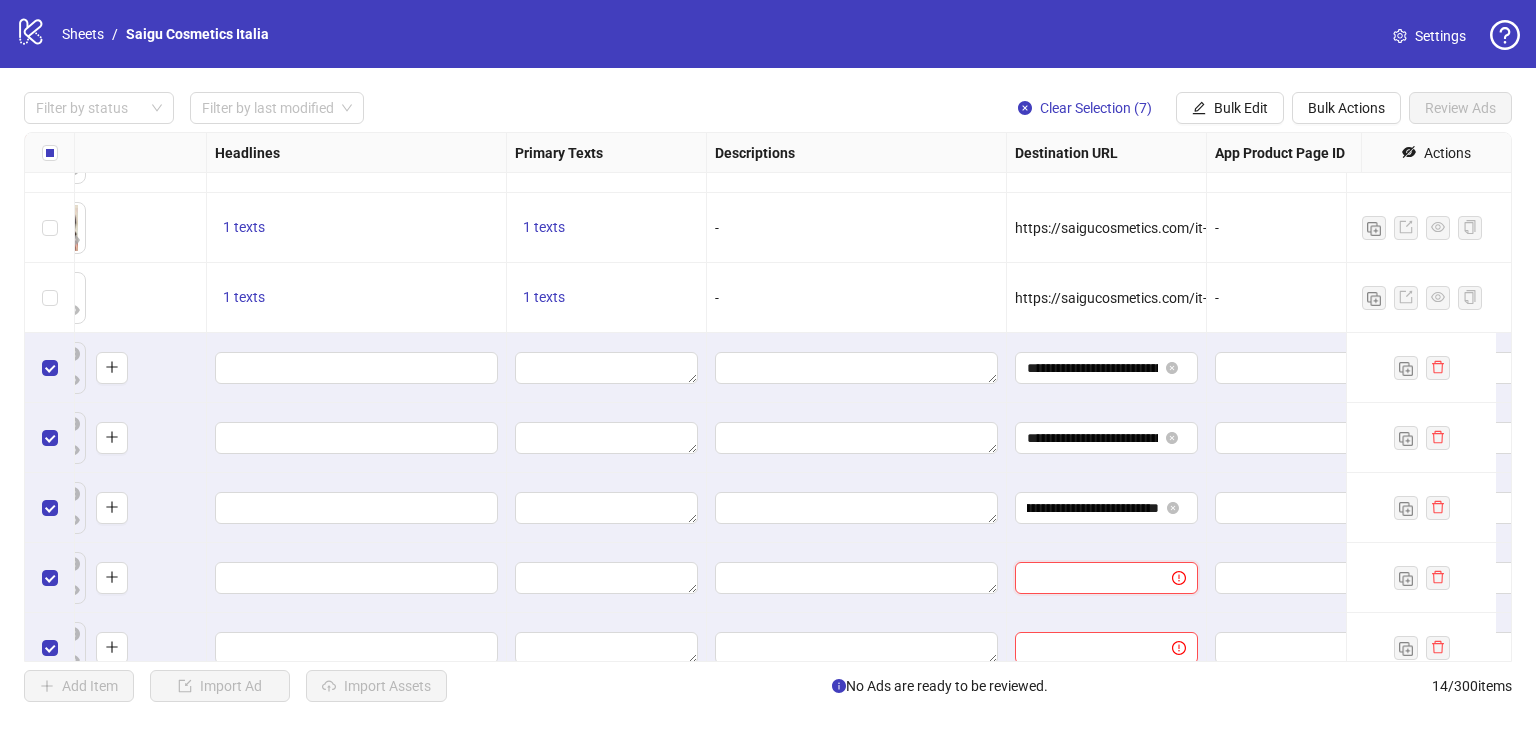 click at bounding box center (1085, 578) 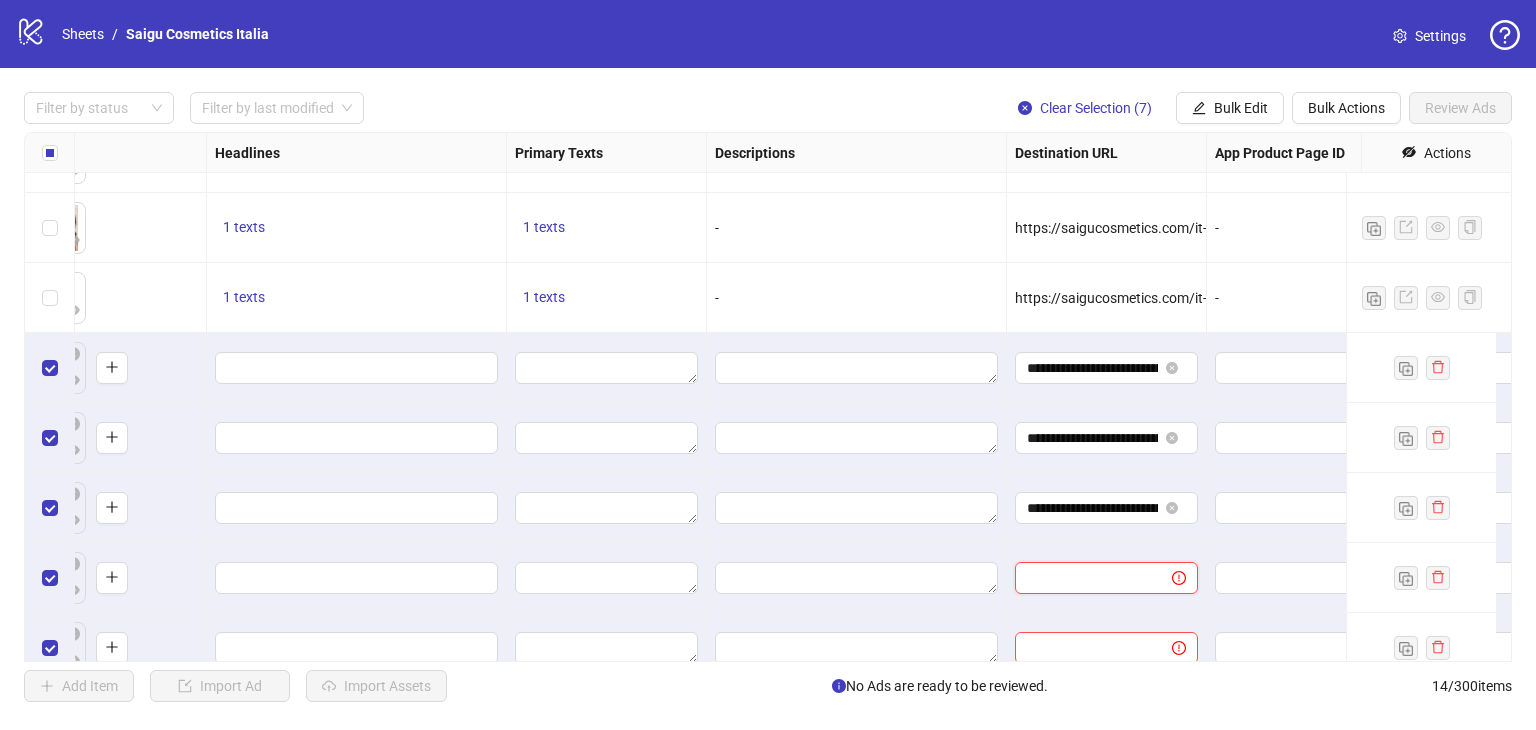 paste on "**********" 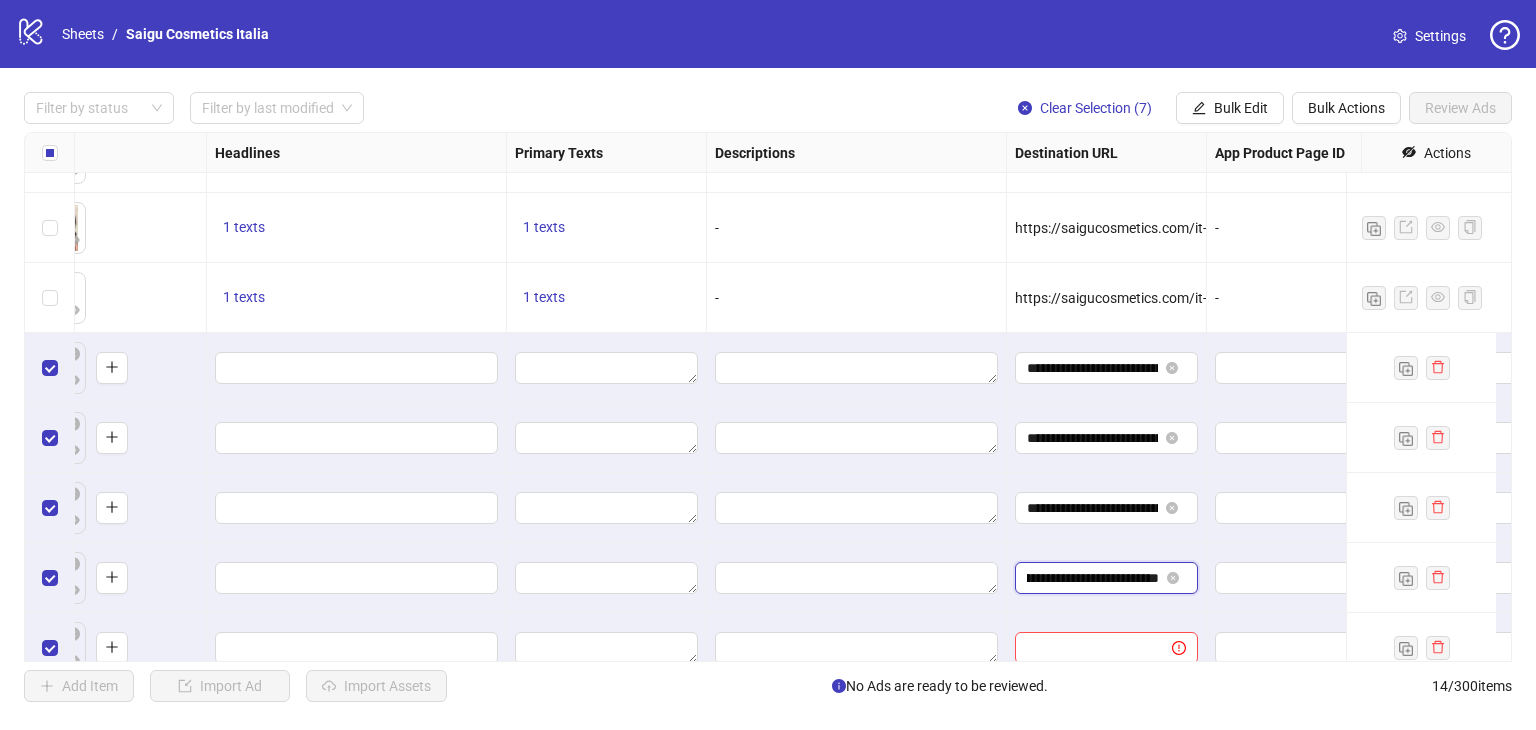 scroll, scrollTop: 0, scrollLeft: 137, axis: horizontal 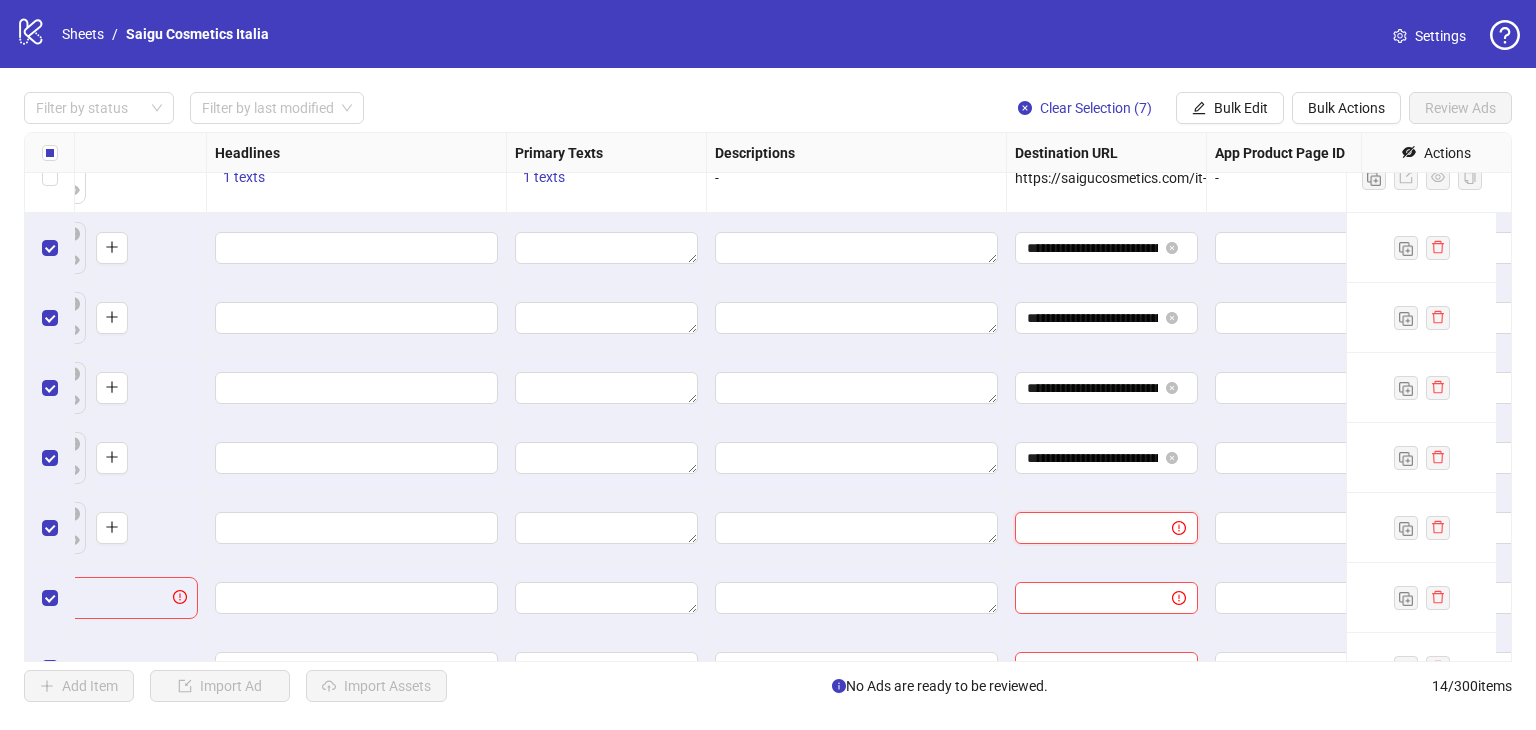 click at bounding box center (1085, 528) 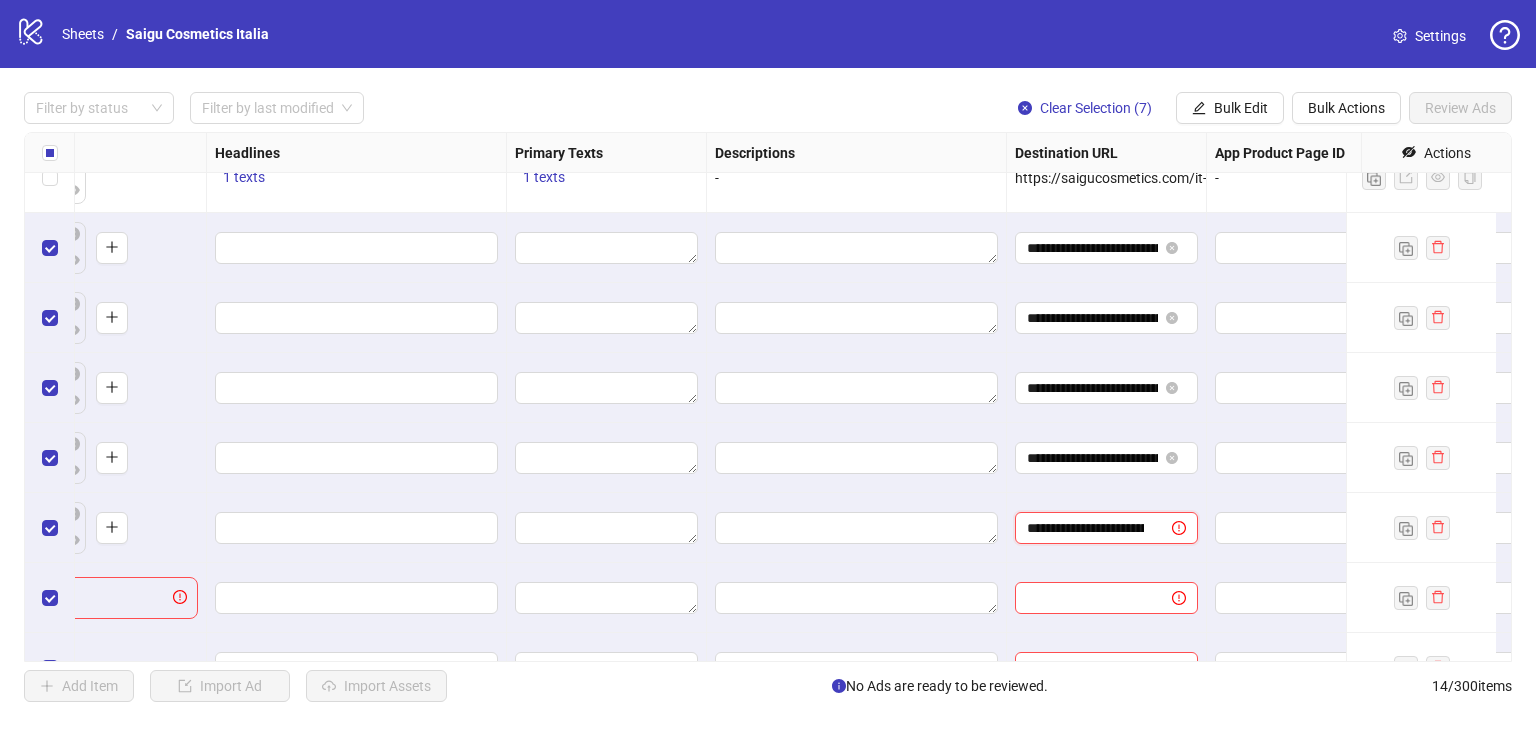 scroll, scrollTop: 0, scrollLeft: 200, axis: horizontal 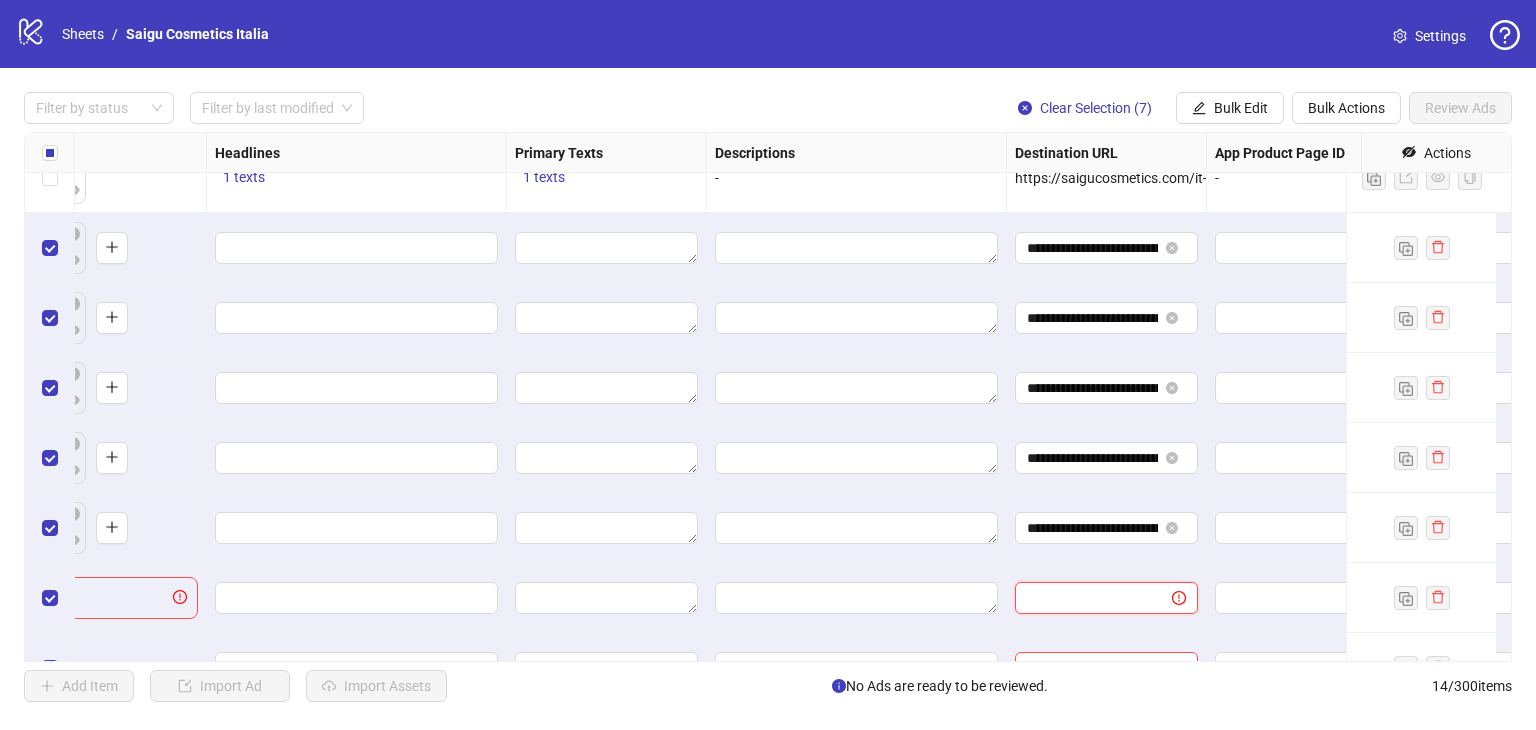 click at bounding box center (1085, 598) 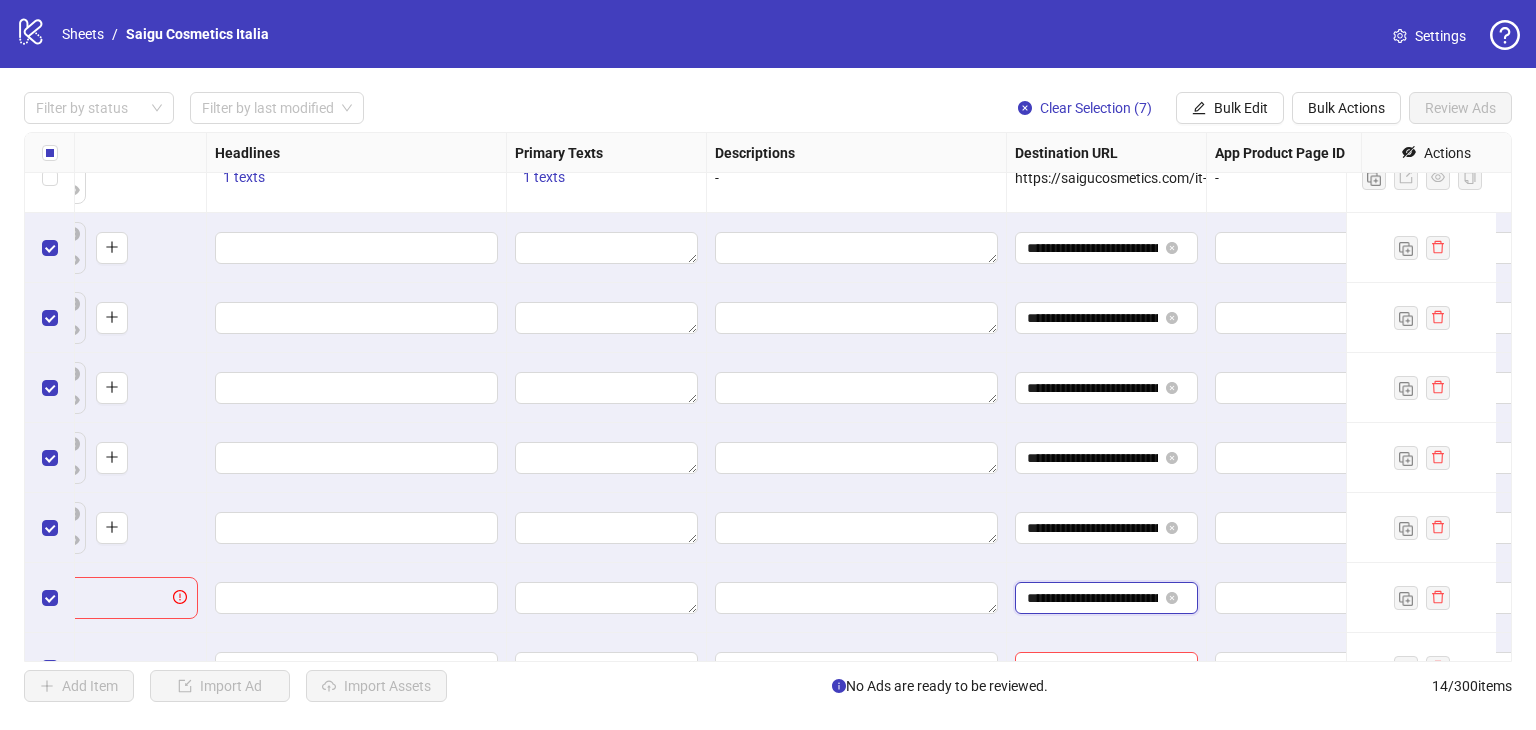 scroll, scrollTop: 0, scrollLeft: 200, axis: horizontal 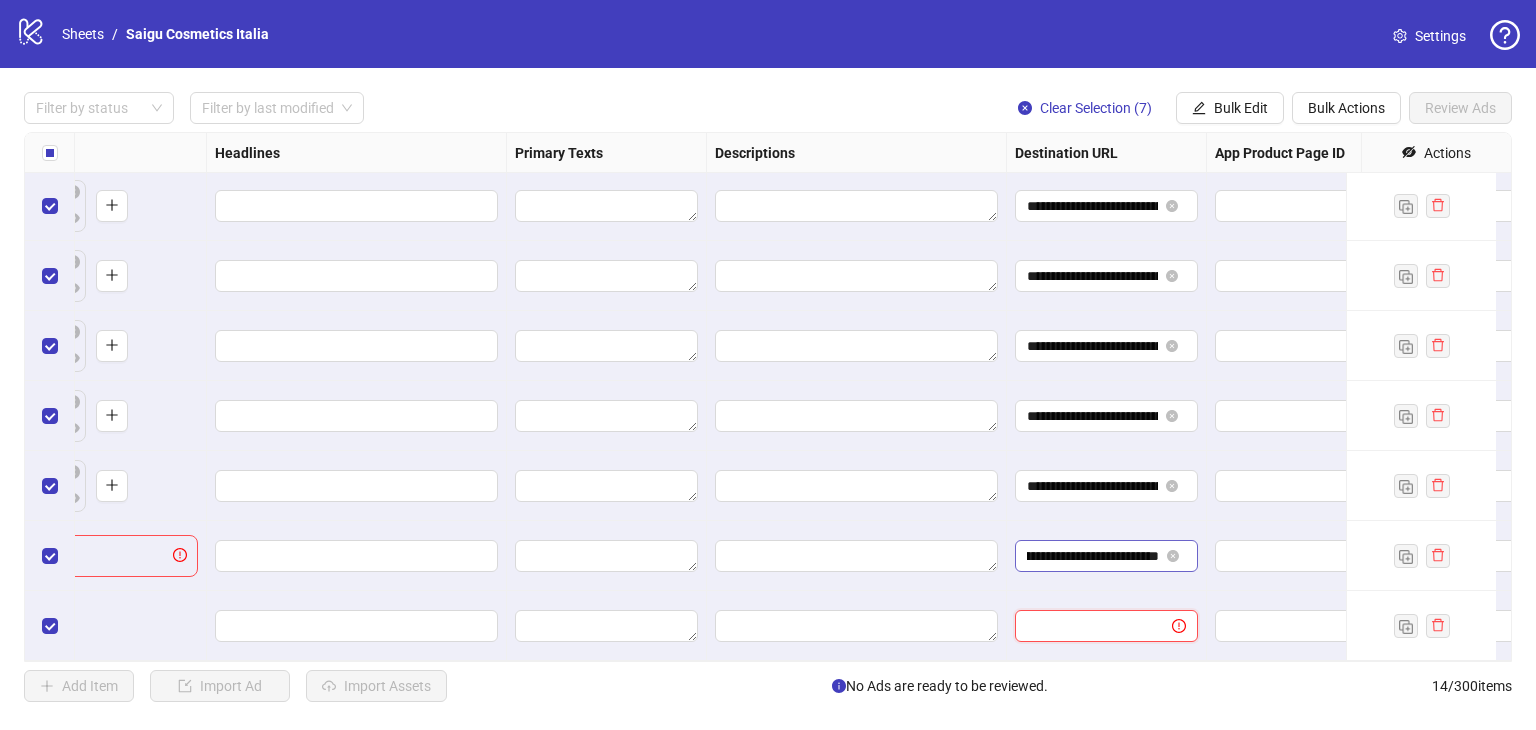 click at bounding box center [1085, 626] 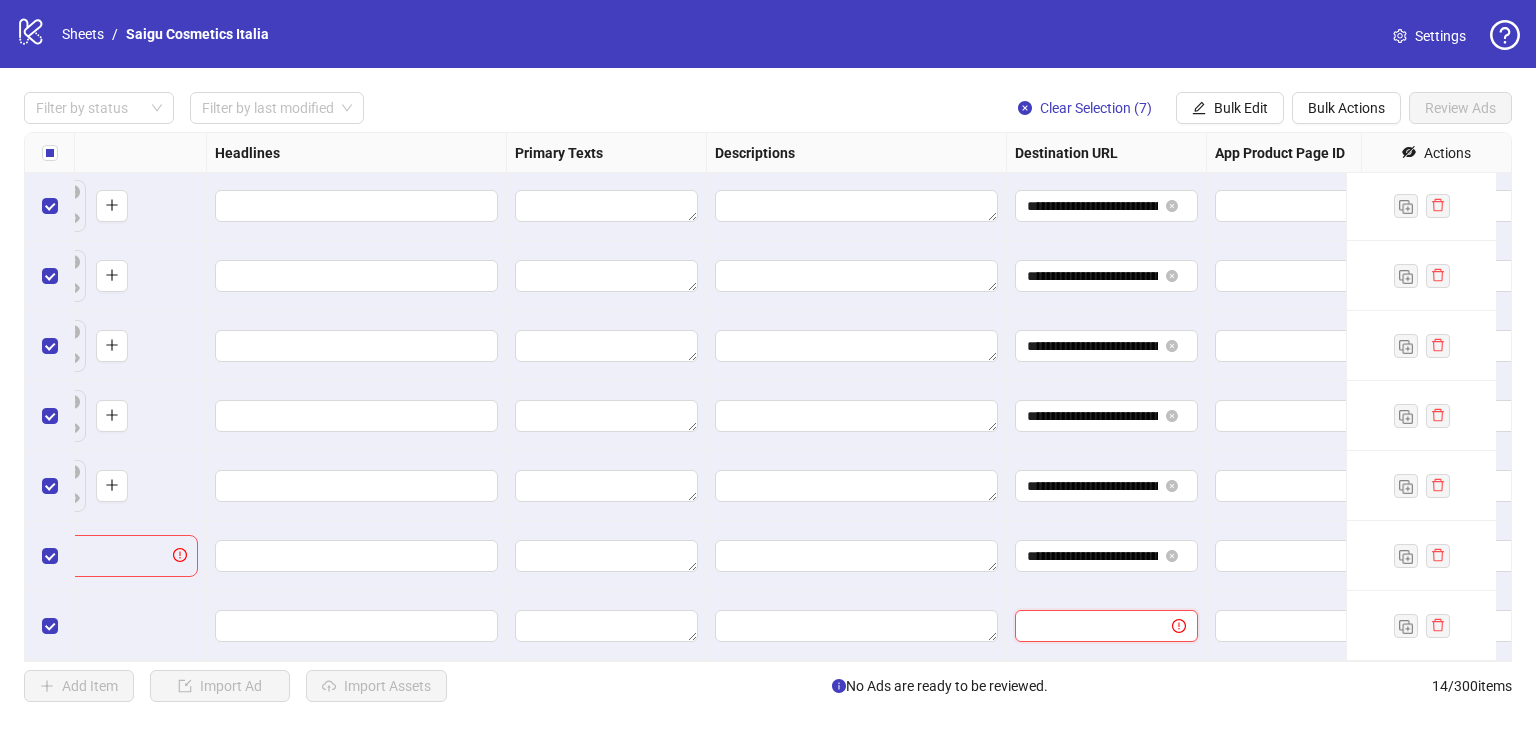 paste on "**********" 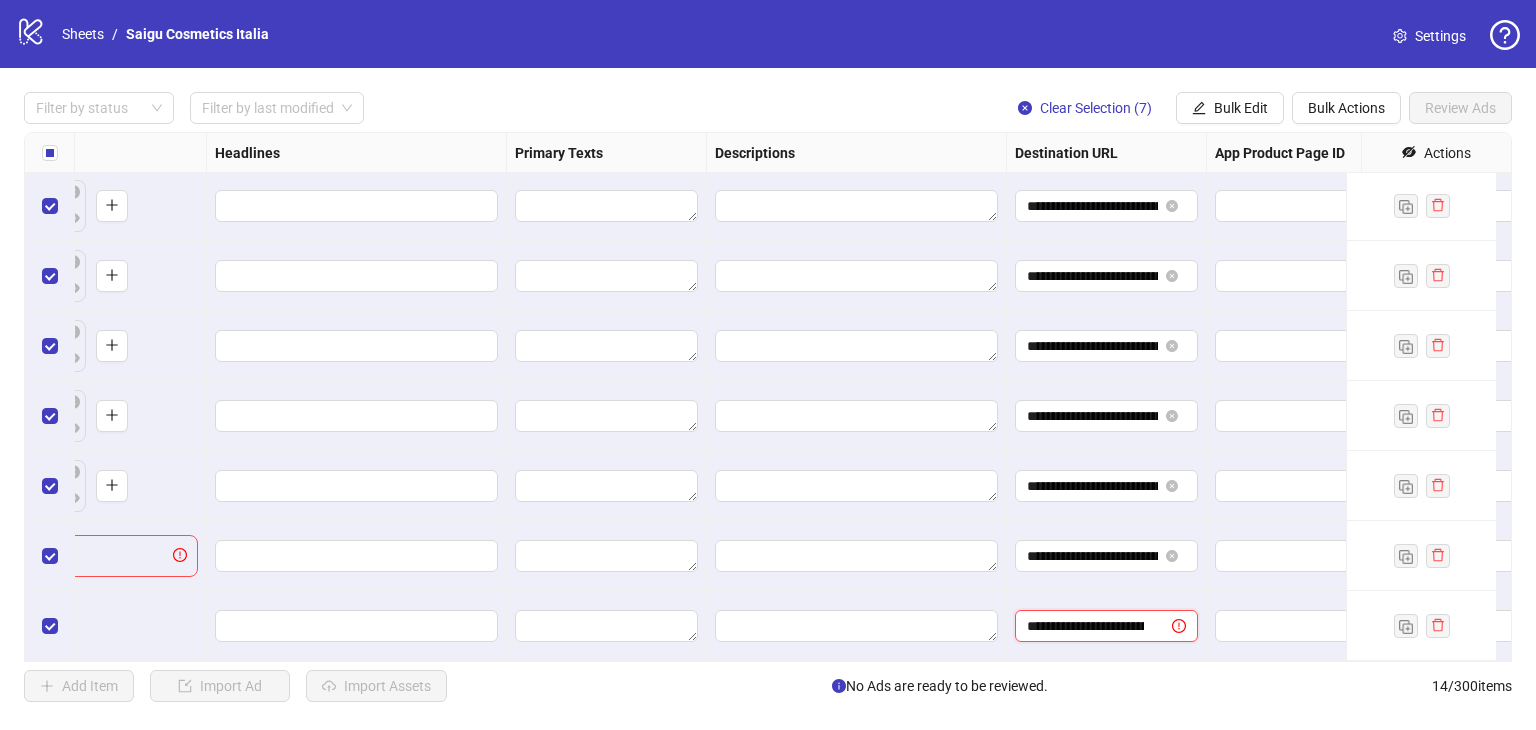 scroll, scrollTop: 0, scrollLeft: 200, axis: horizontal 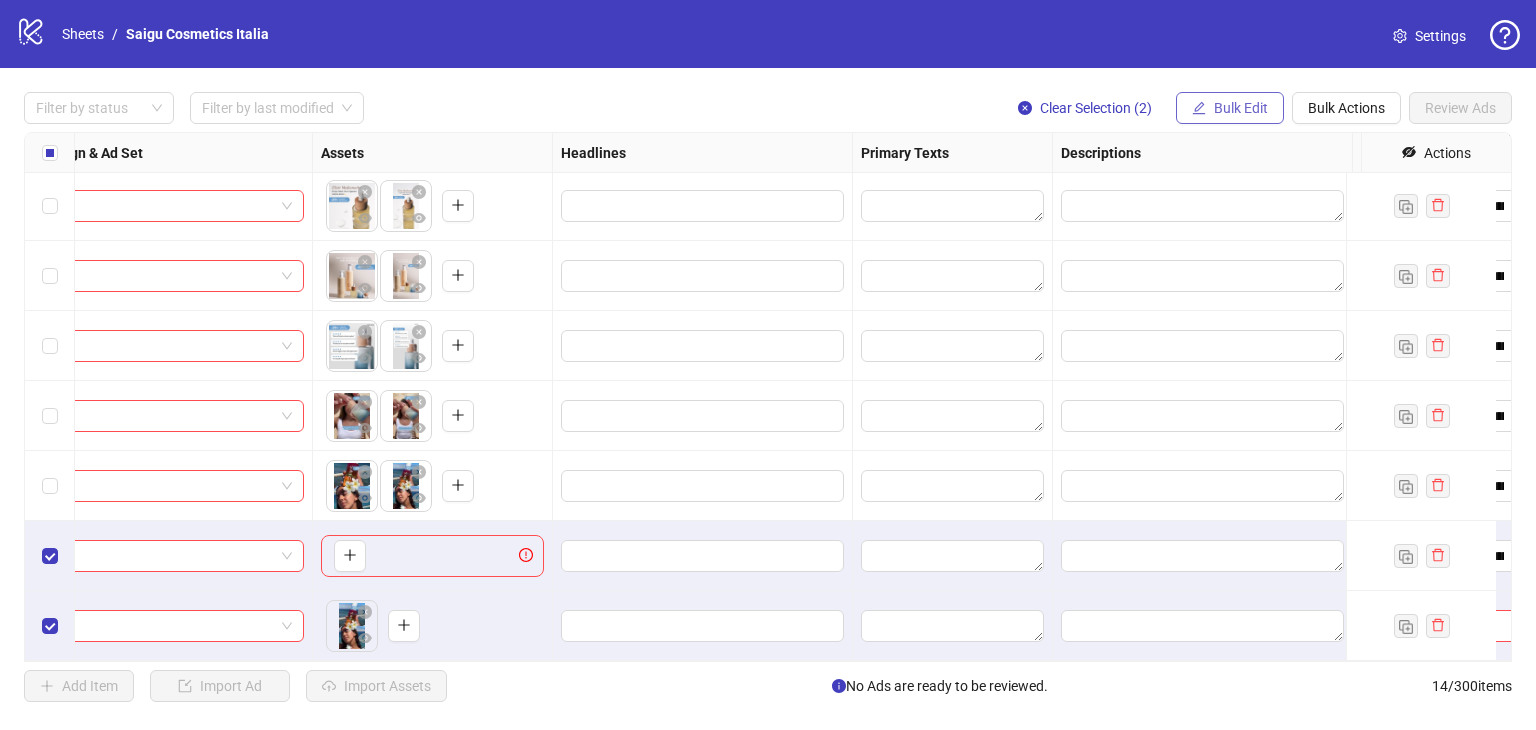 click on "Bulk Edit" at bounding box center (1230, 108) 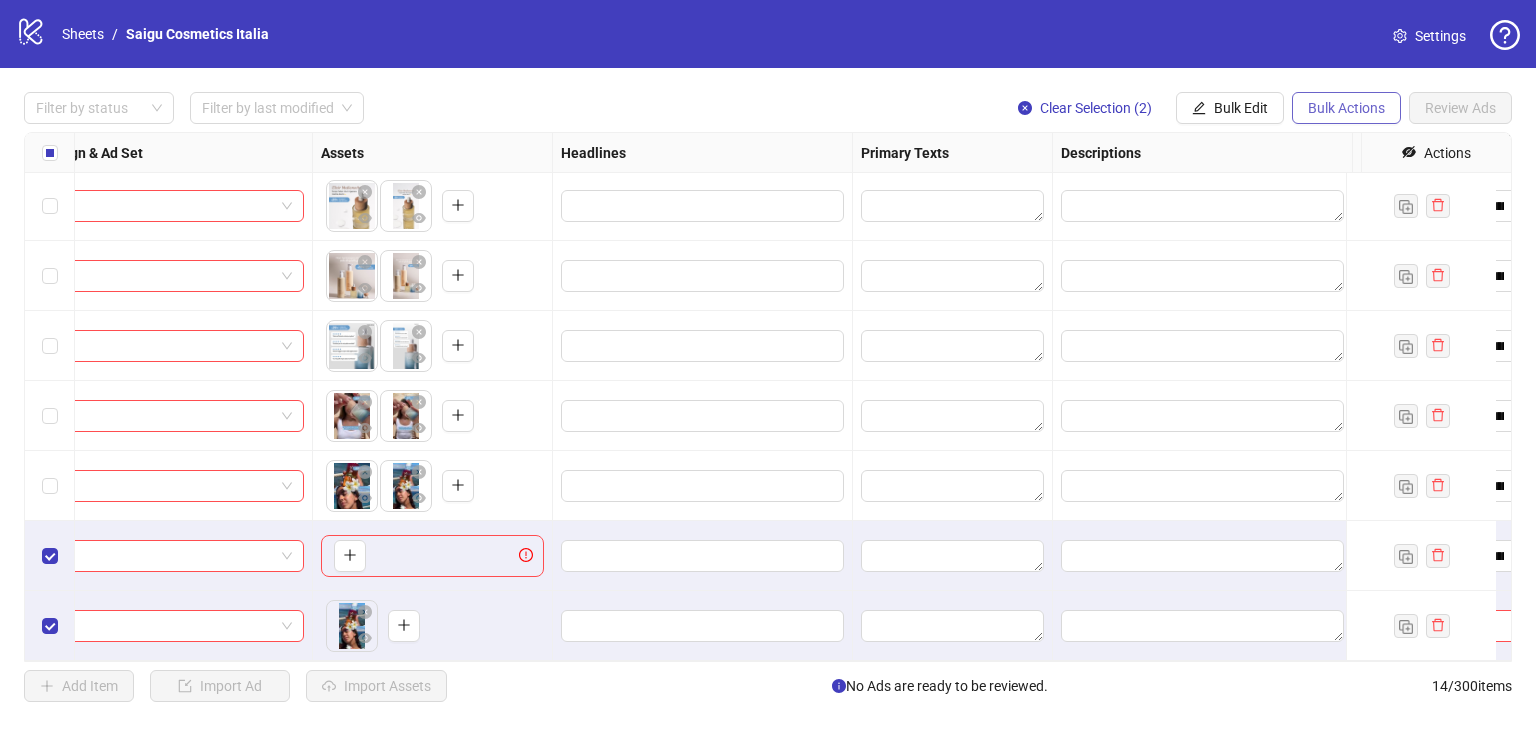 click on "Bulk Actions" at bounding box center (1346, 108) 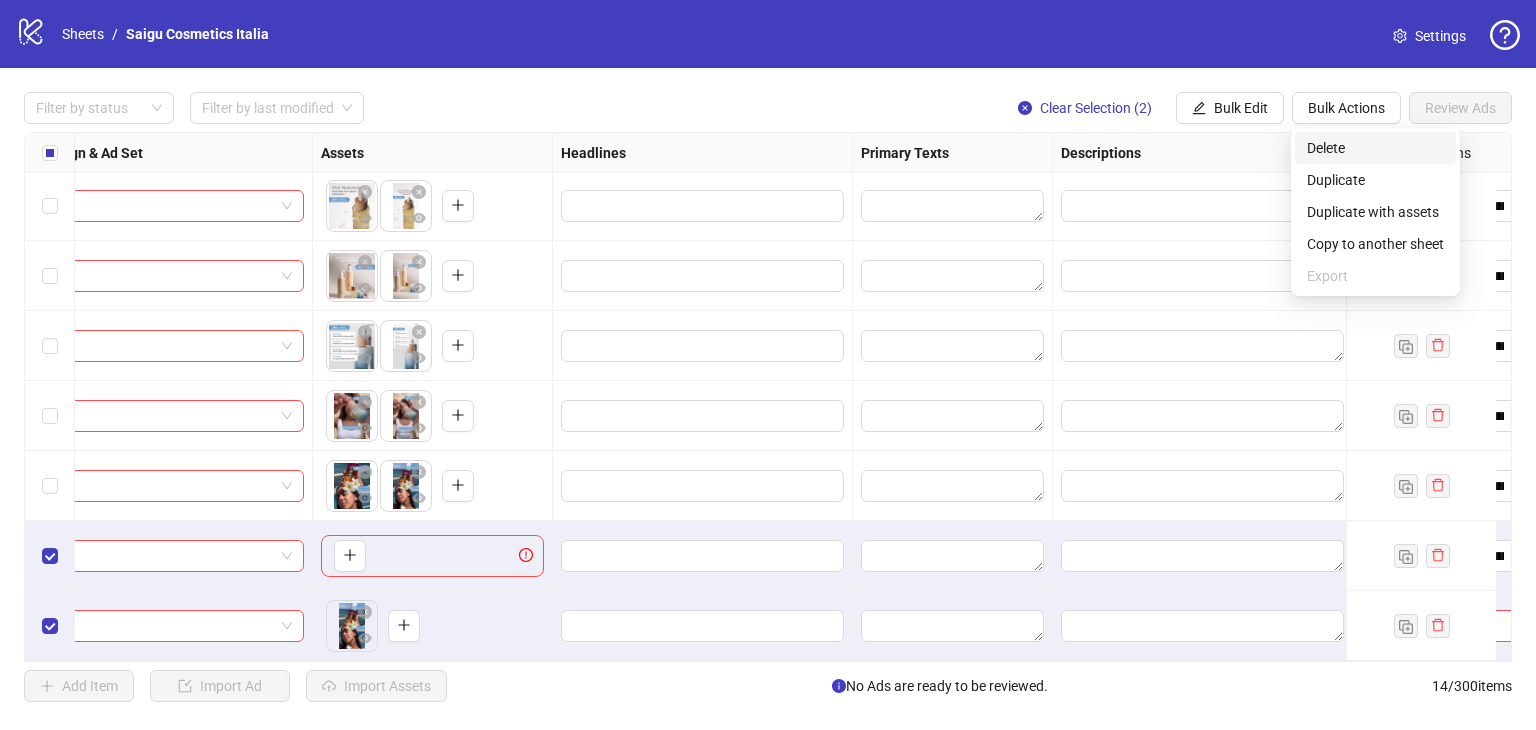 click on "Delete" at bounding box center (1375, 148) 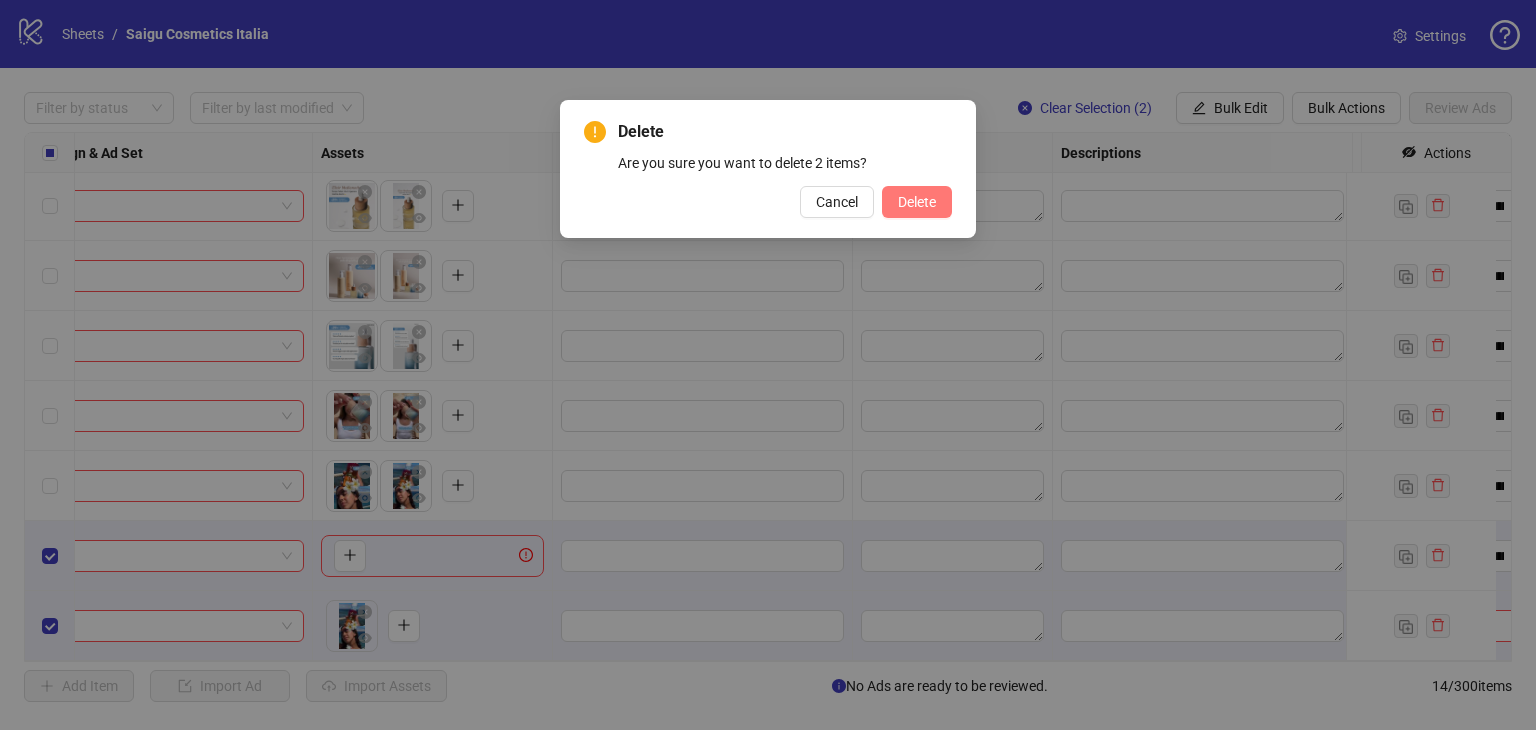 click on "Delete" at bounding box center [917, 202] 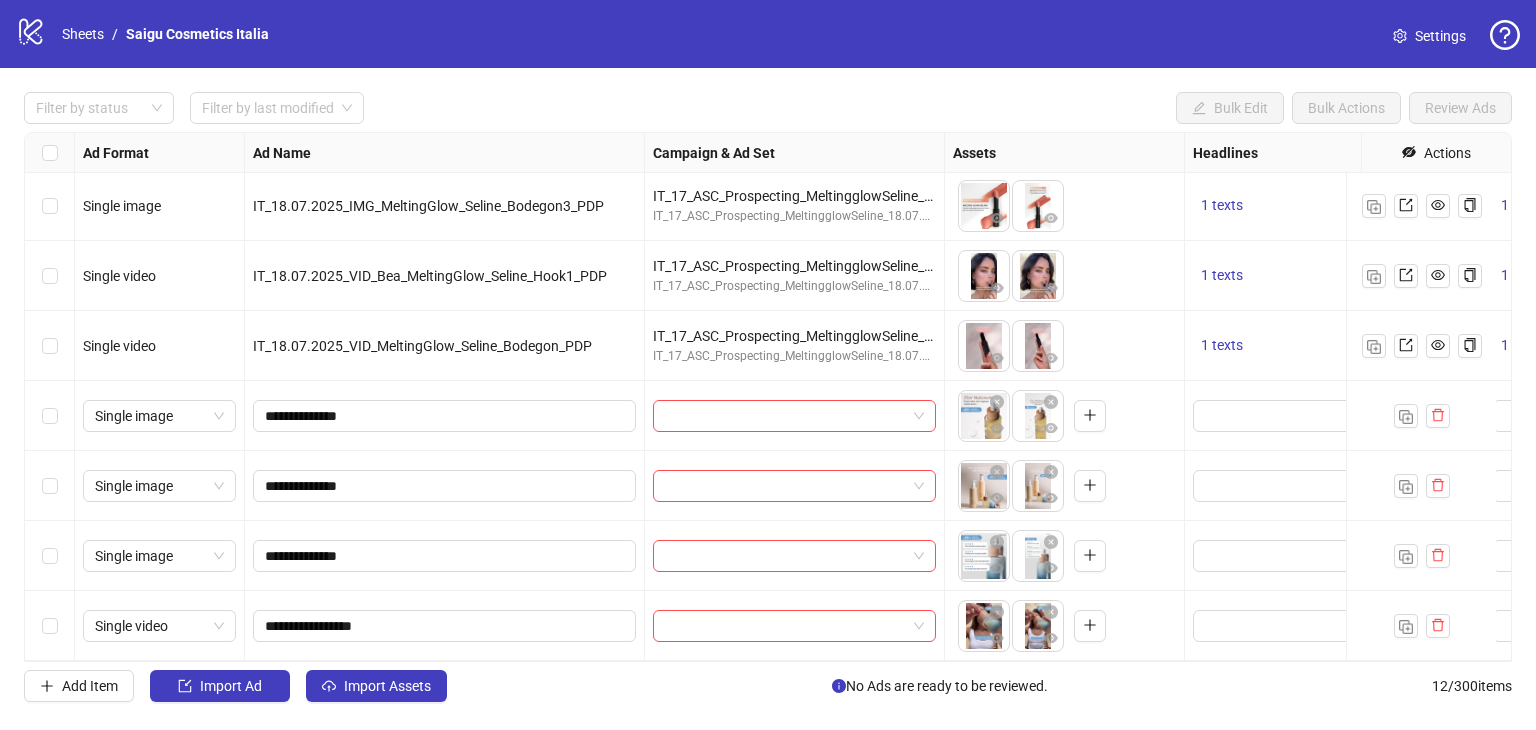 scroll, scrollTop: 366, scrollLeft: 0, axis: vertical 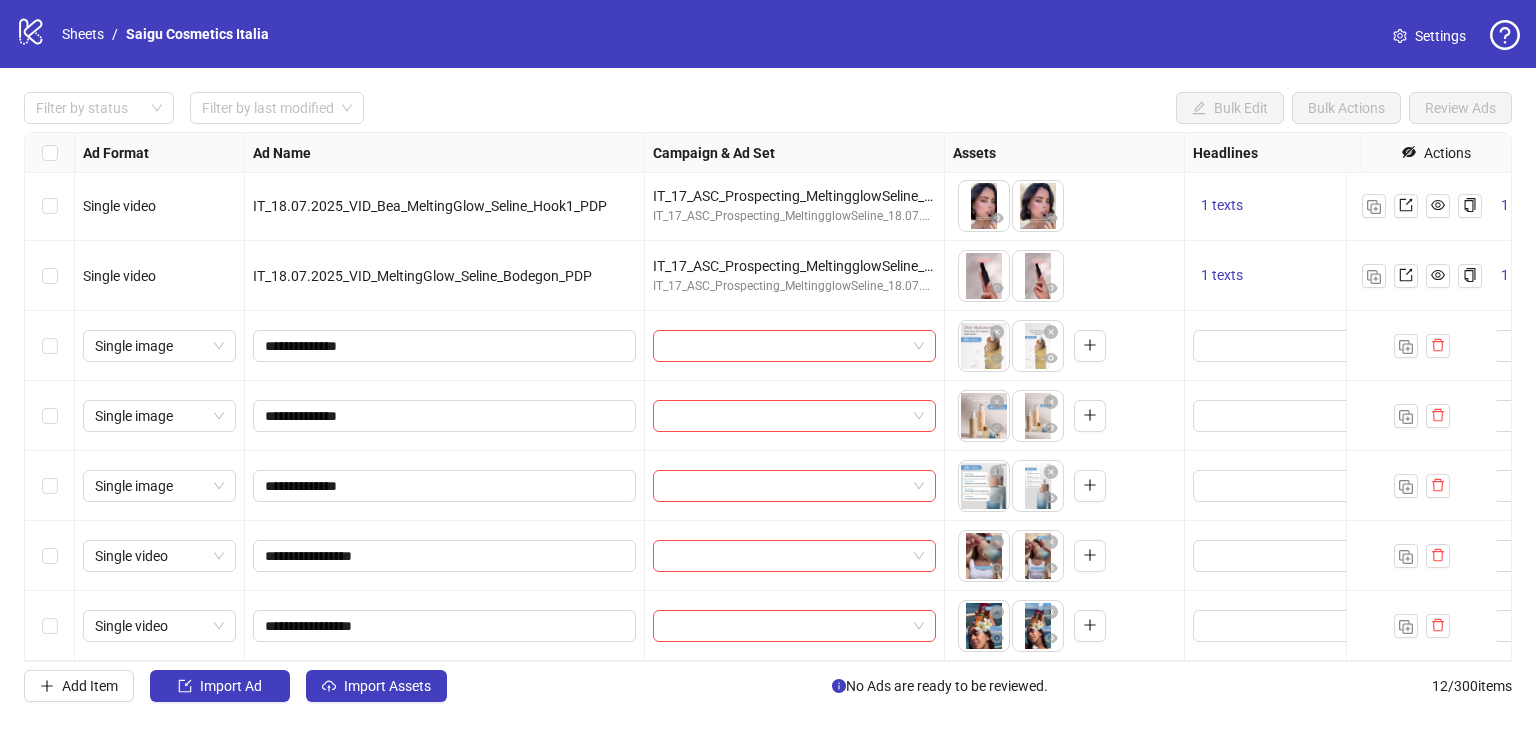 click at bounding box center [50, 346] 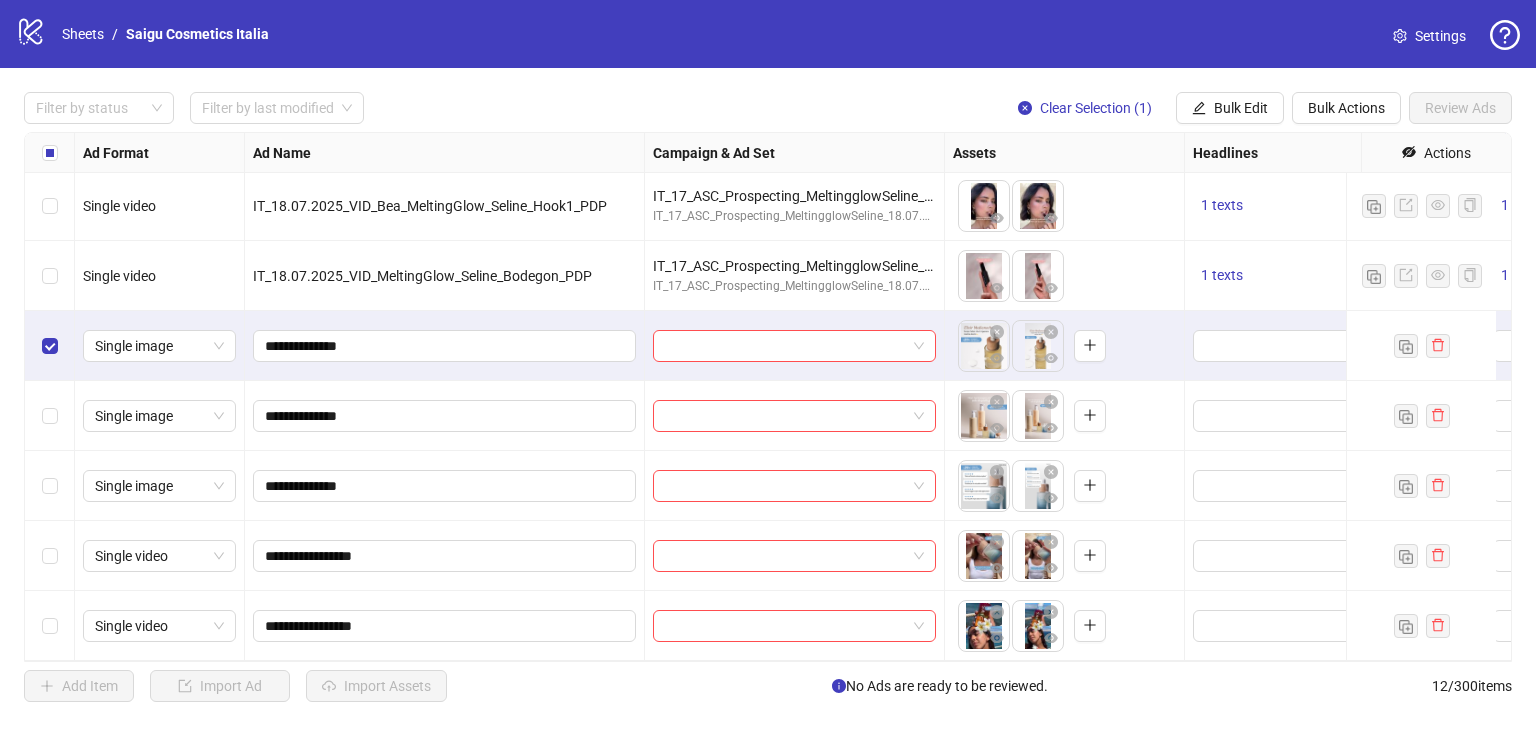 click at bounding box center [50, 416] 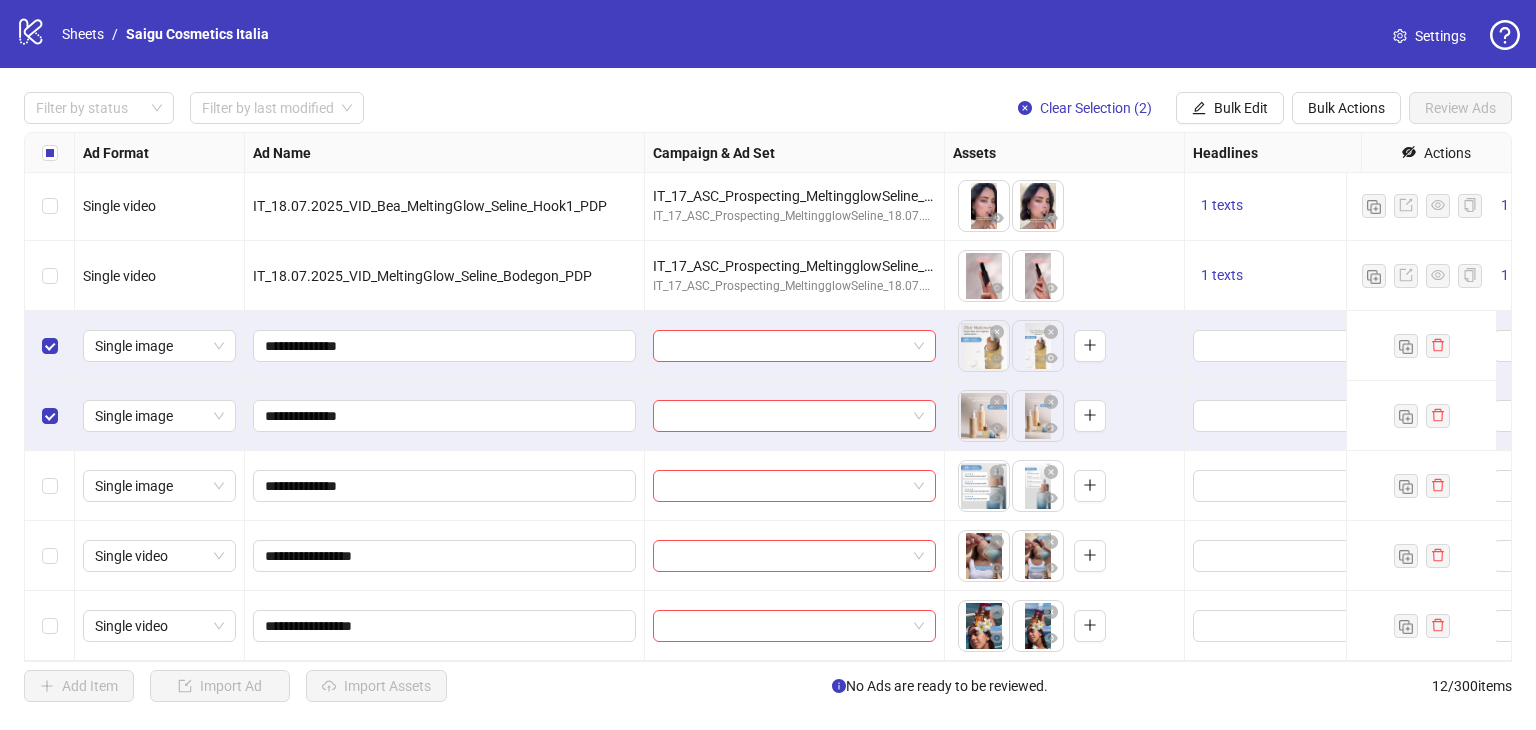 click at bounding box center (50, 486) 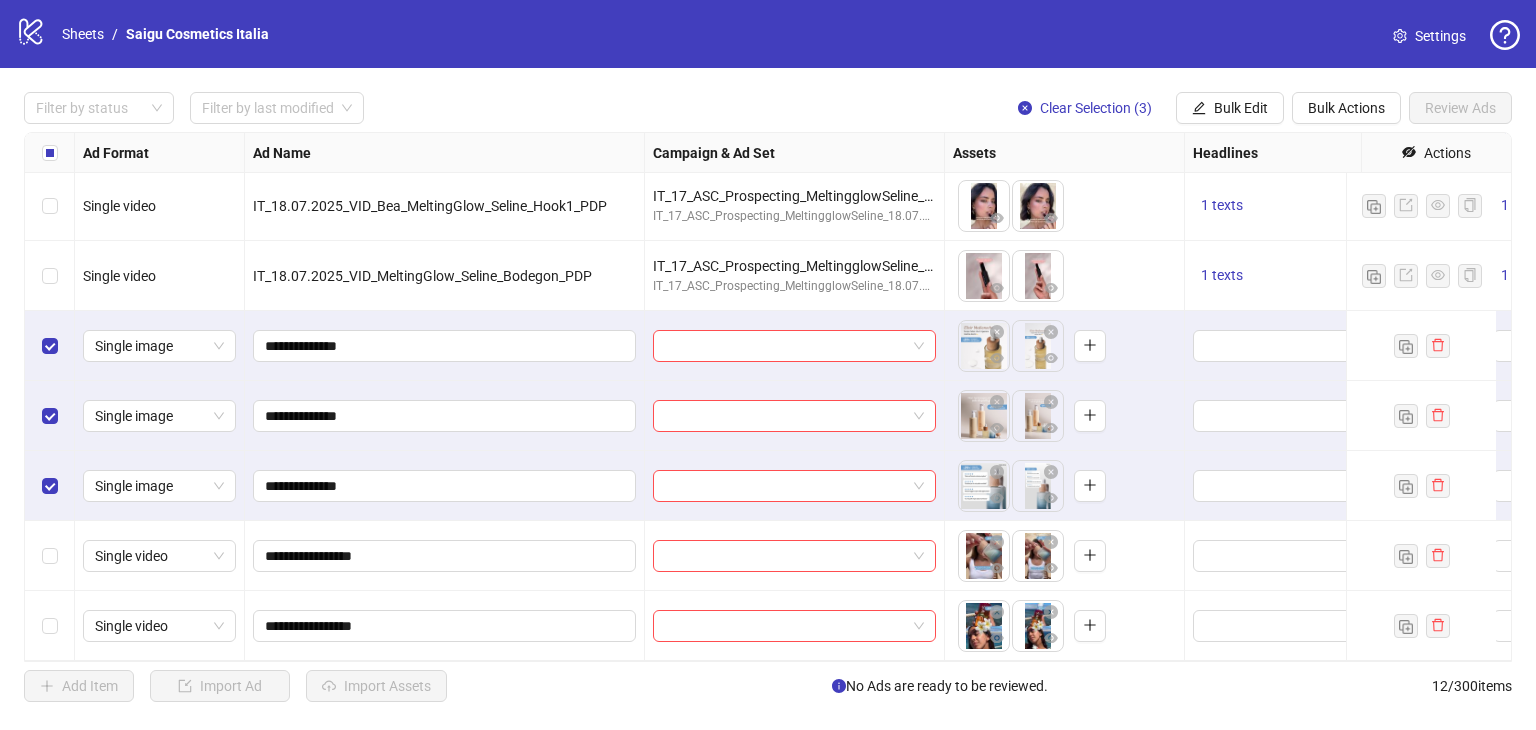 click at bounding box center [50, 556] 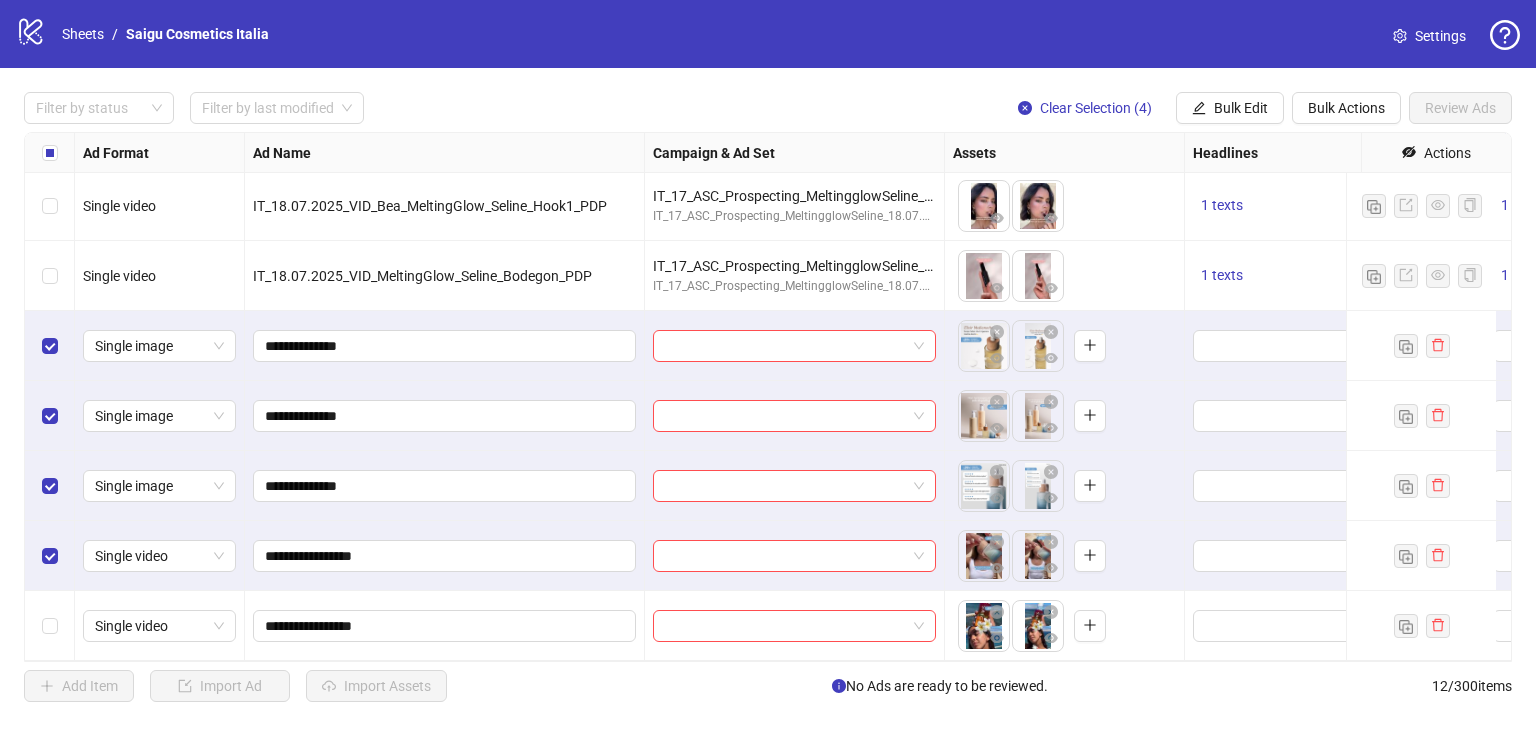 click at bounding box center (50, 626) 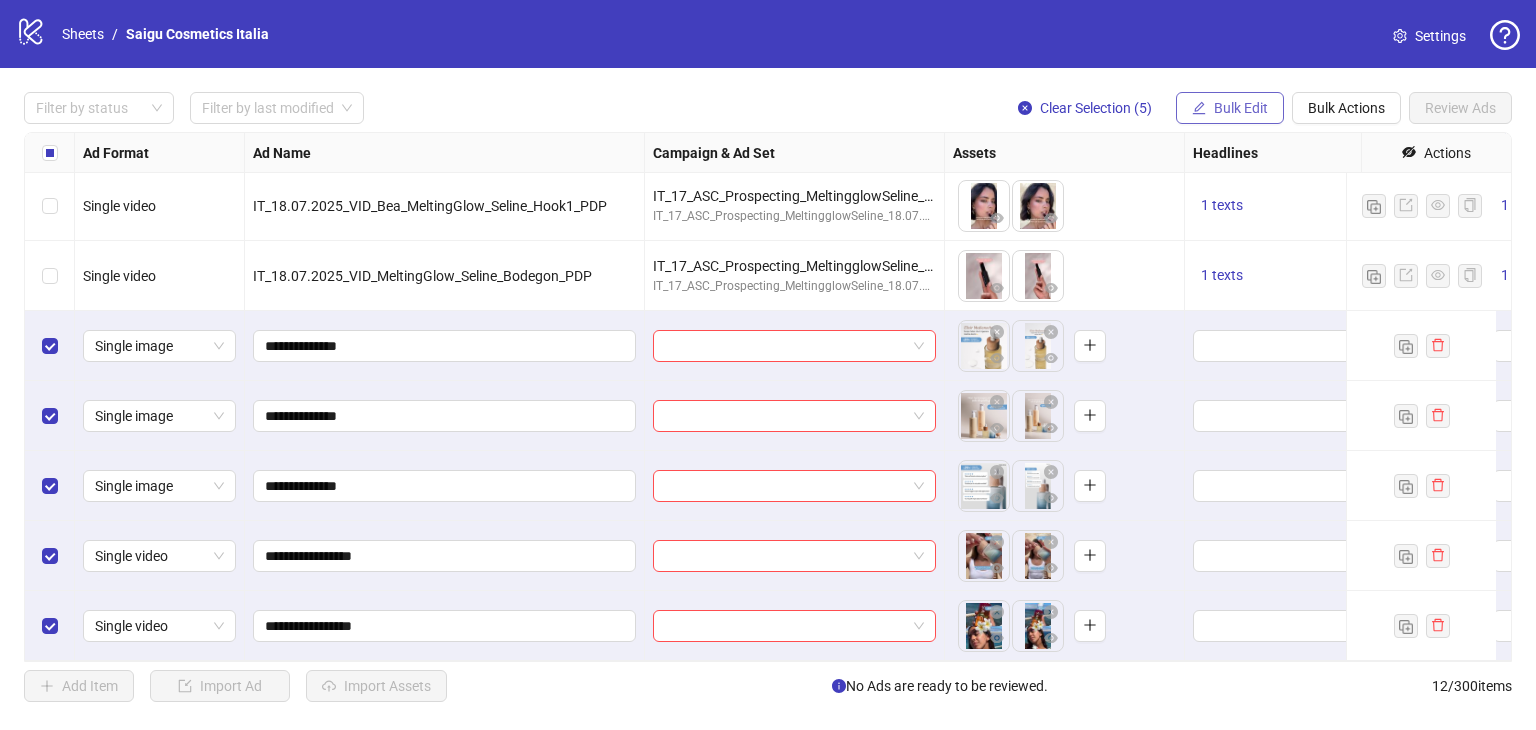 click on "Bulk Edit" at bounding box center (1241, 108) 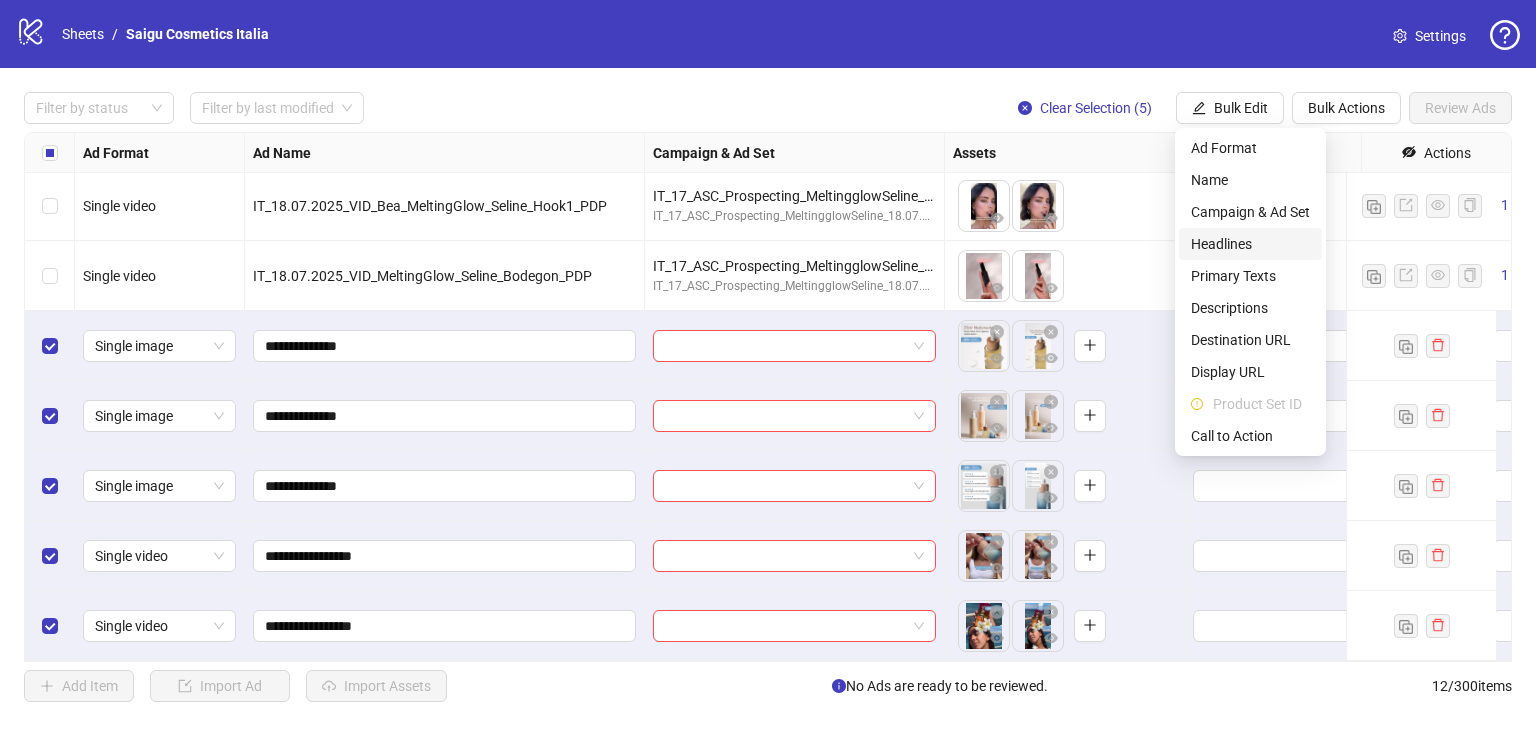 click on "Headlines" at bounding box center (1250, 244) 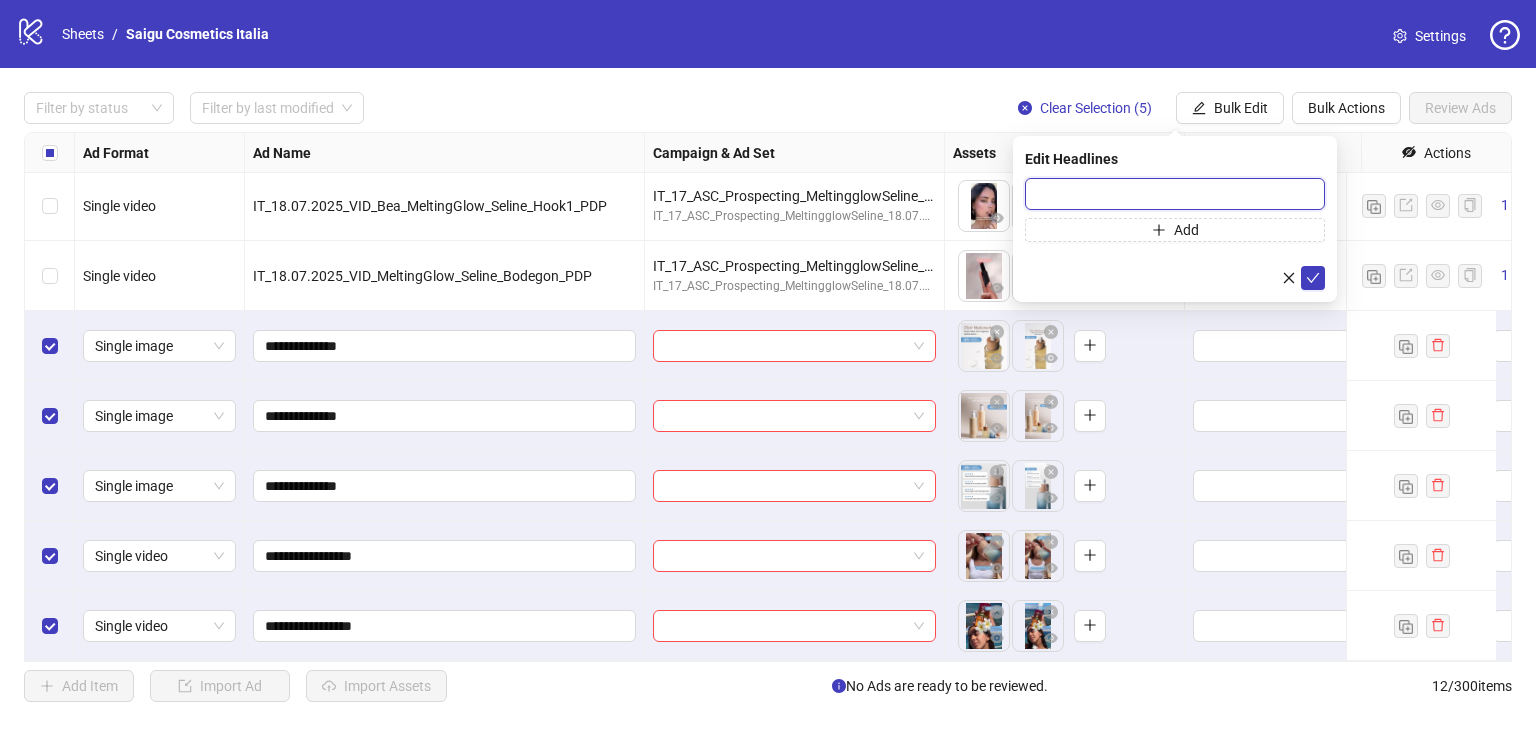 click at bounding box center [1175, 194] 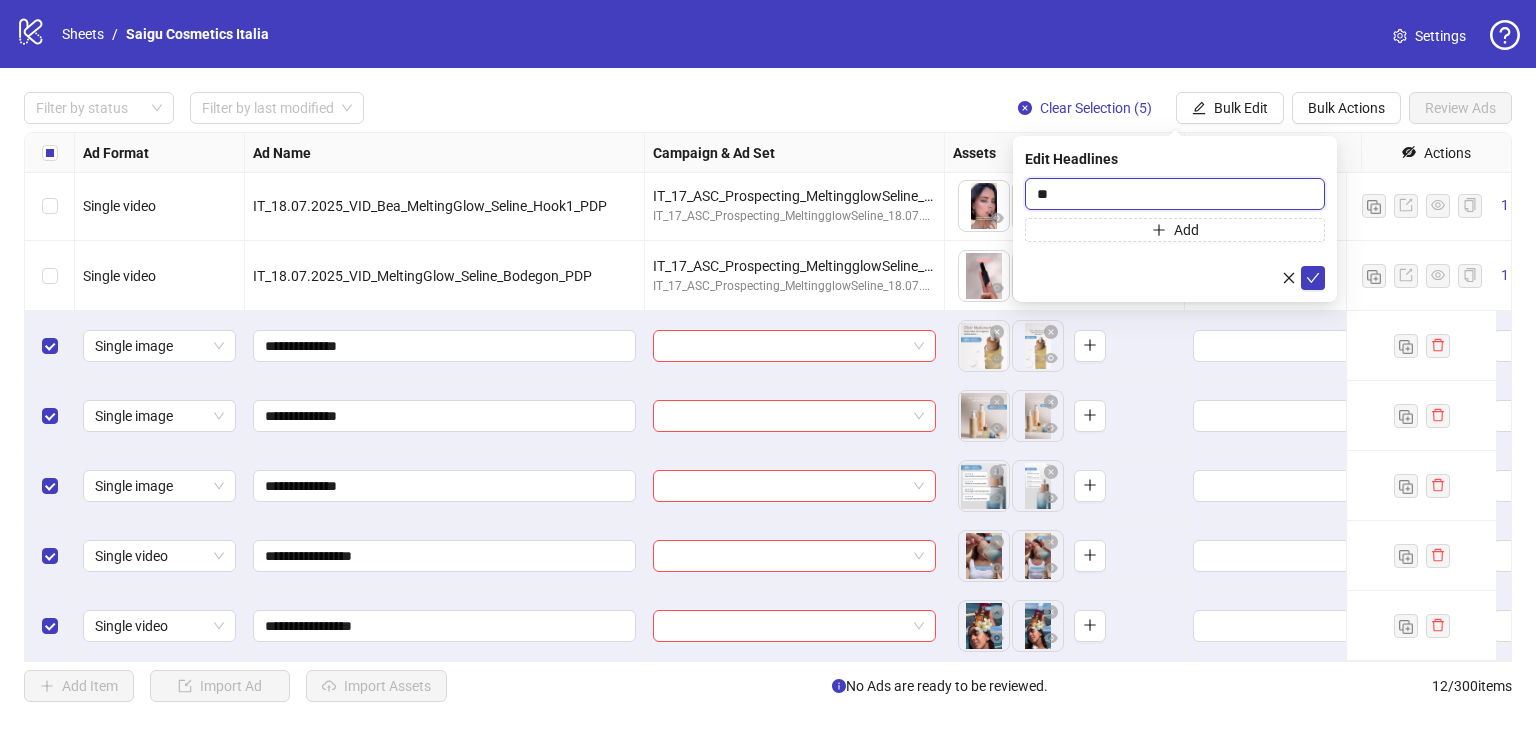 type on "*" 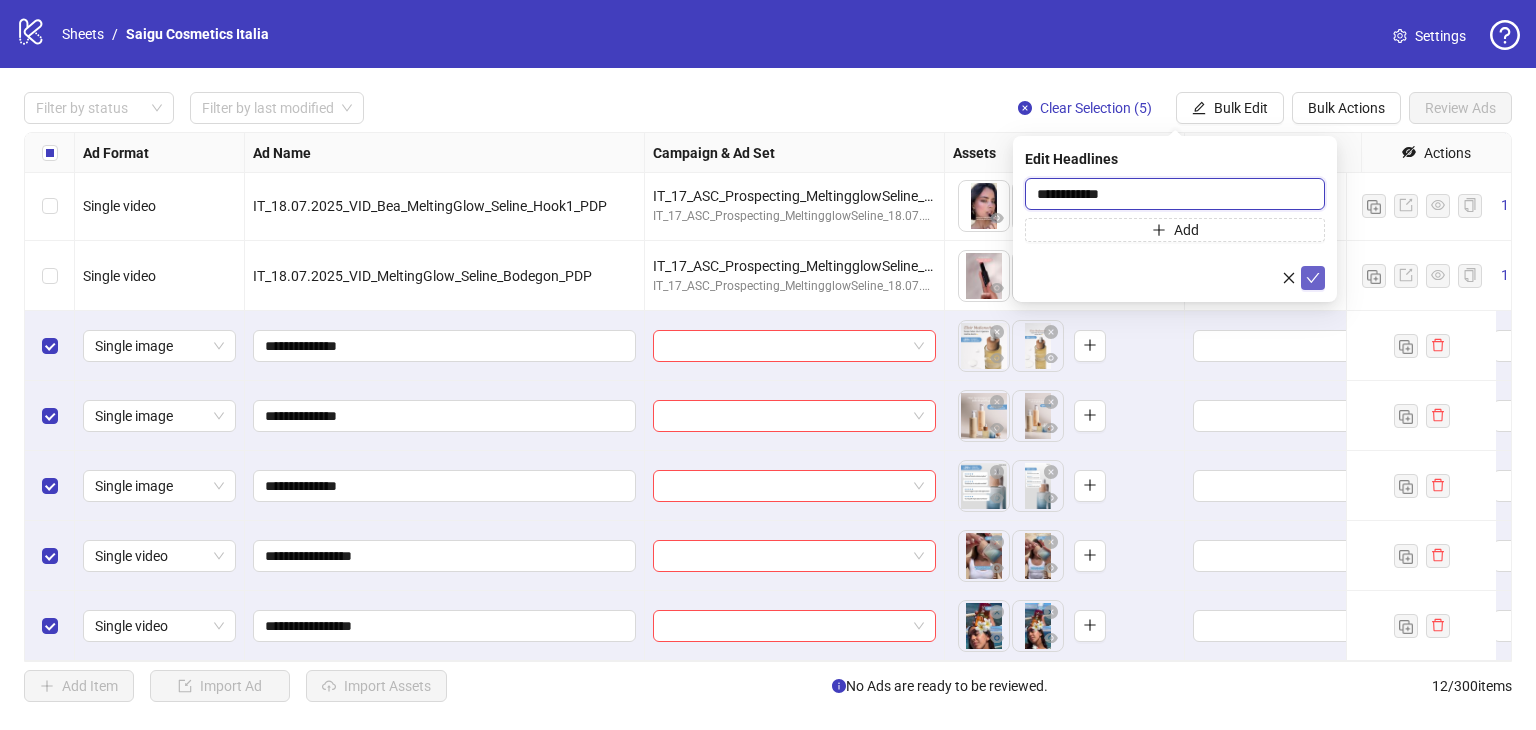type on "**********" 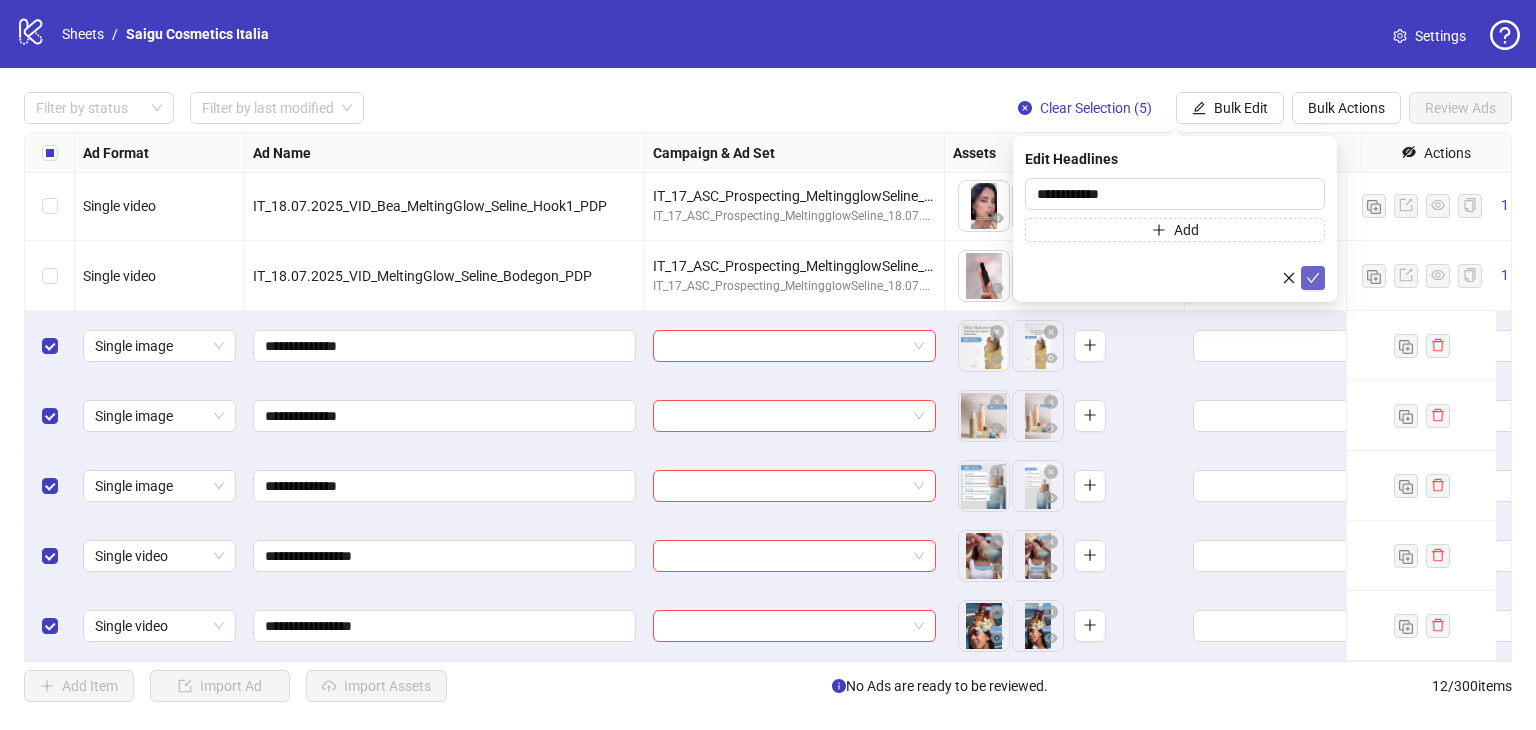click 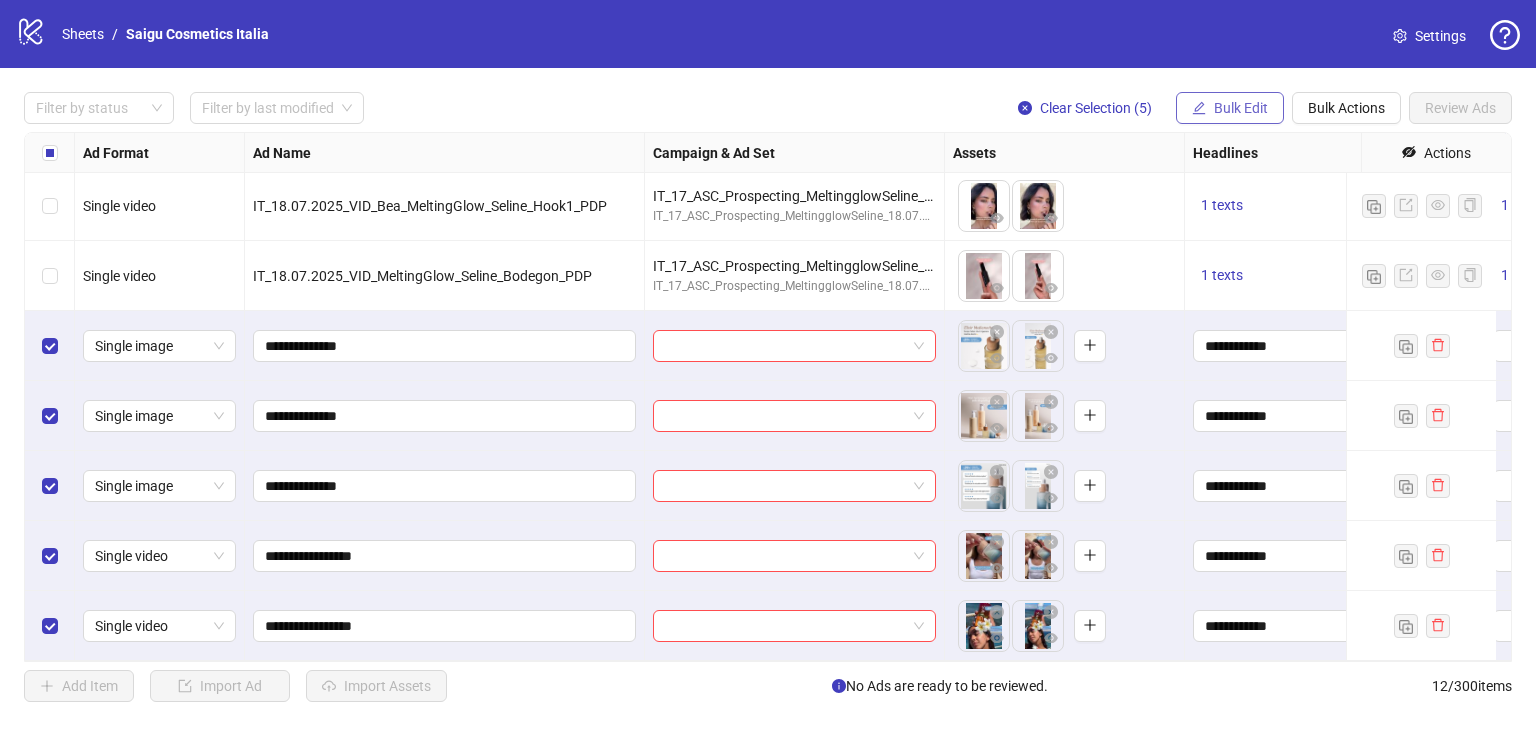 click on "Bulk Edit" at bounding box center [1241, 108] 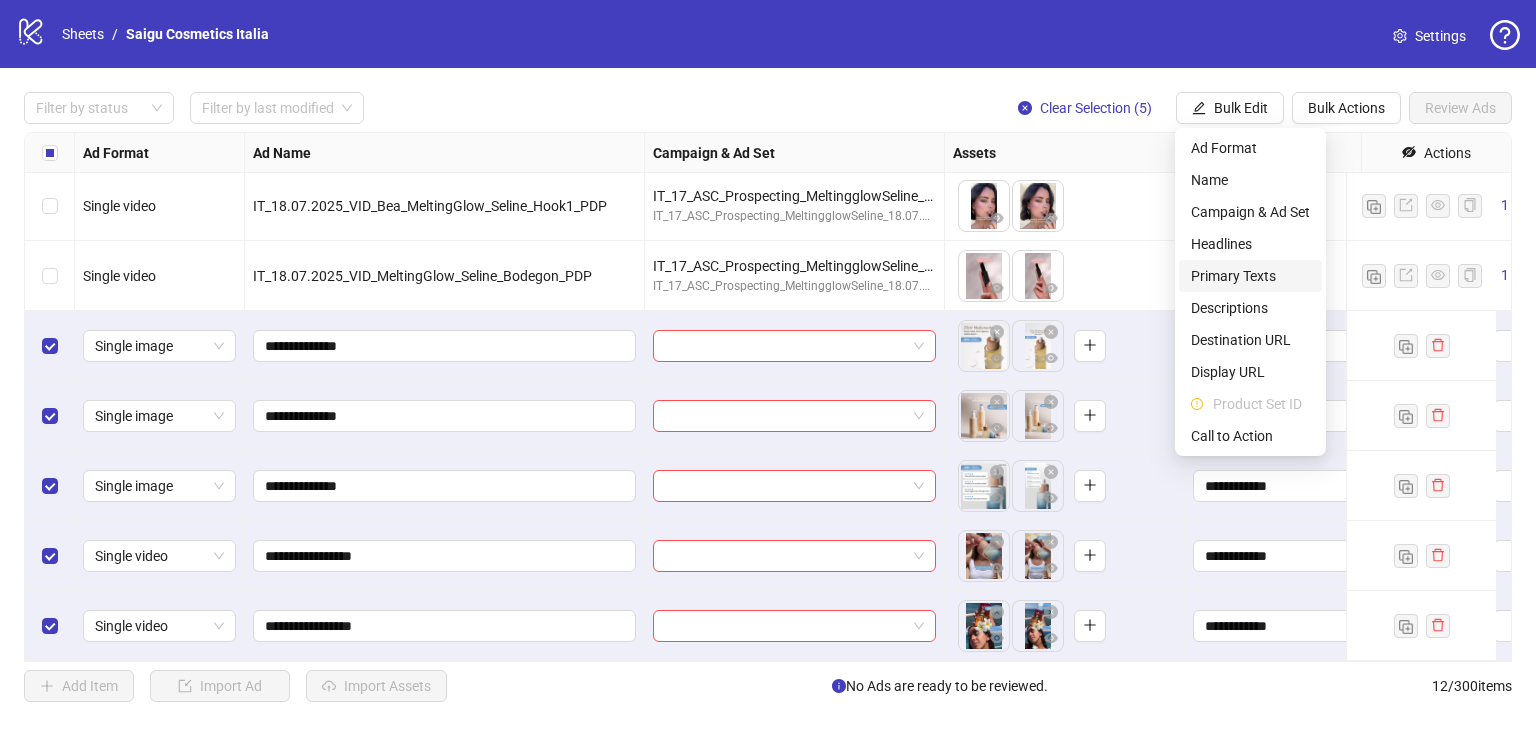 click on "Primary Texts" at bounding box center [1250, 276] 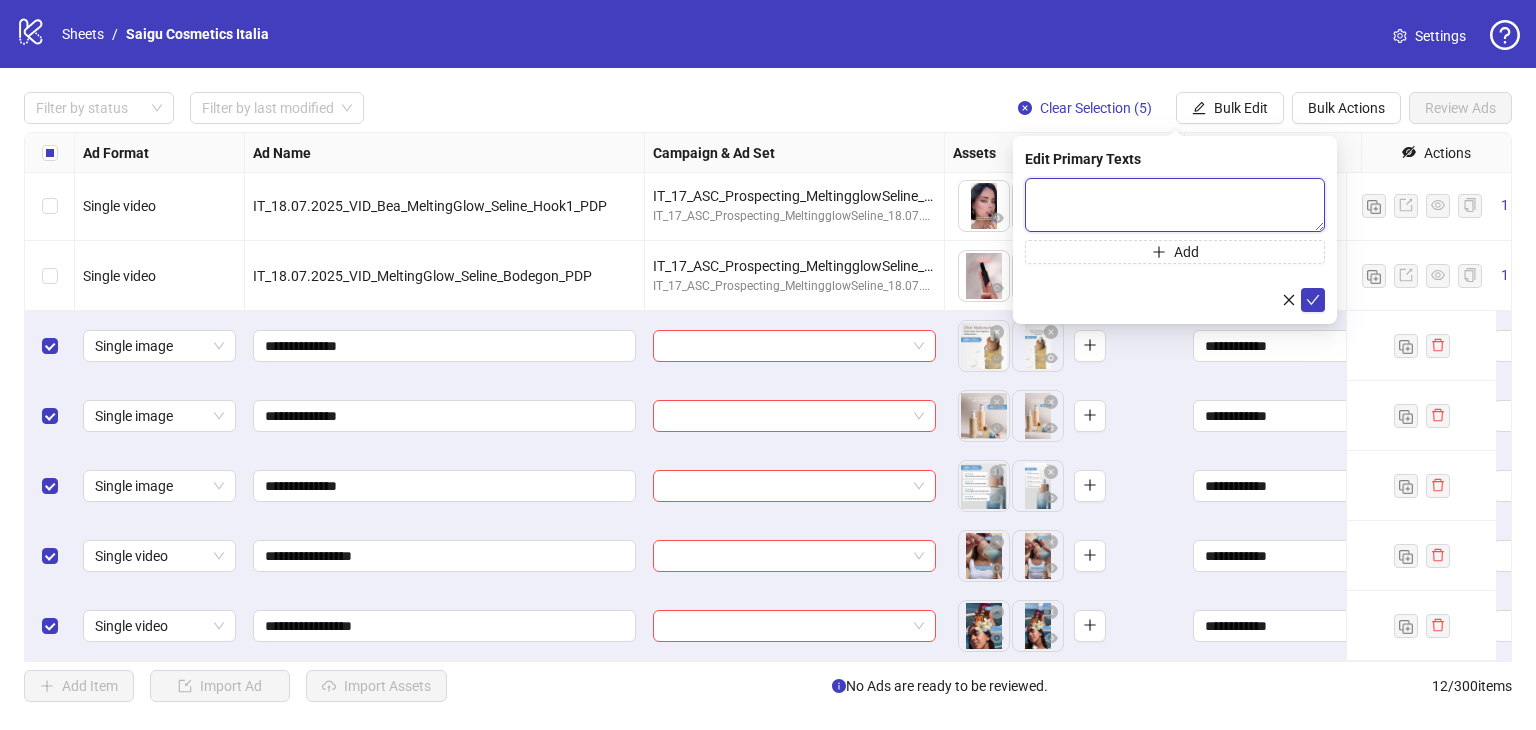 click at bounding box center (1175, 205) 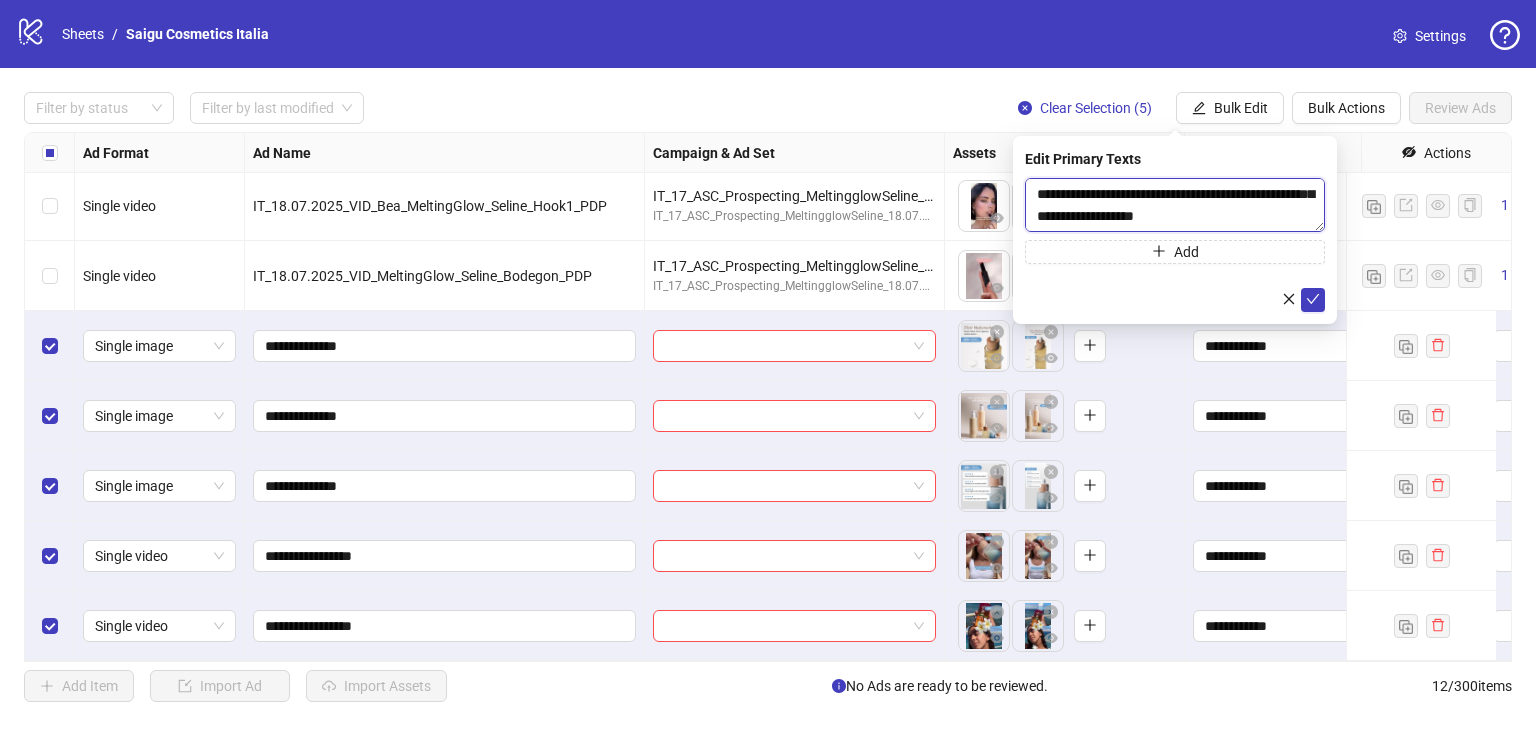 scroll, scrollTop: 0, scrollLeft: 0, axis: both 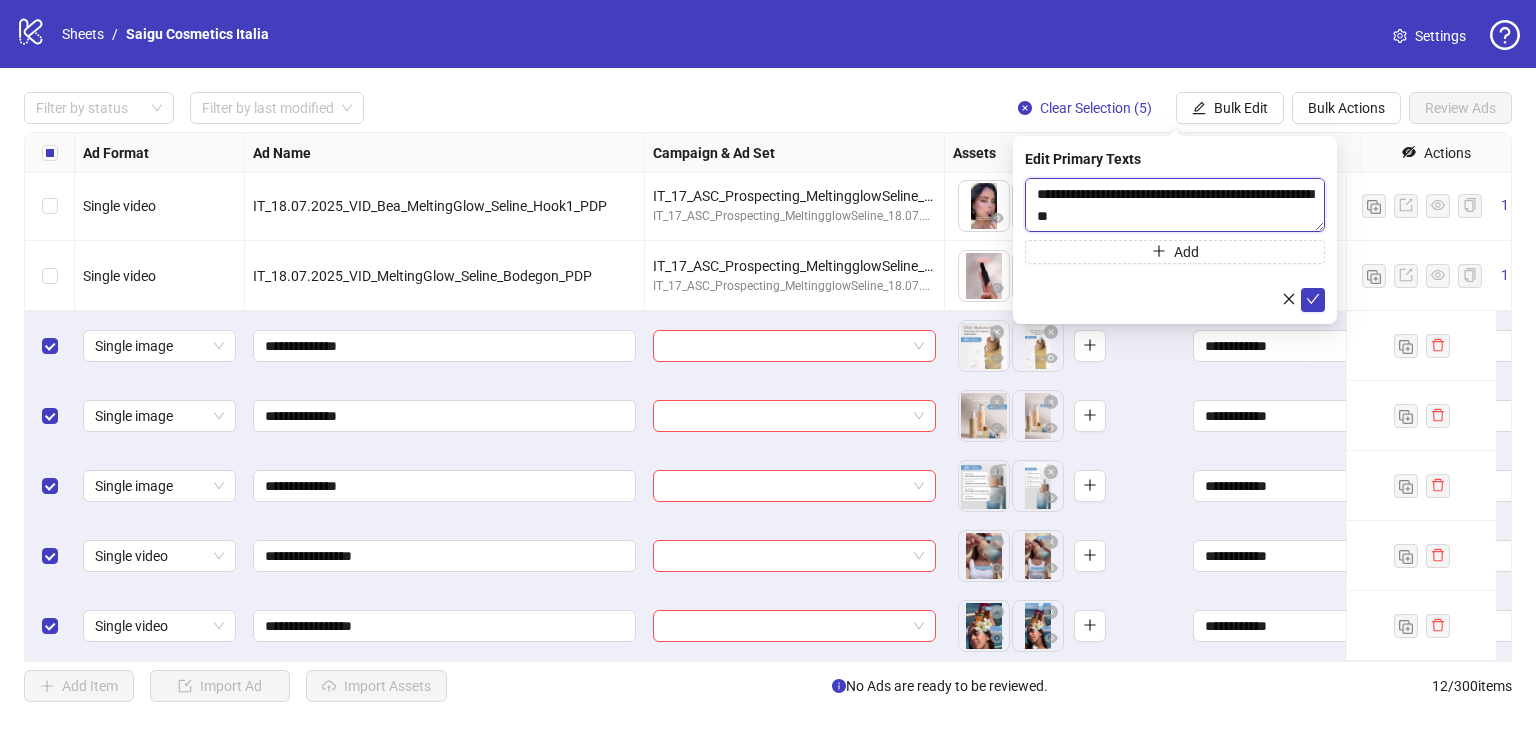 click on "**********" at bounding box center [1175, 205] 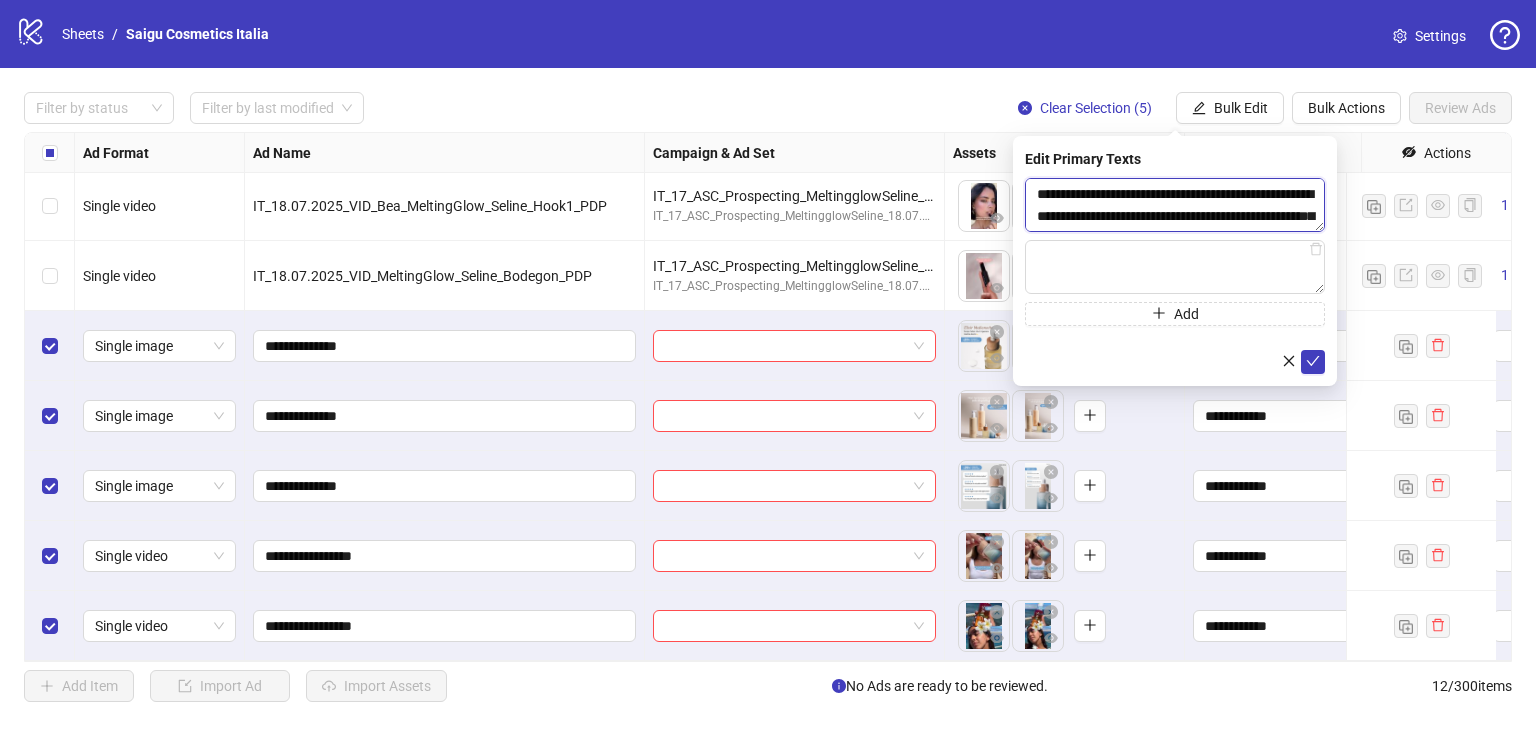 click on "**********" at bounding box center (1175, 205) 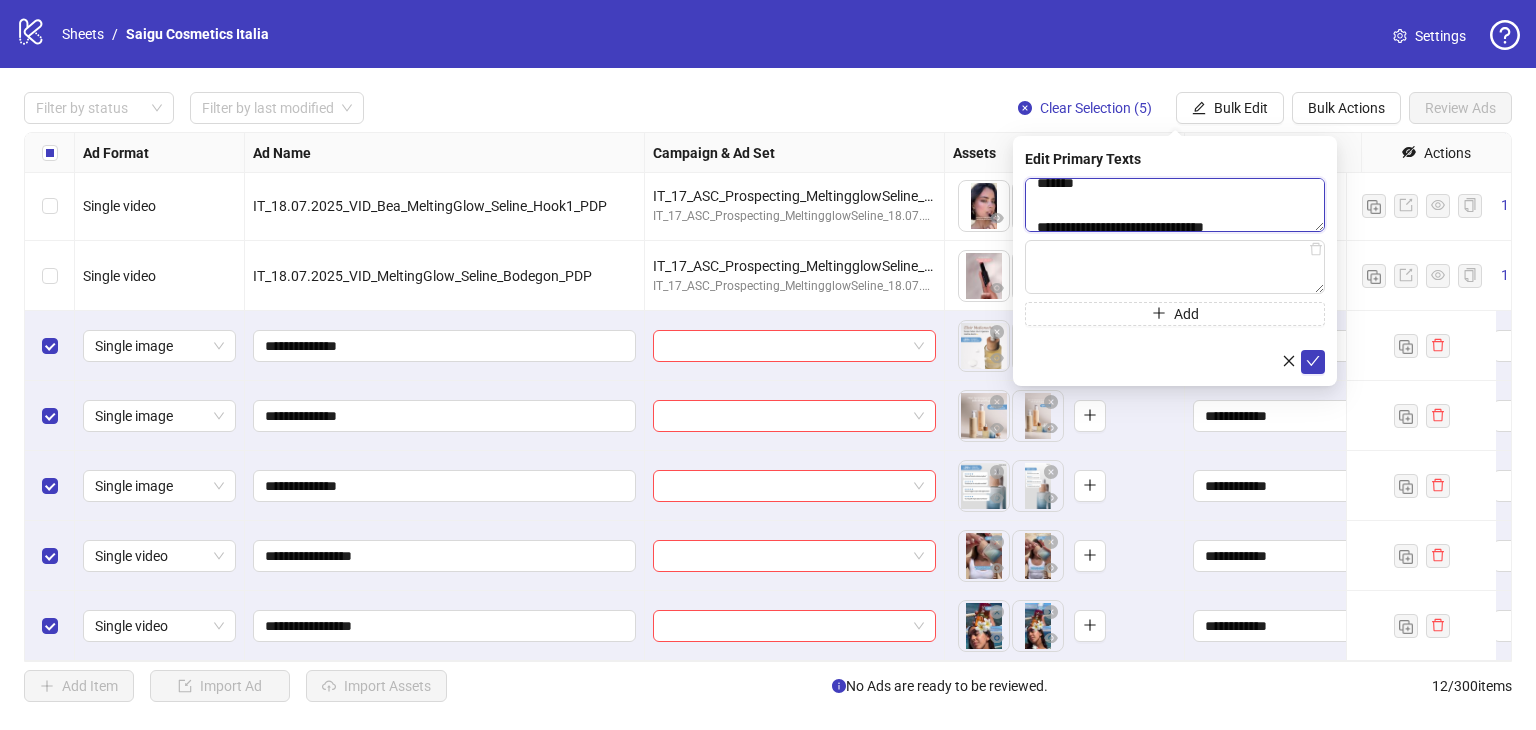scroll, scrollTop: 44, scrollLeft: 0, axis: vertical 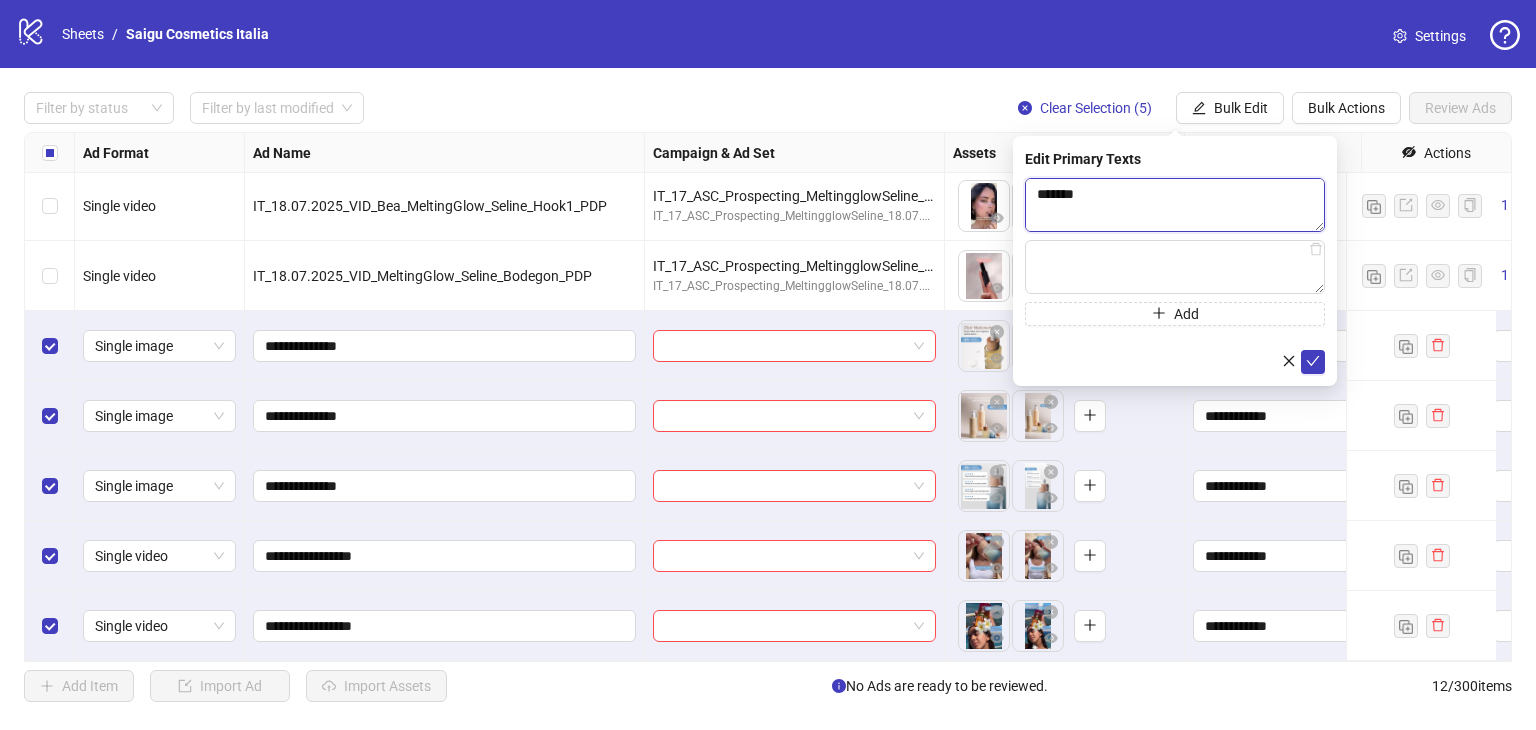 click on "**********" at bounding box center (1175, 205) 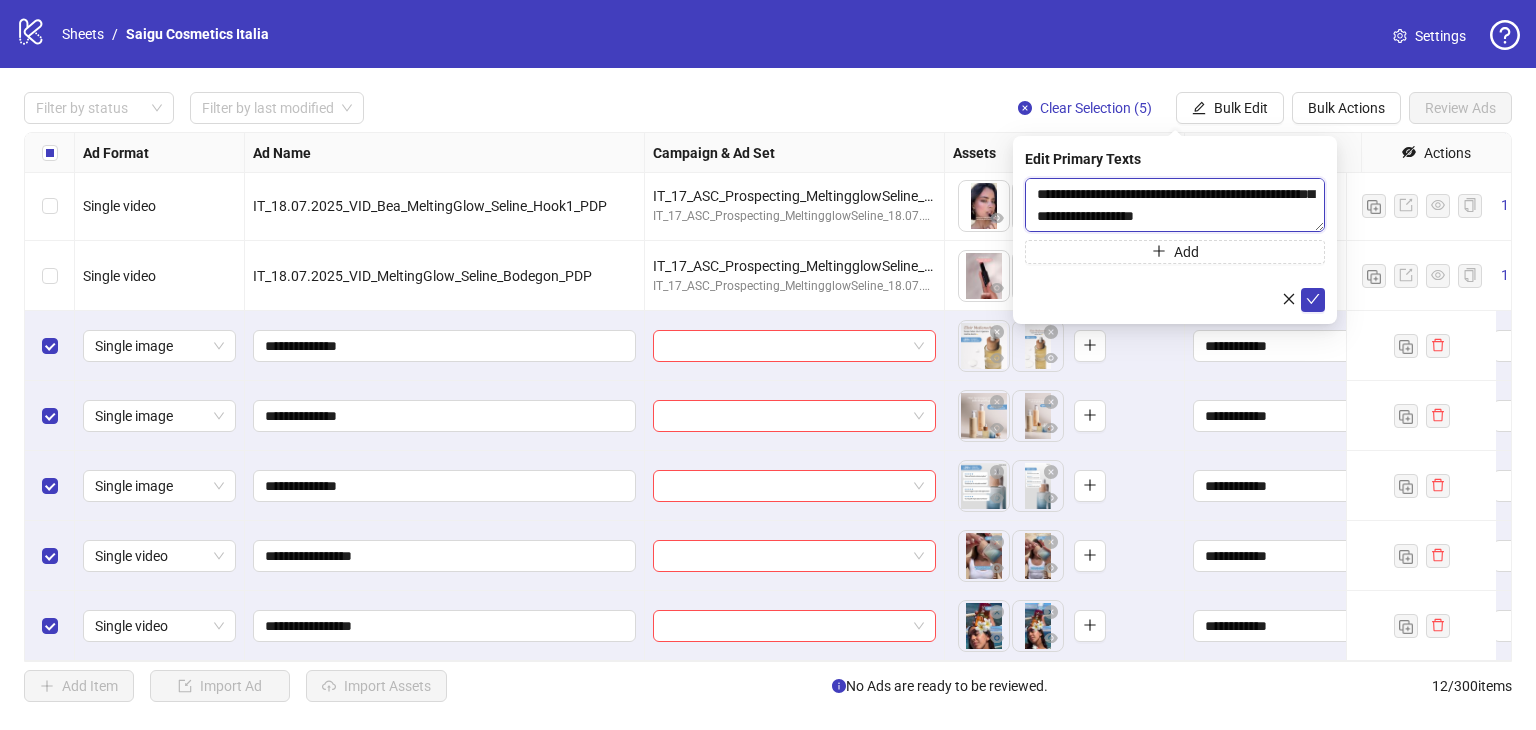 scroll, scrollTop: 132, scrollLeft: 0, axis: vertical 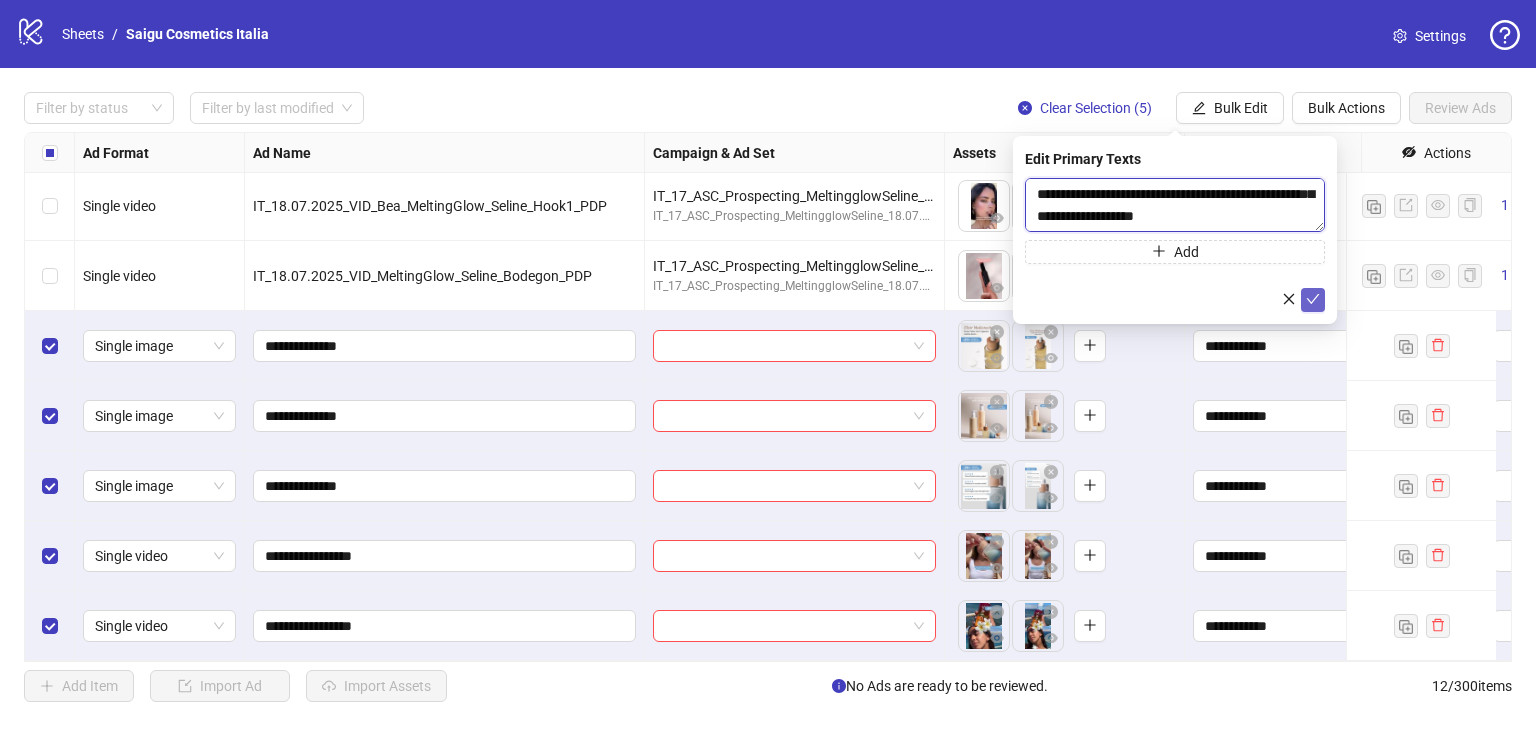 type on "**********" 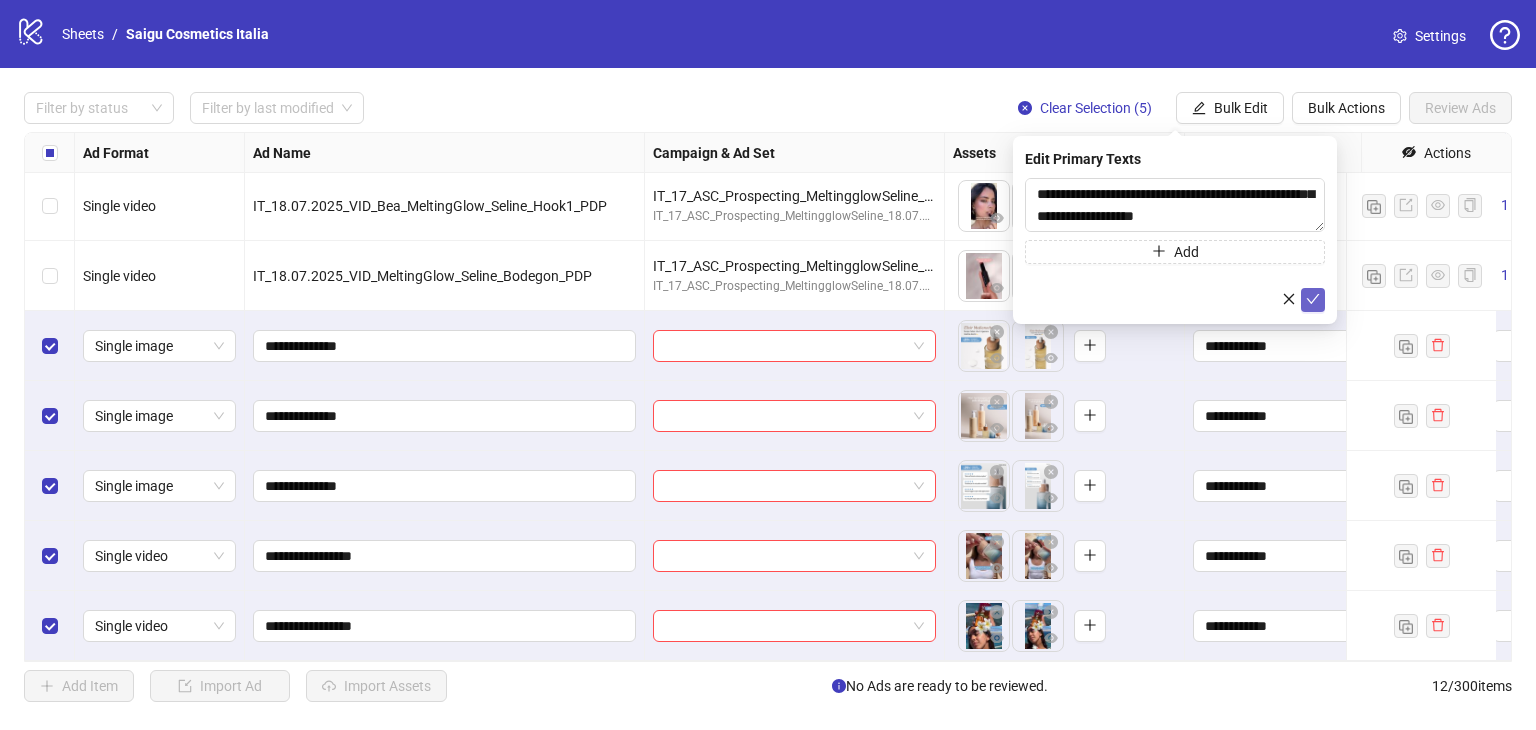 click 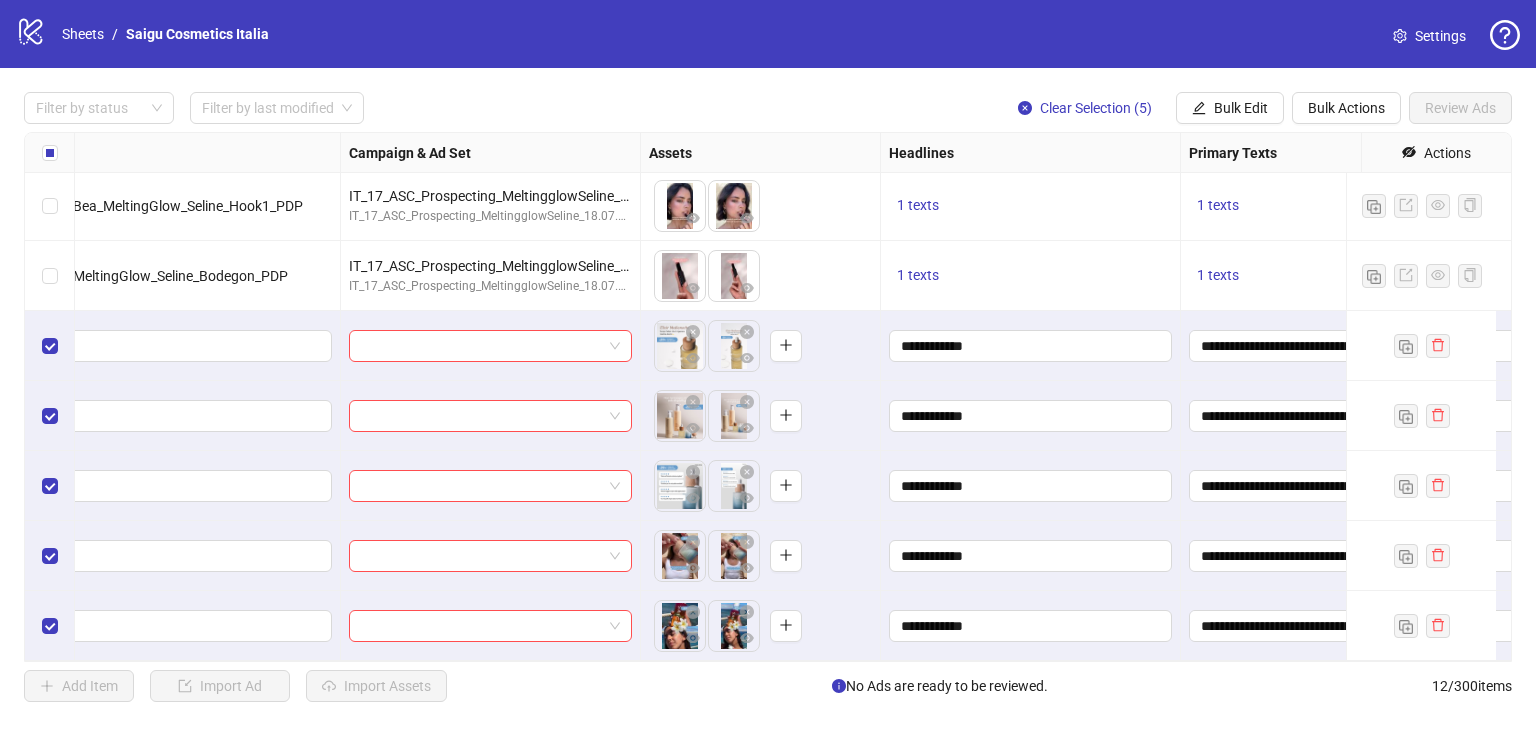 scroll, scrollTop: 366, scrollLeft: 0, axis: vertical 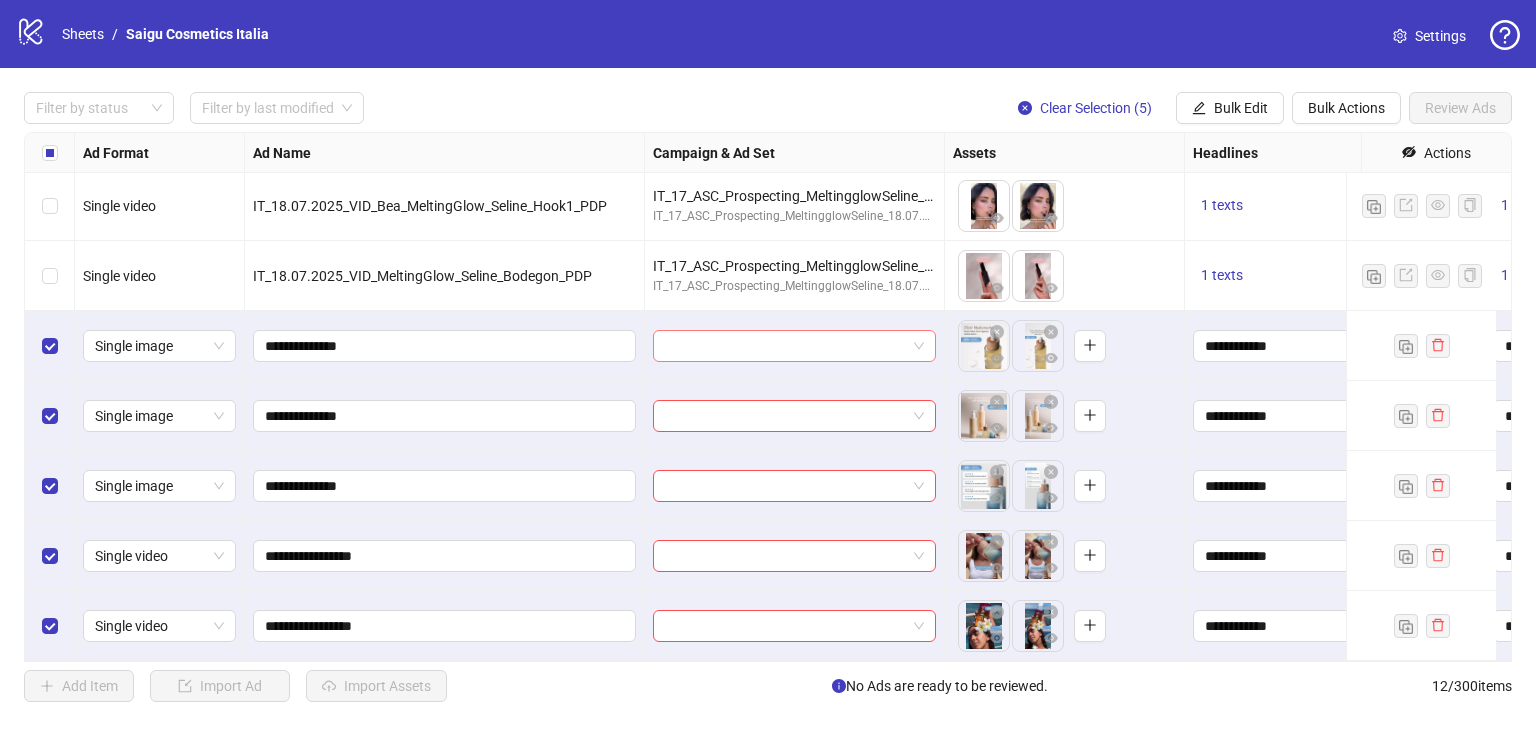 click at bounding box center [785, 346] 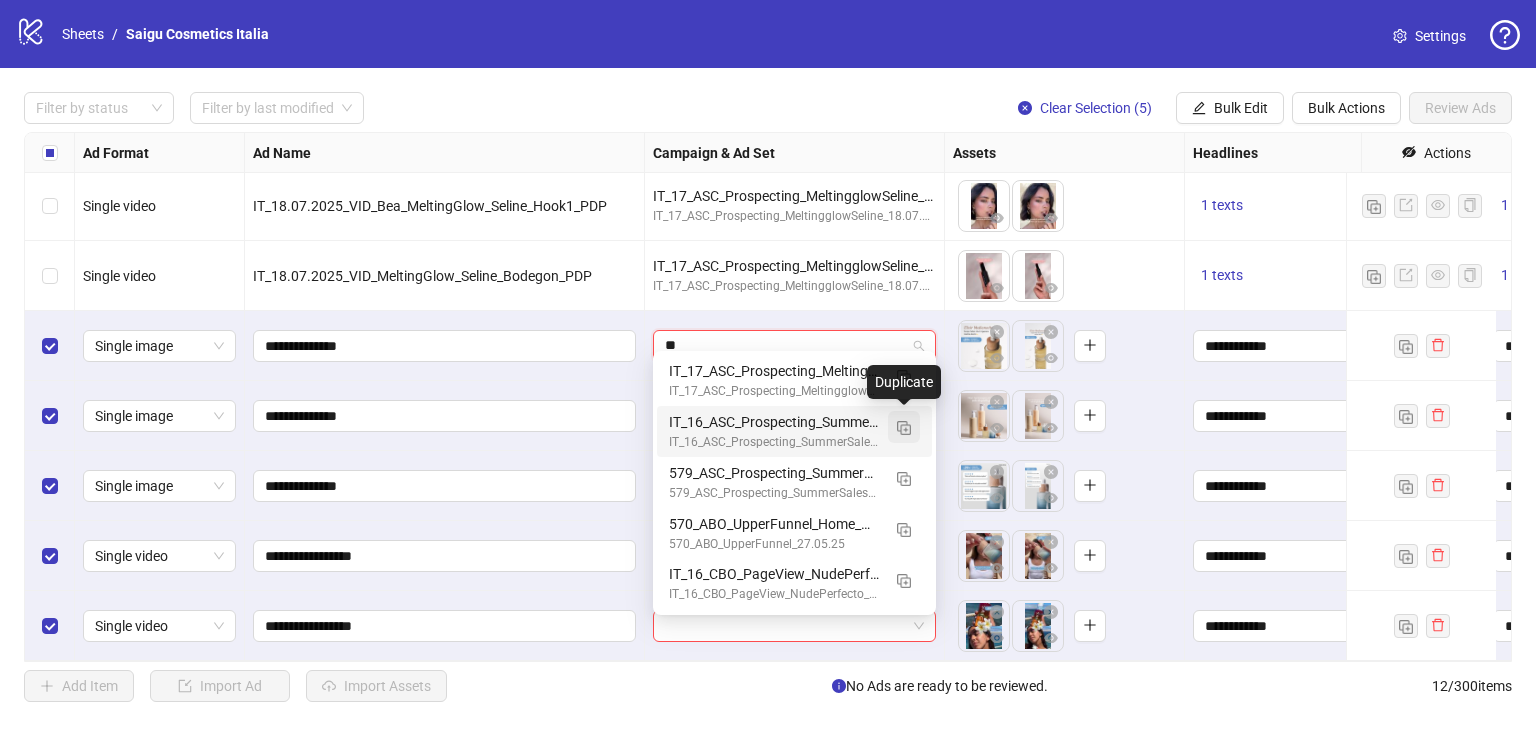 click at bounding box center [904, 428] 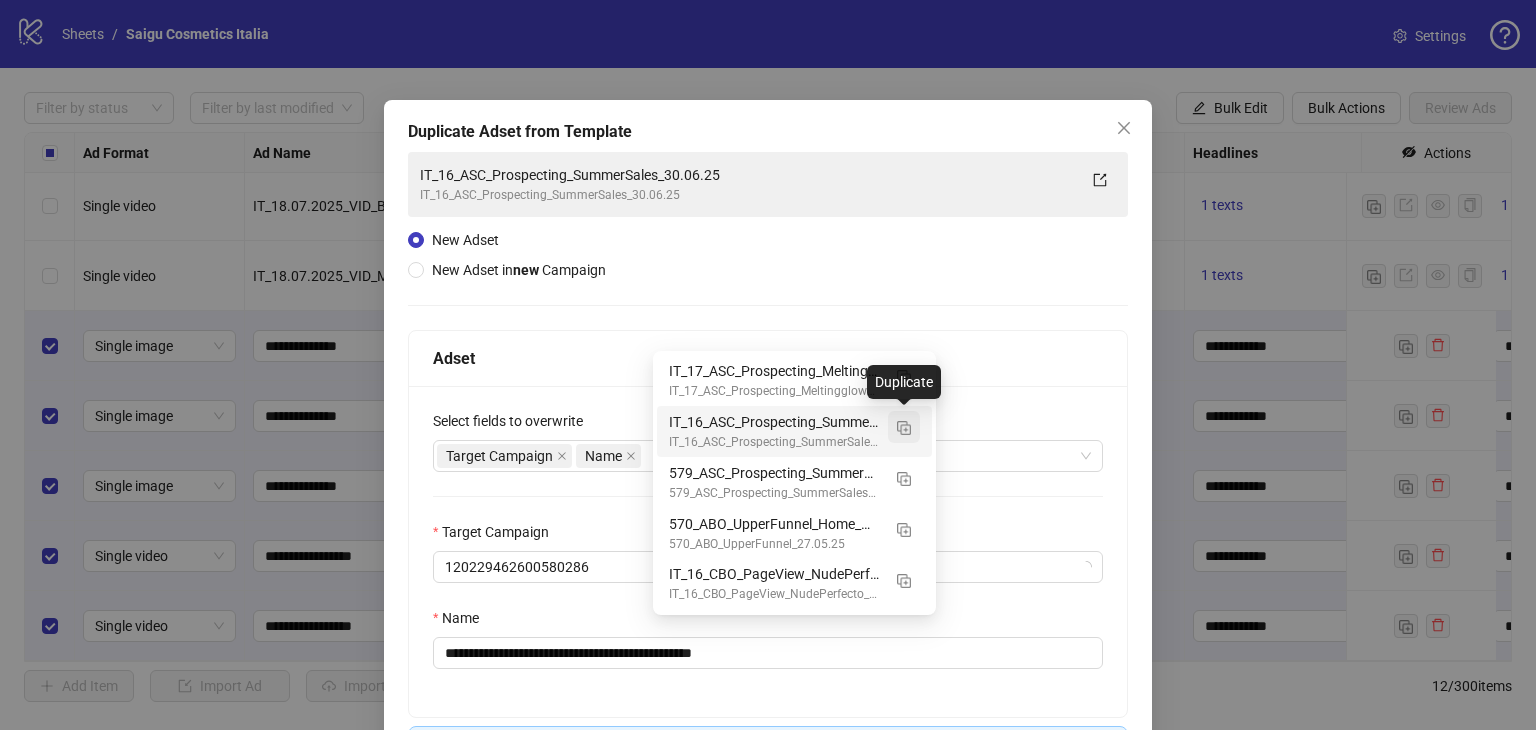 type on "**" 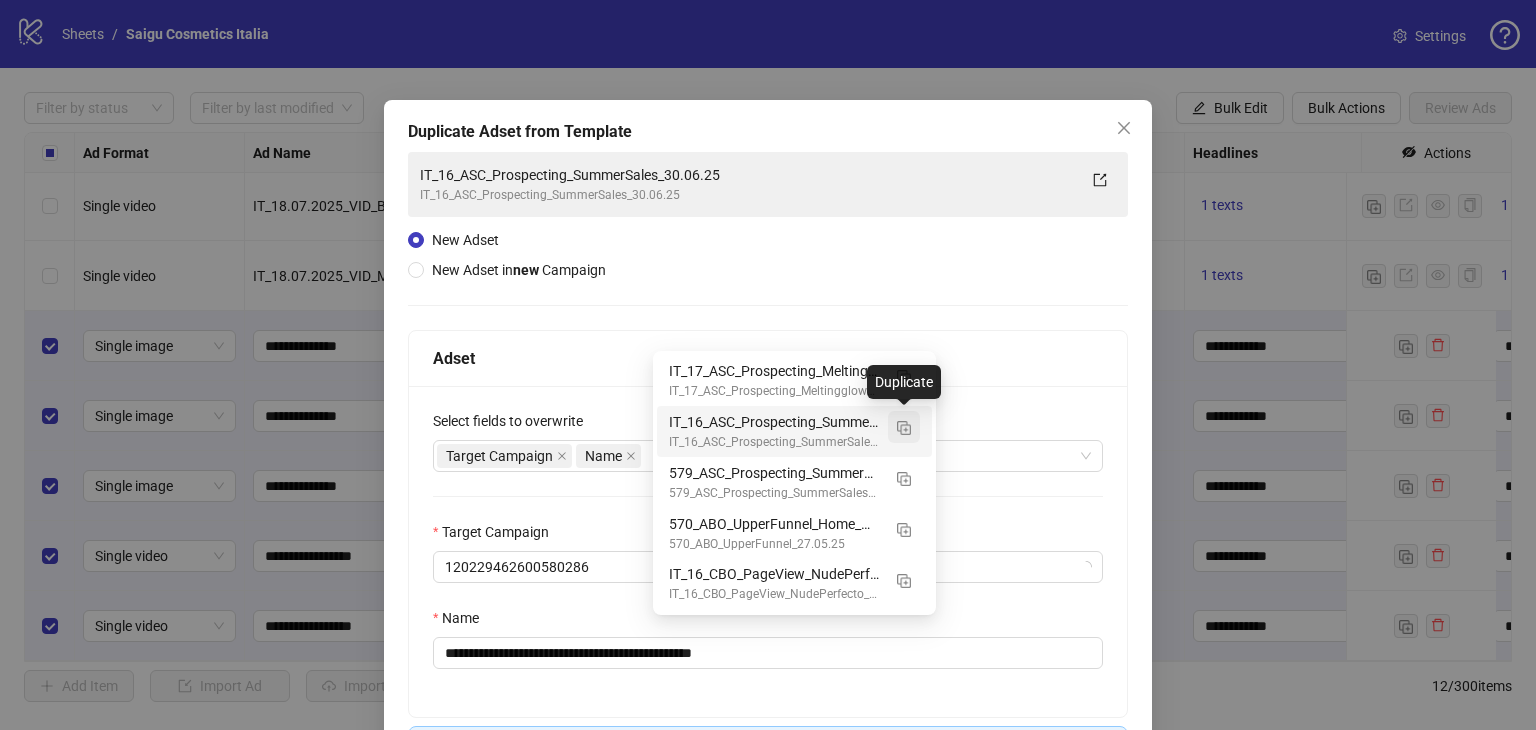 type 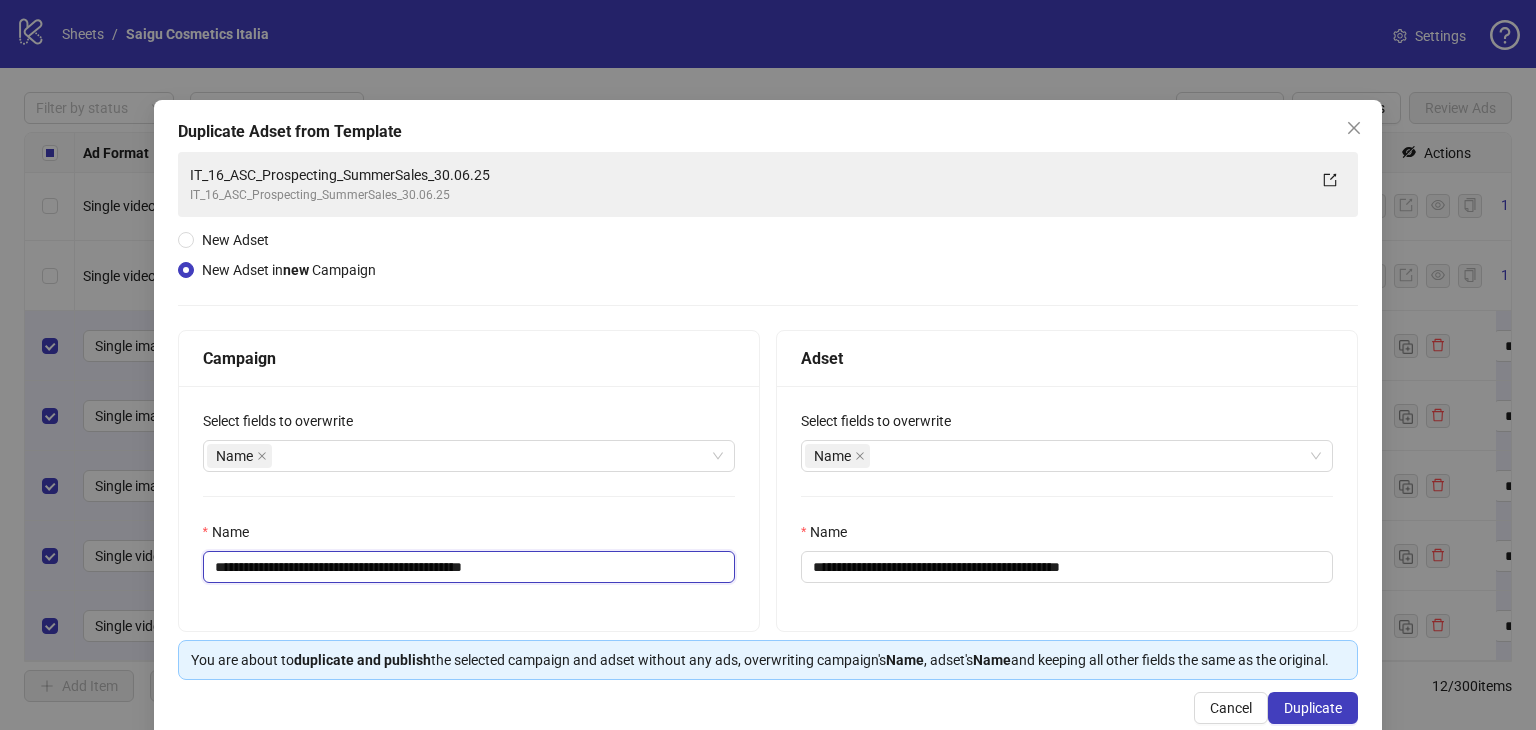 click on "**********" at bounding box center [469, 567] 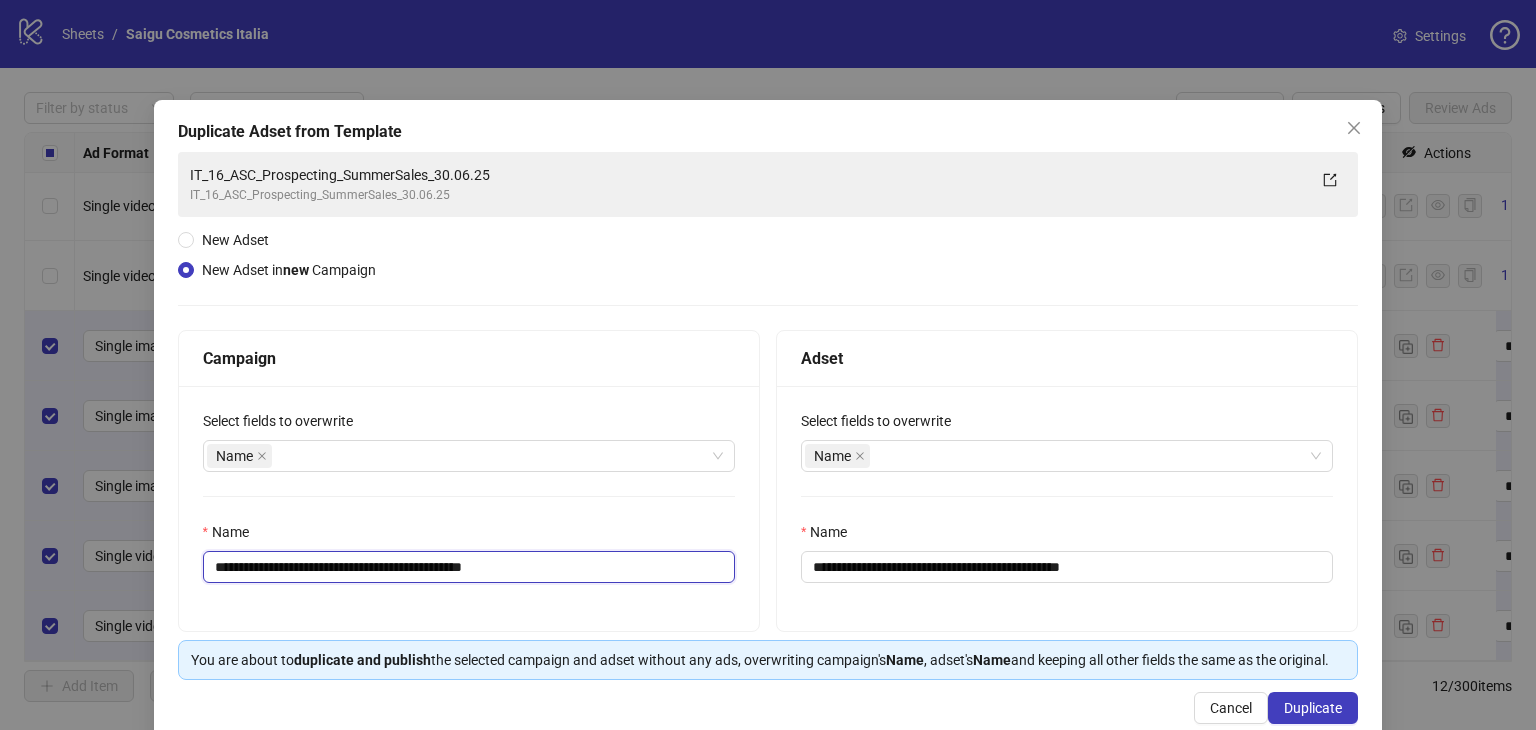drag, startPoint x: 578, startPoint y: 561, endPoint x: 515, endPoint y: 558, distance: 63.07139 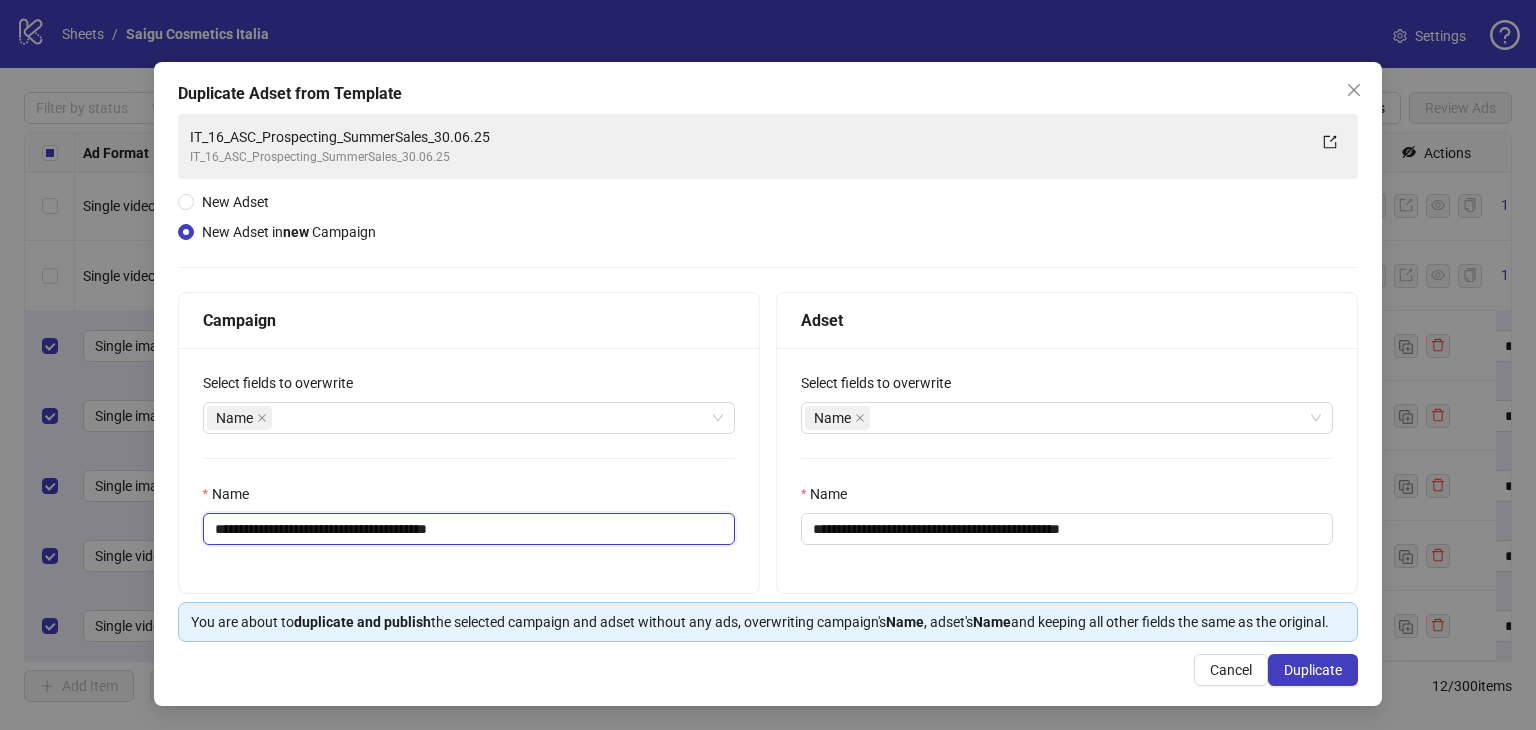 scroll, scrollTop: 52, scrollLeft: 0, axis: vertical 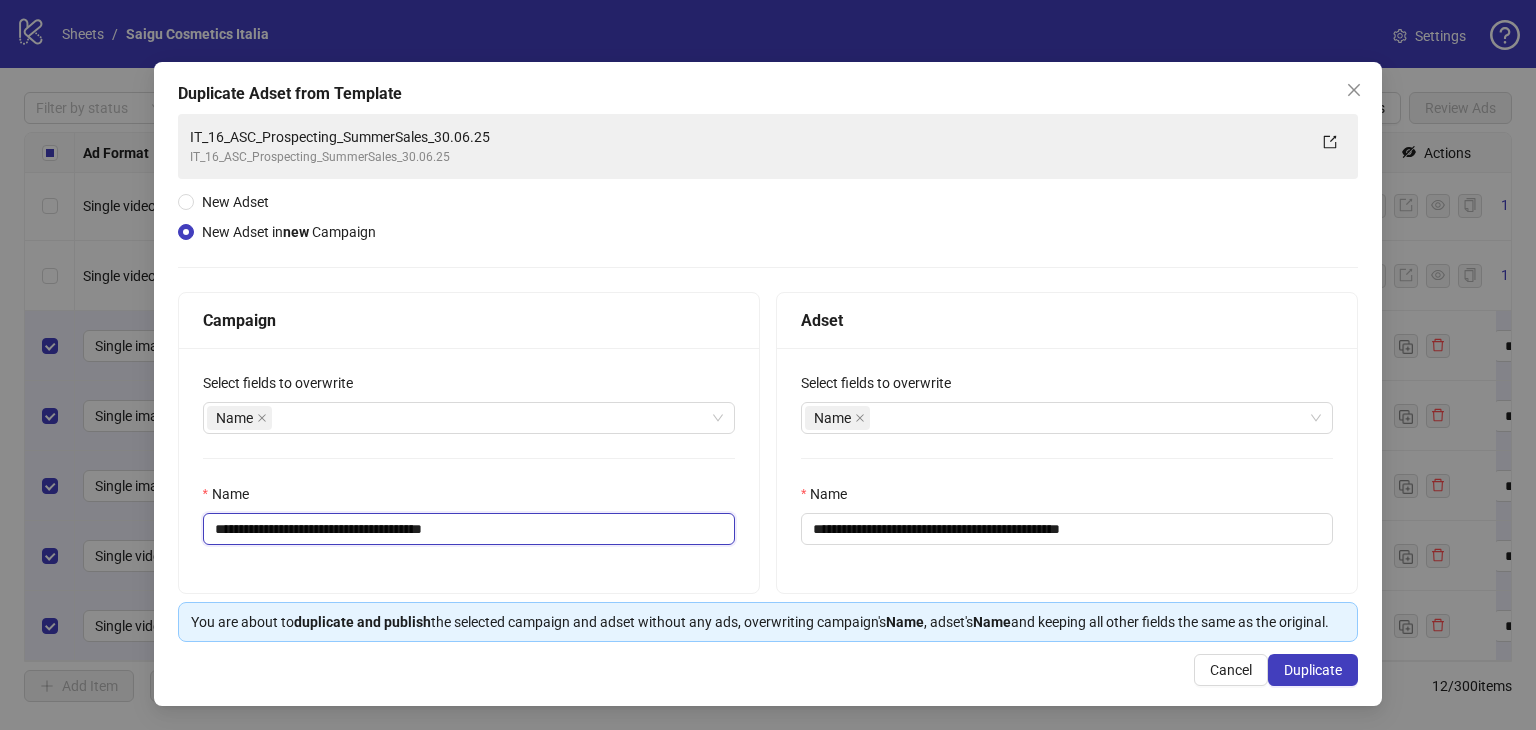 click on "**********" at bounding box center [469, 529] 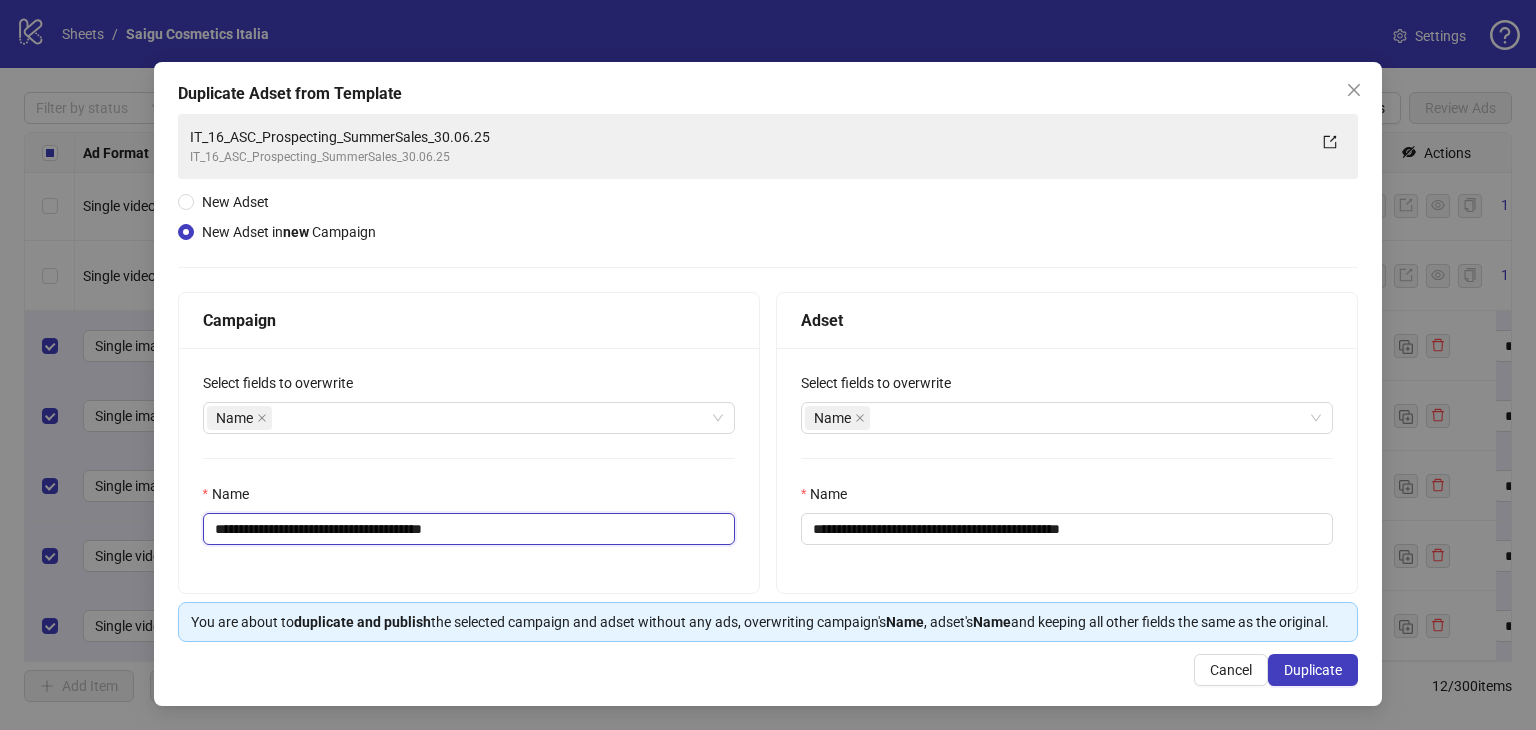 type on "**********" 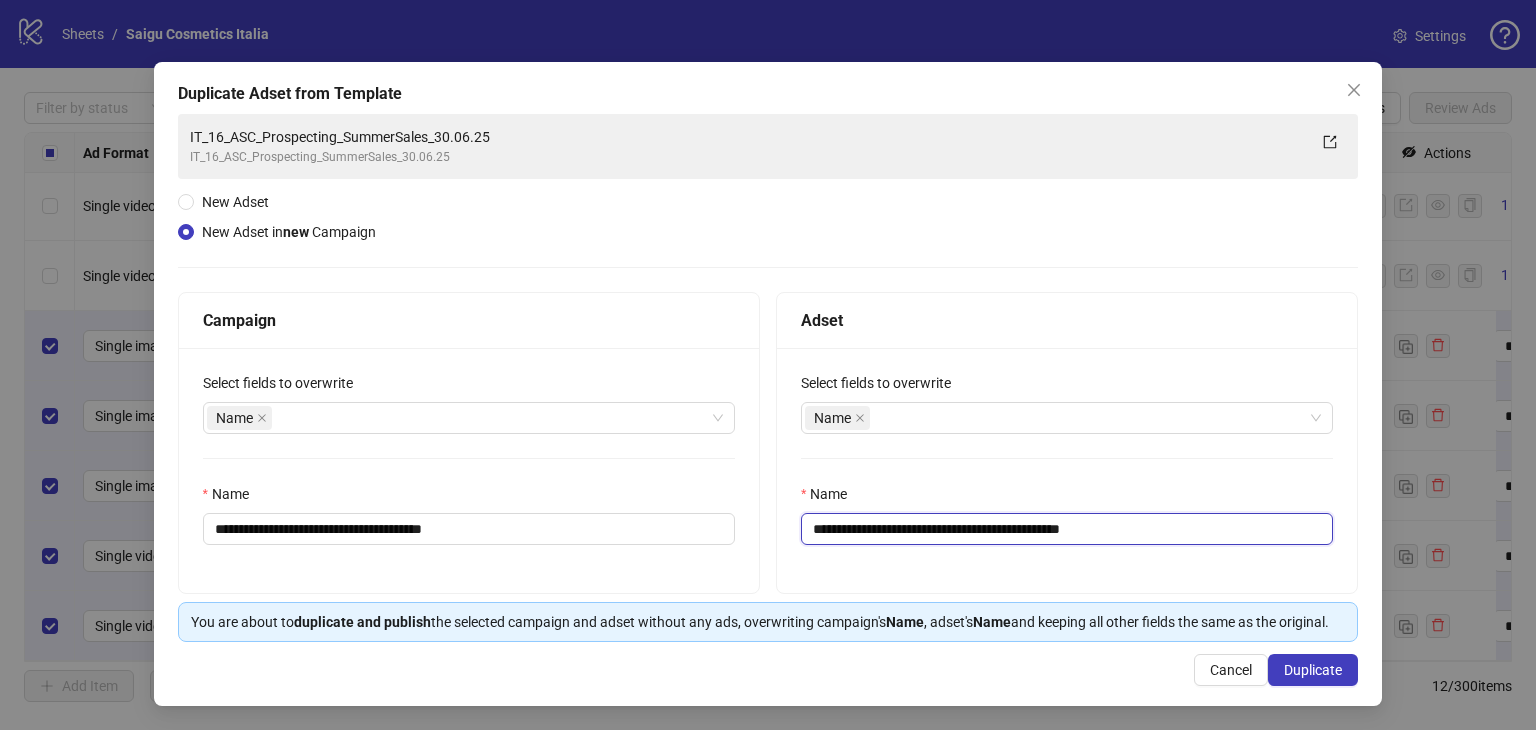 click on "**********" at bounding box center [1067, 529] 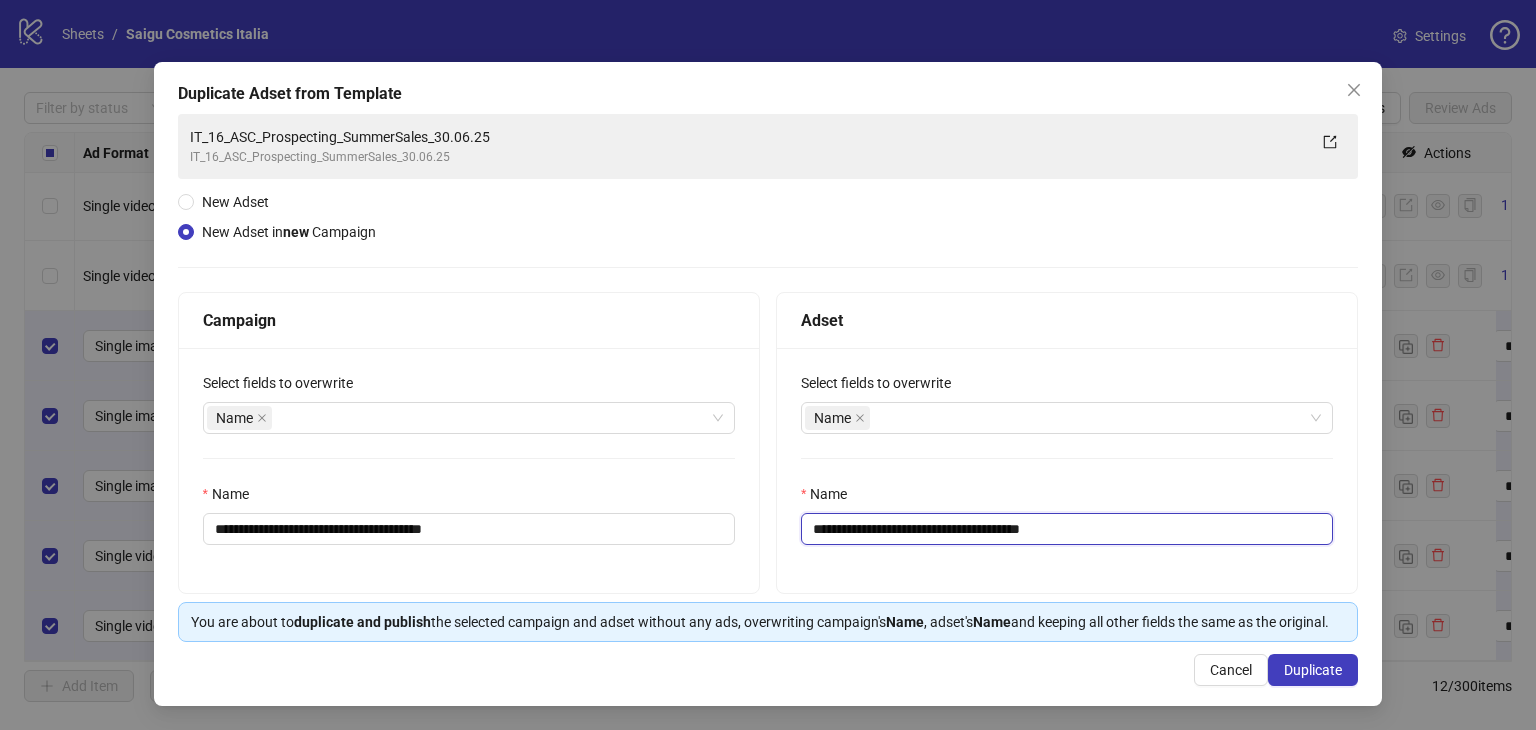 type on "**********" 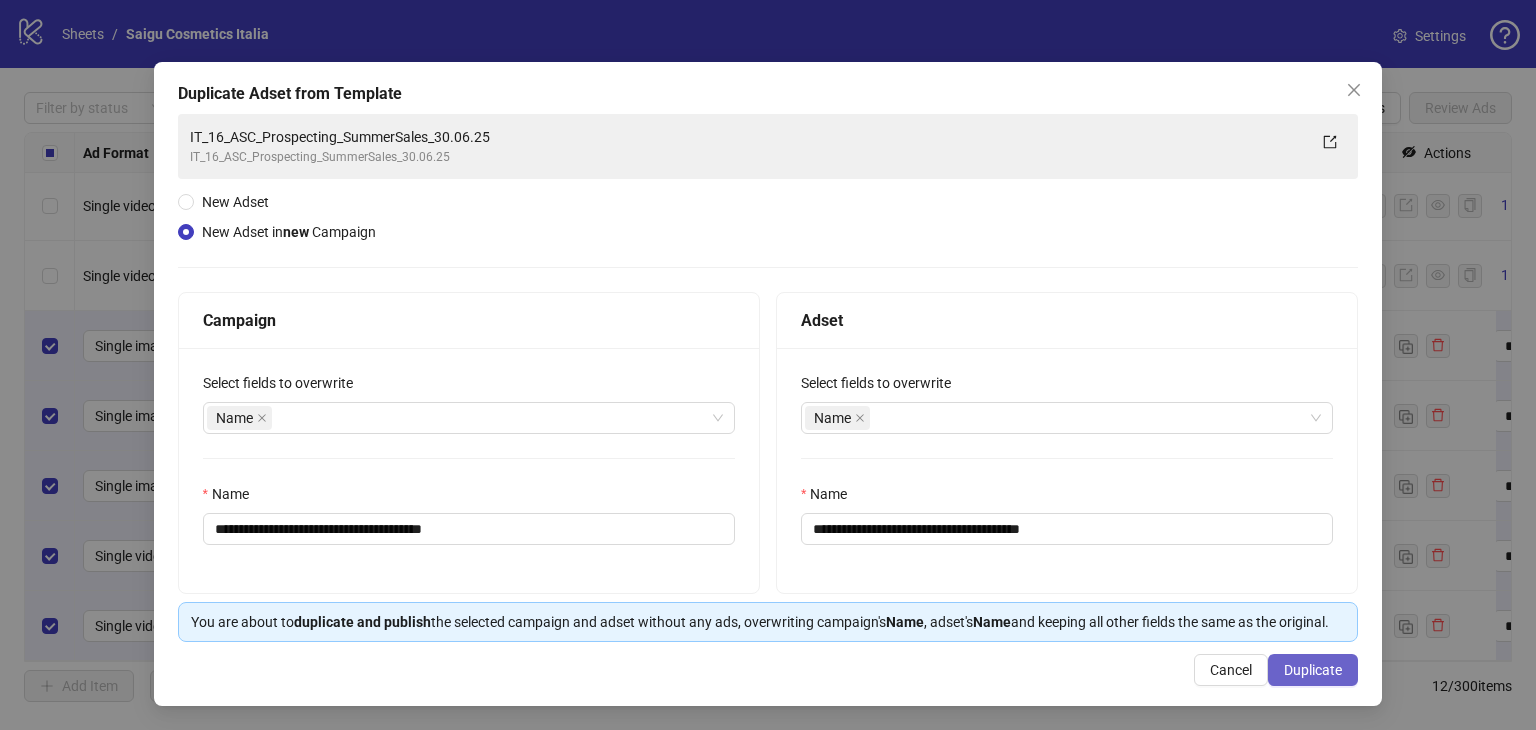 click on "Duplicate" at bounding box center [1313, 670] 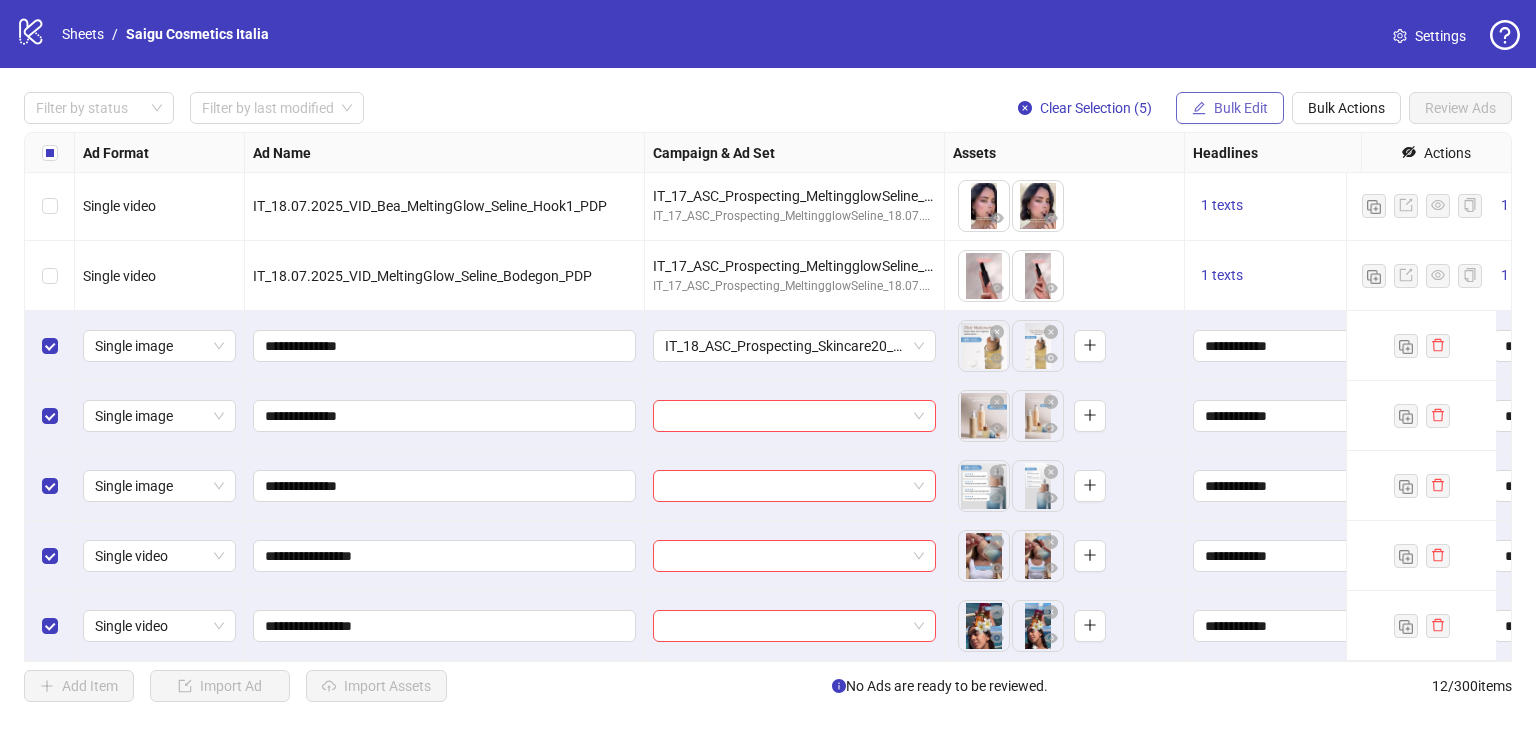 click on "Bulk Edit" at bounding box center [1241, 108] 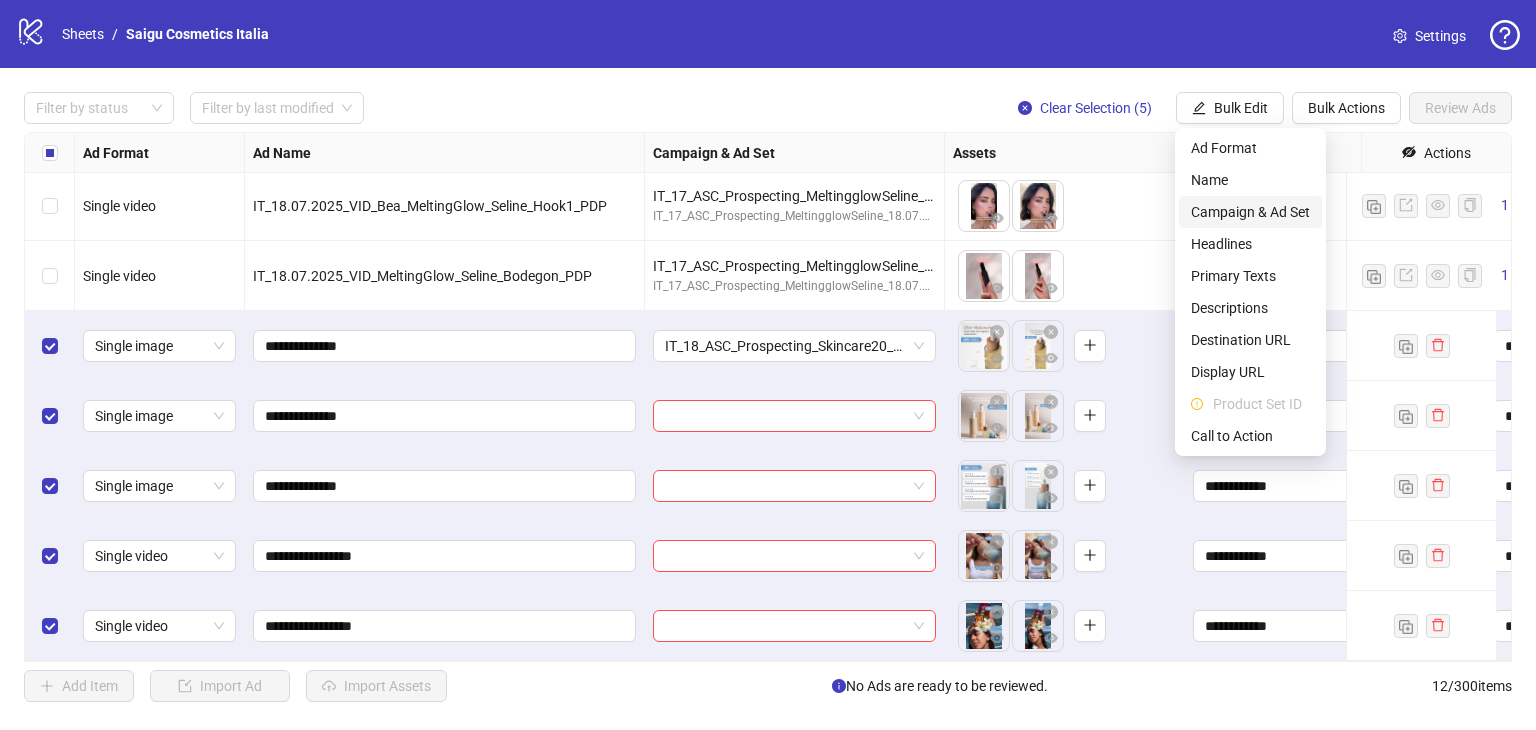 click on "Campaign & Ad Set" at bounding box center (1250, 212) 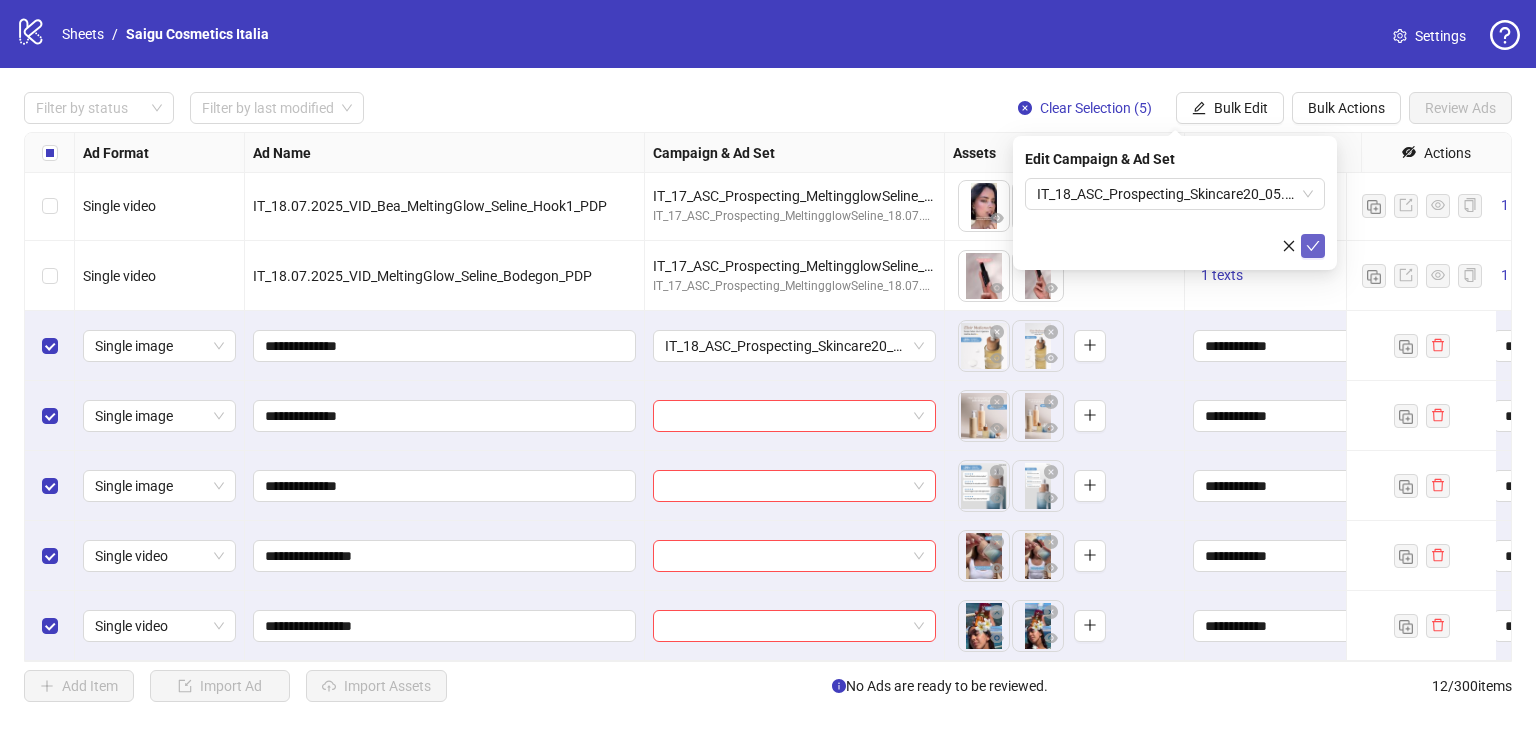 click 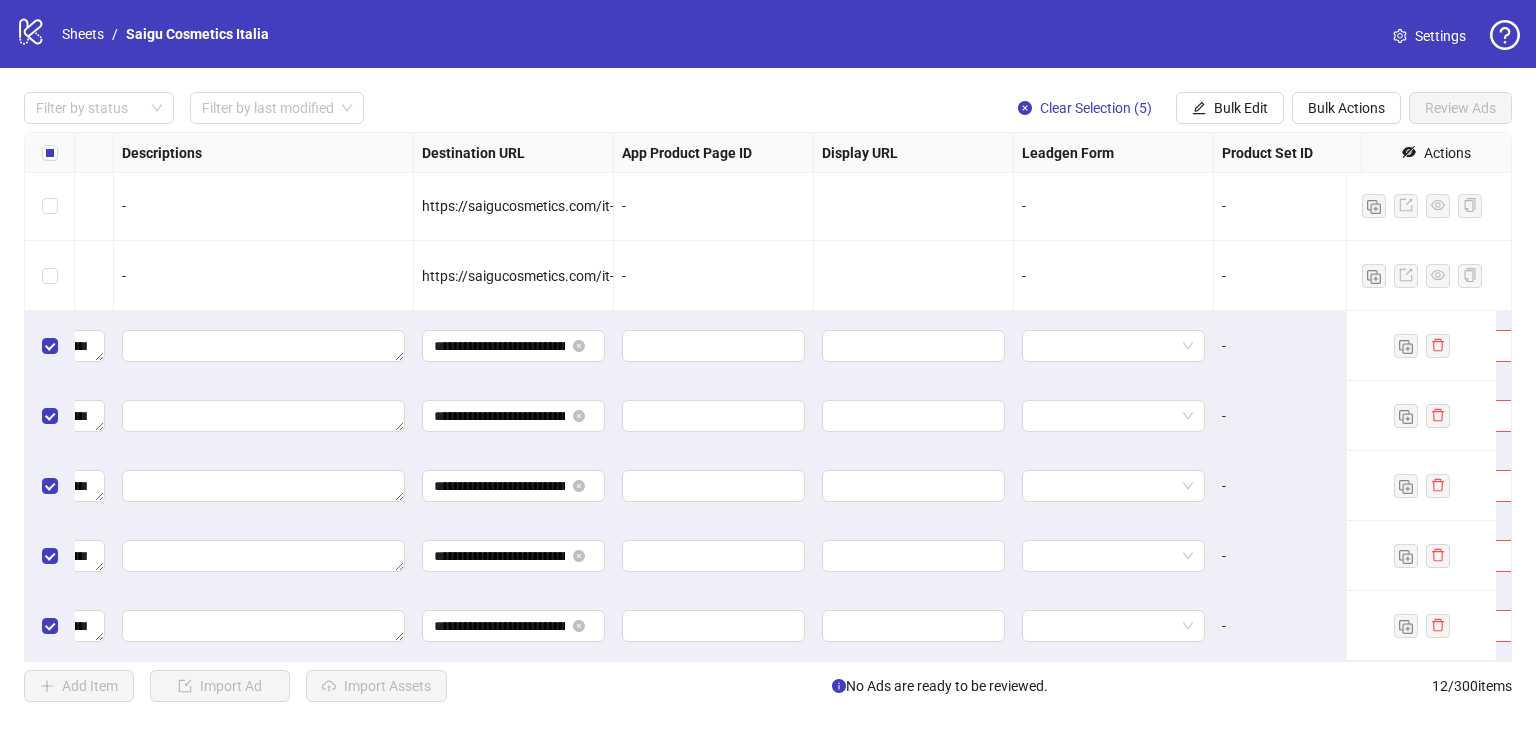 scroll, scrollTop: 366, scrollLeft: 1799, axis: both 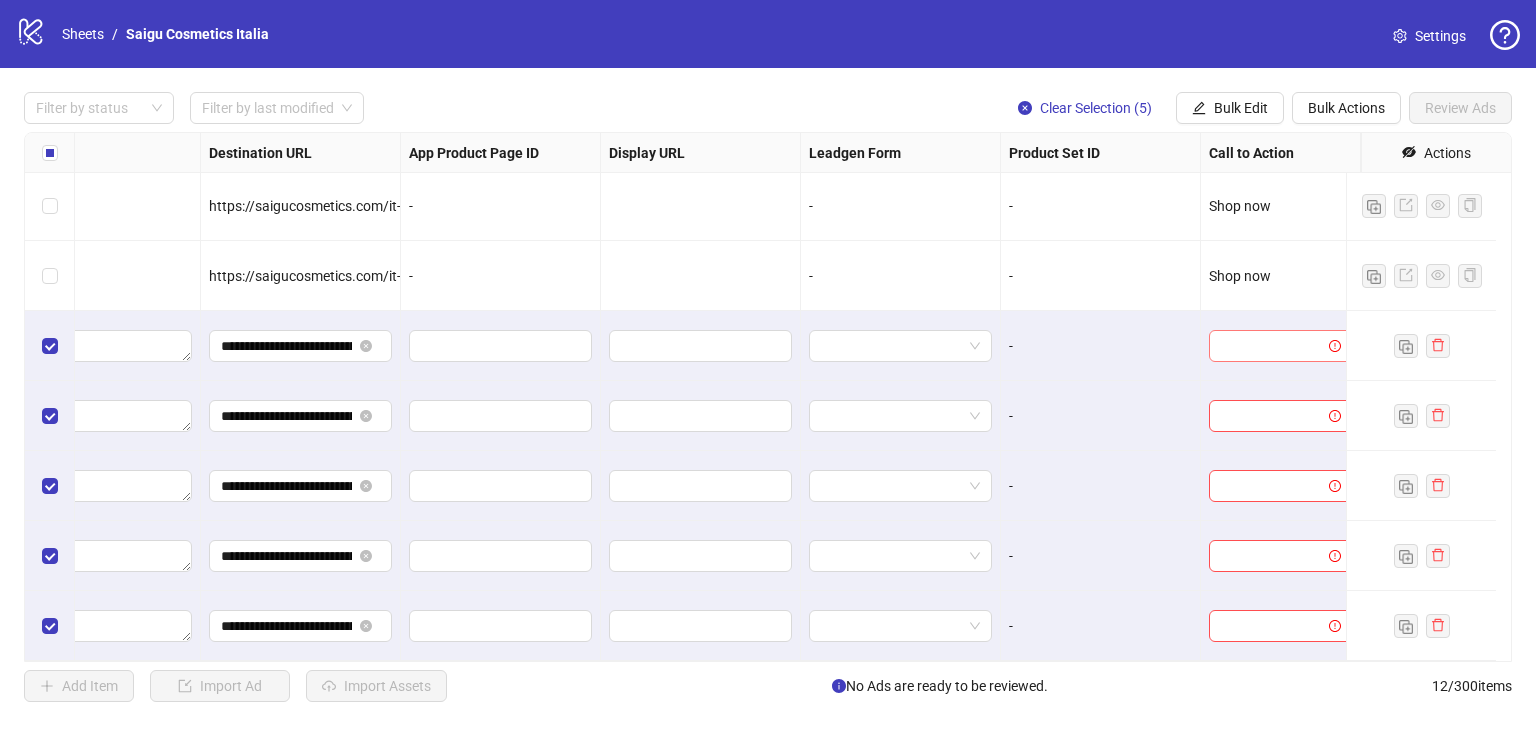 click at bounding box center (1271, 346) 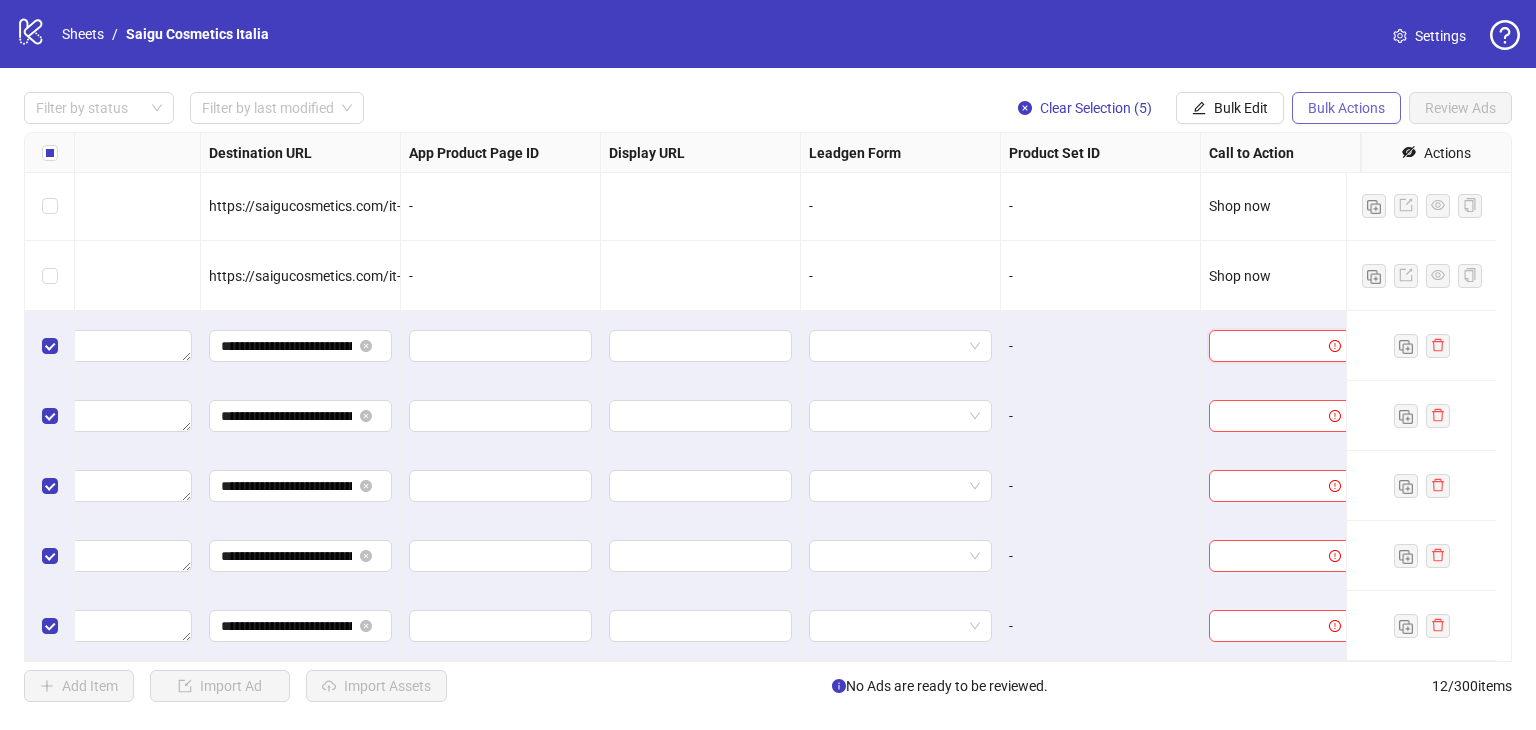click on "Bulk Actions" at bounding box center [1346, 108] 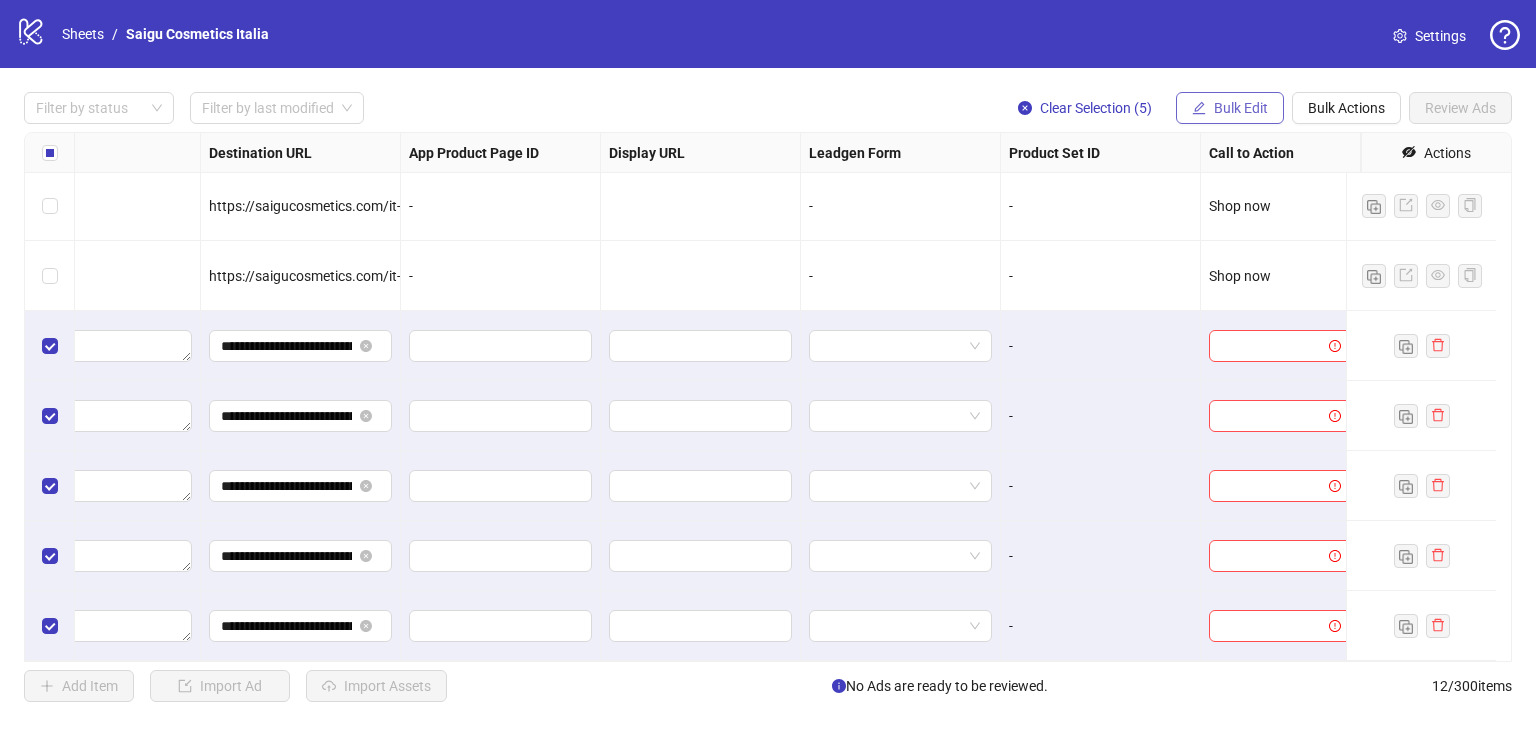click on "Bulk Edit" at bounding box center (1241, 108) 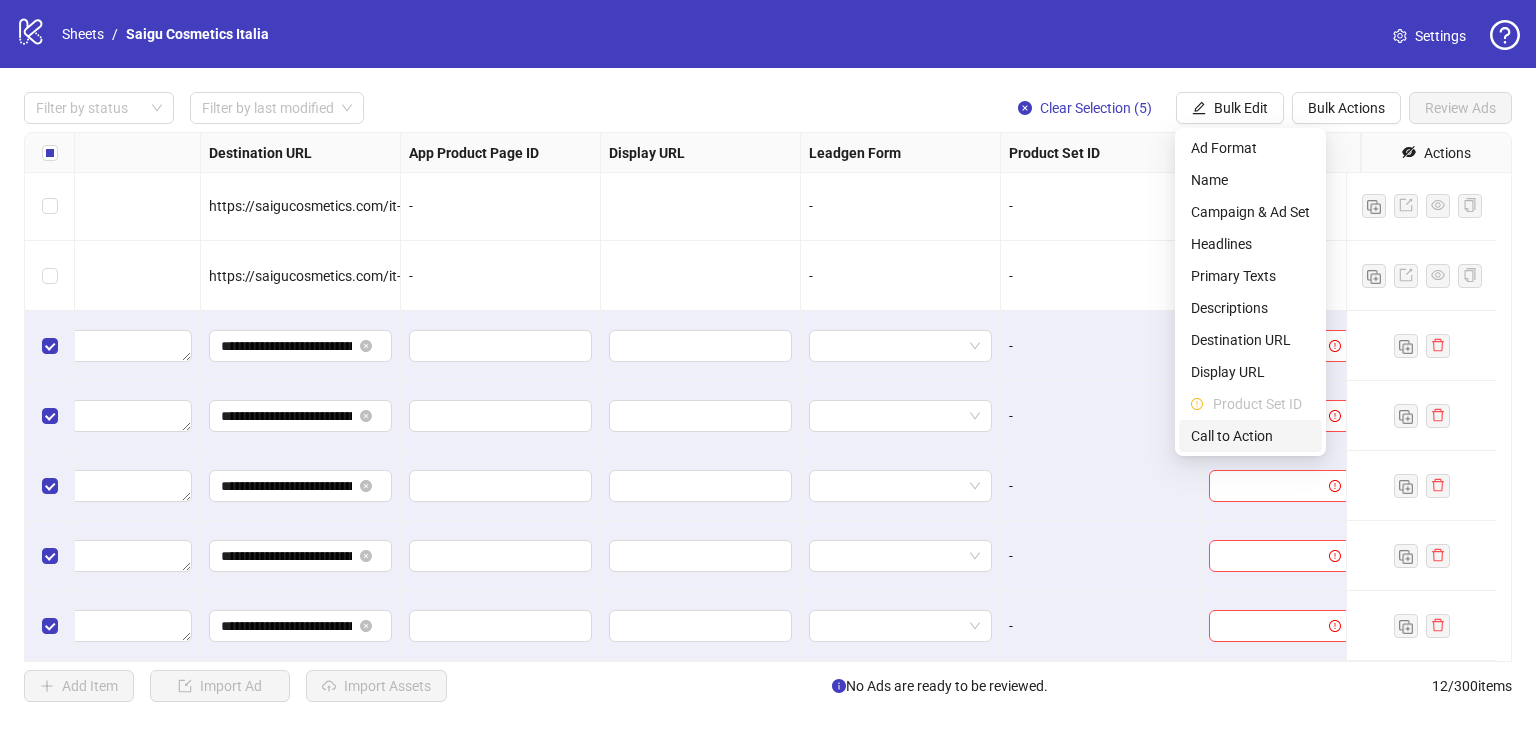 click on "Call to Action" at bounding box center [1250, 436] 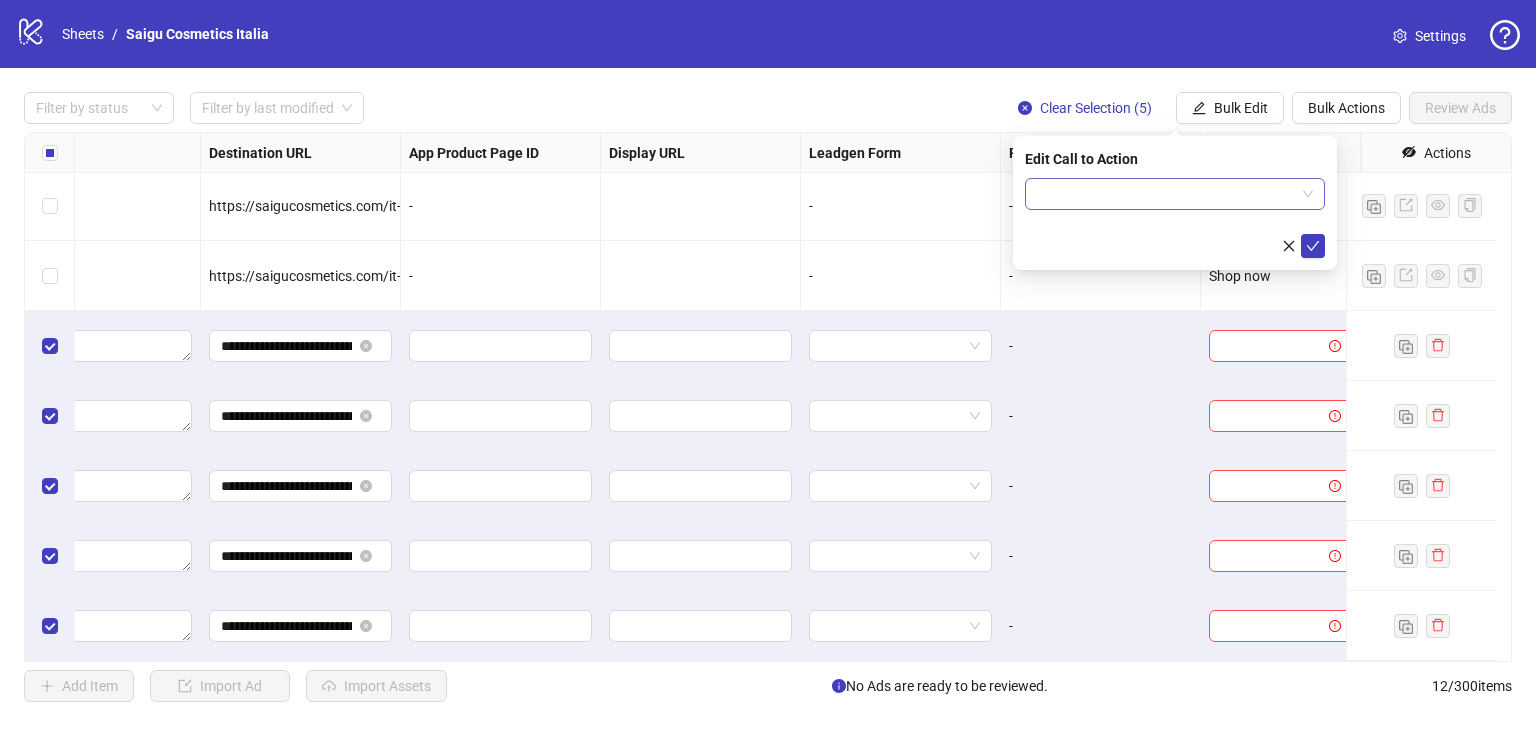 click at bounding box center (1166, 194) 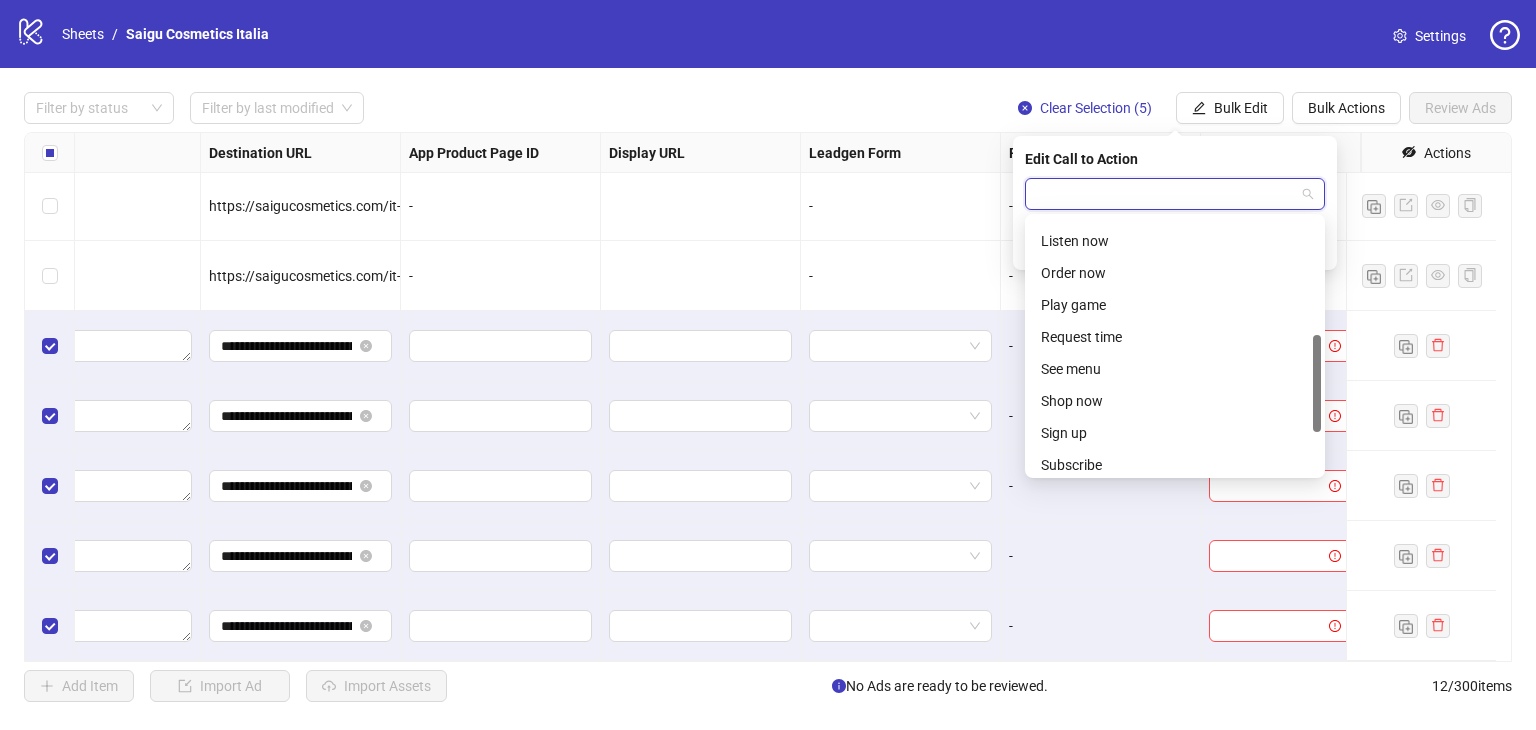 scroll, scrollTop: 315, scrollLeft: 0, axis: vertical 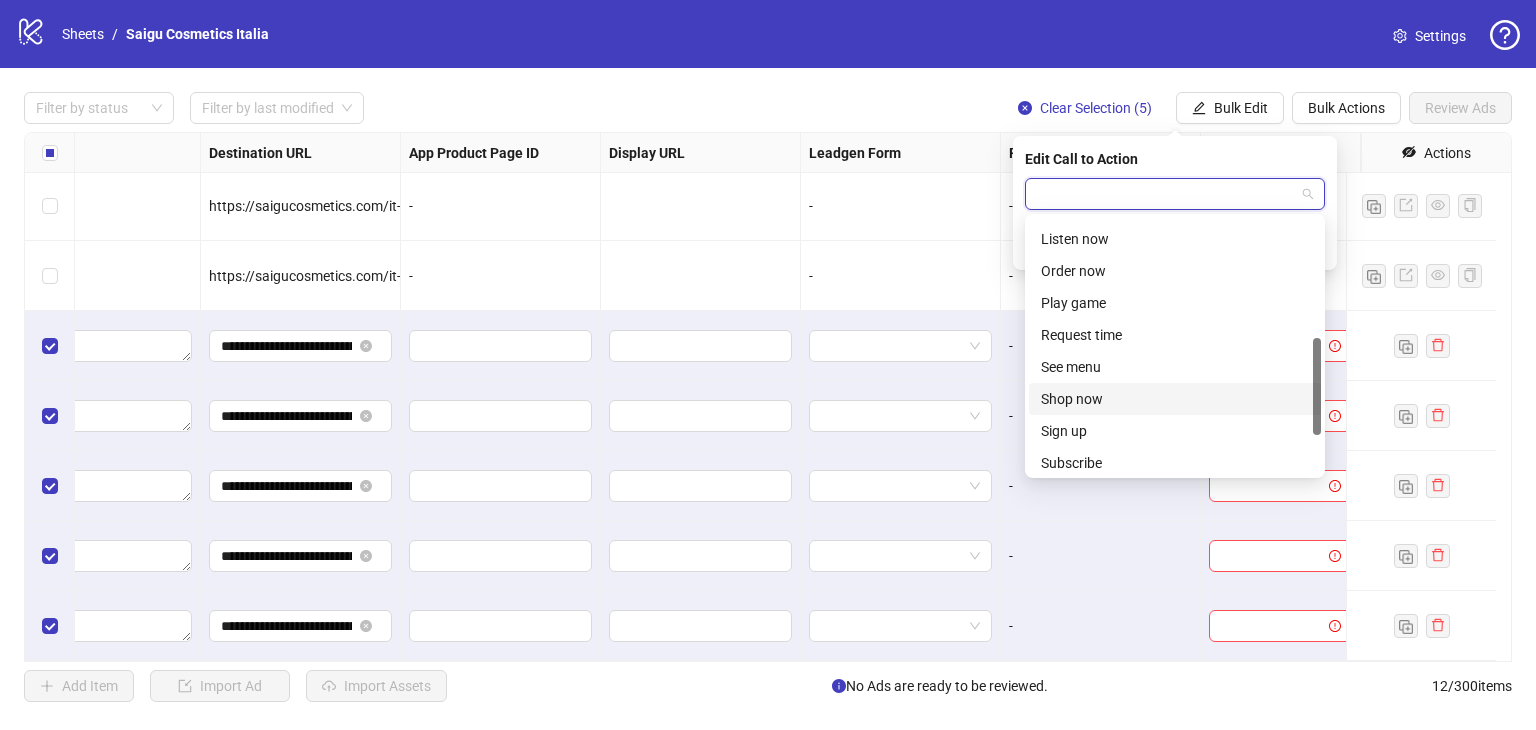click on "Shop now" at bounding box center [1175, 399] 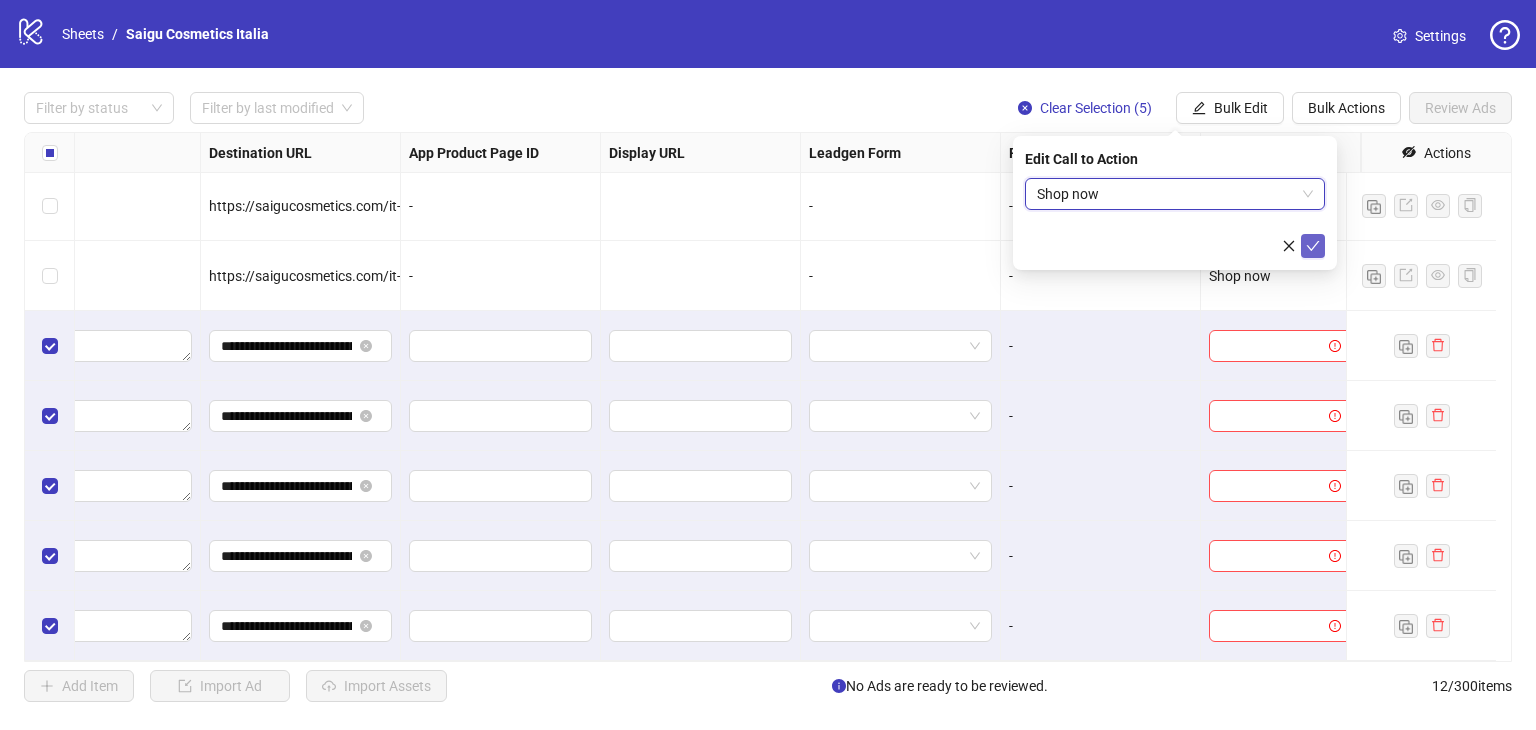 click at bounding box center [1313, 246] 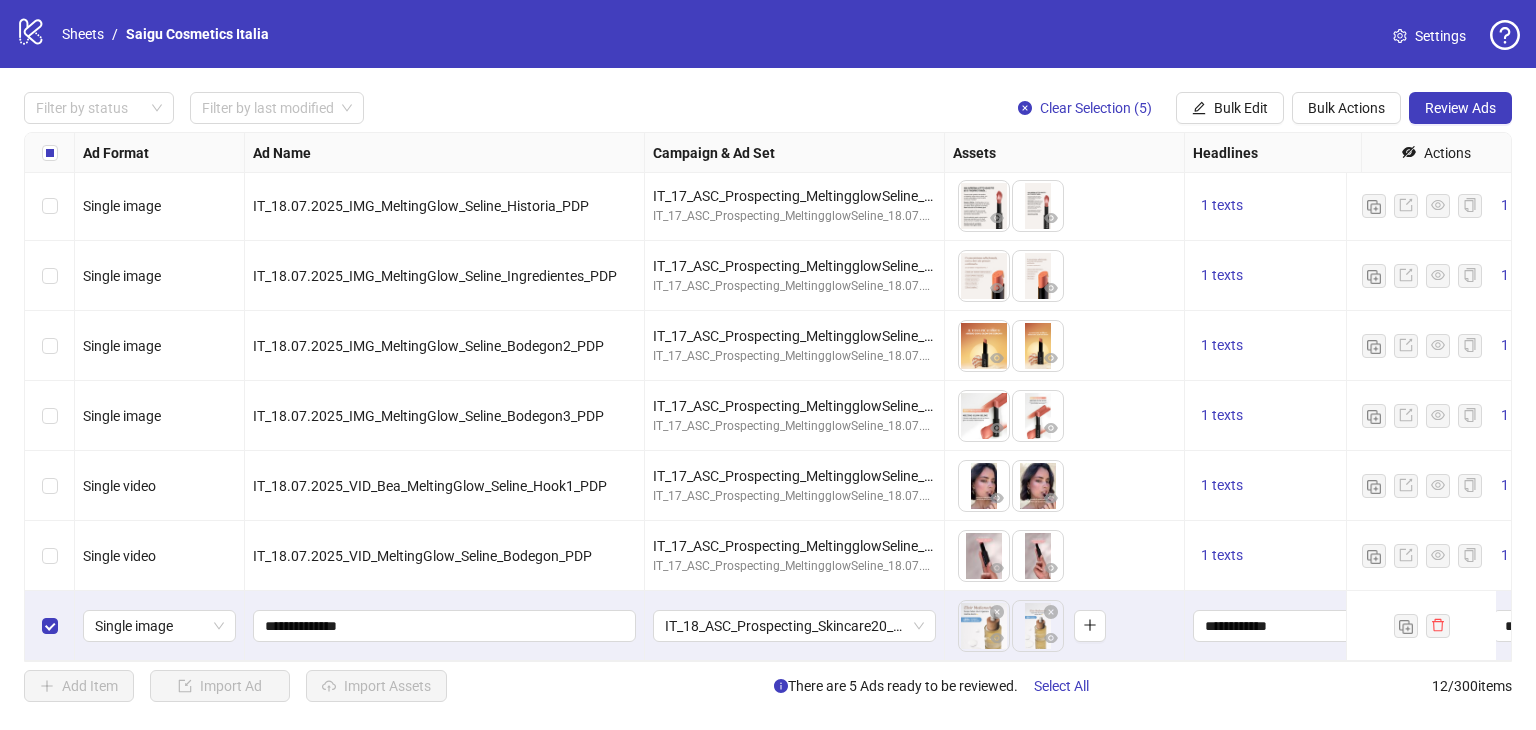 scroll, scrollTop: 366, scrollLeft: 0, axis: vertical 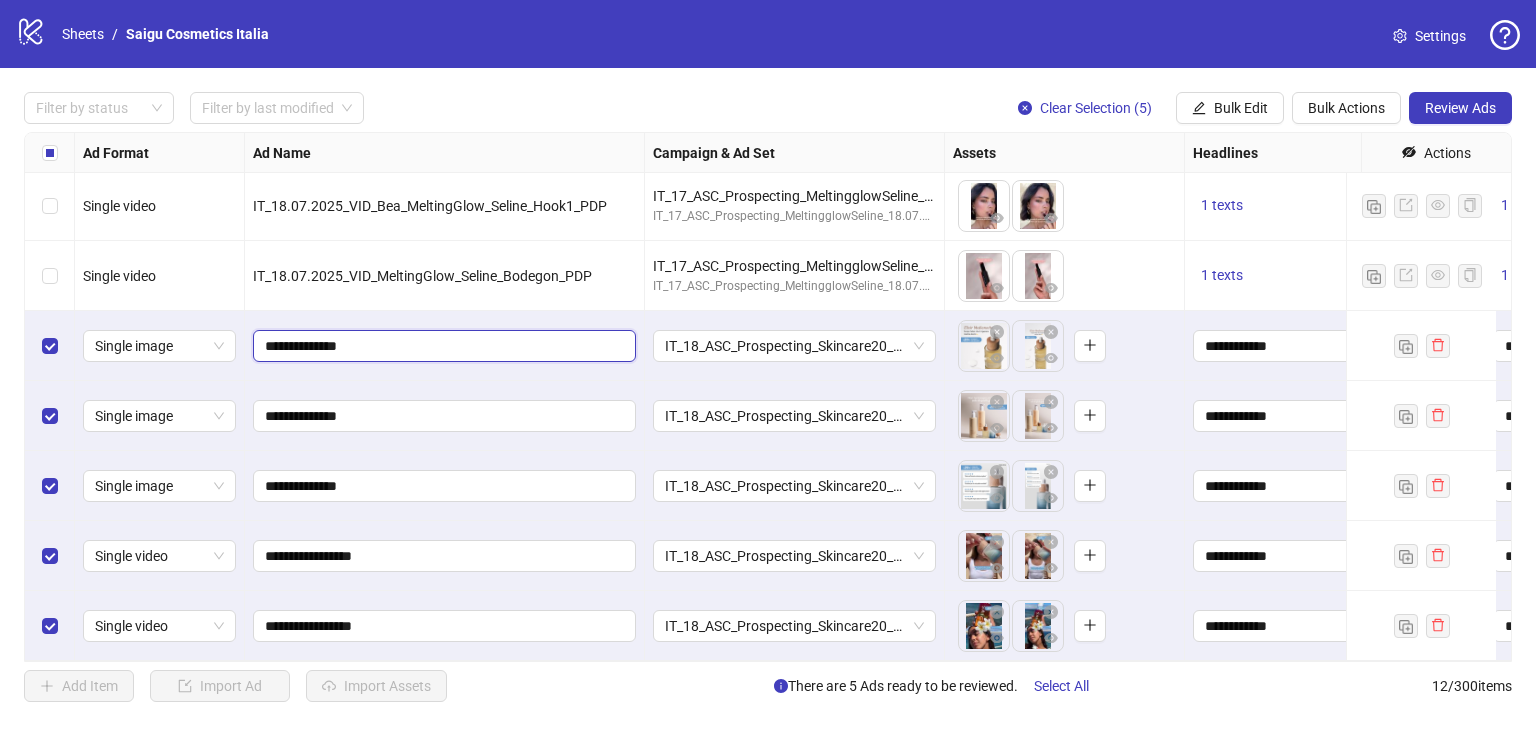 click on "**********" at bounding box center [442, 346] 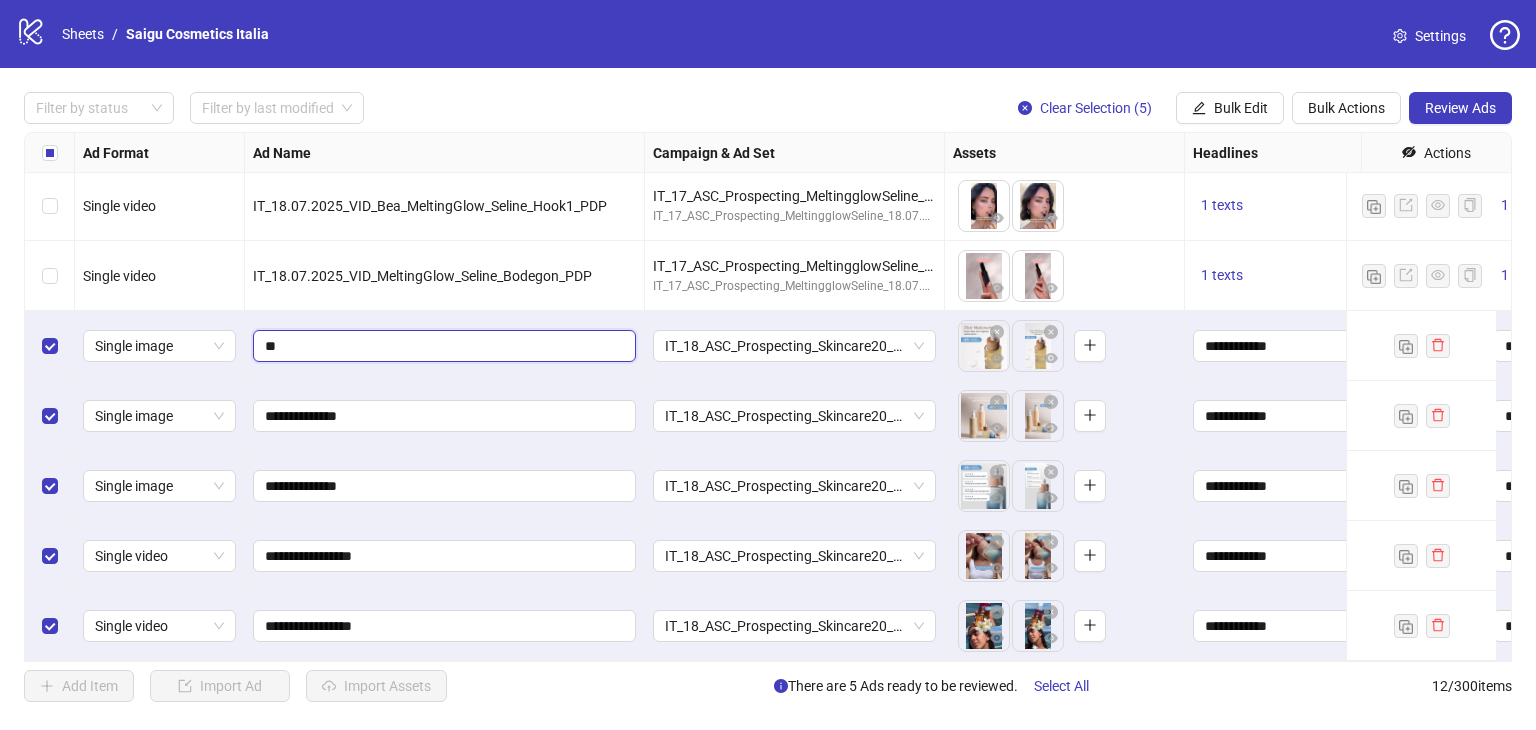 type on "*" 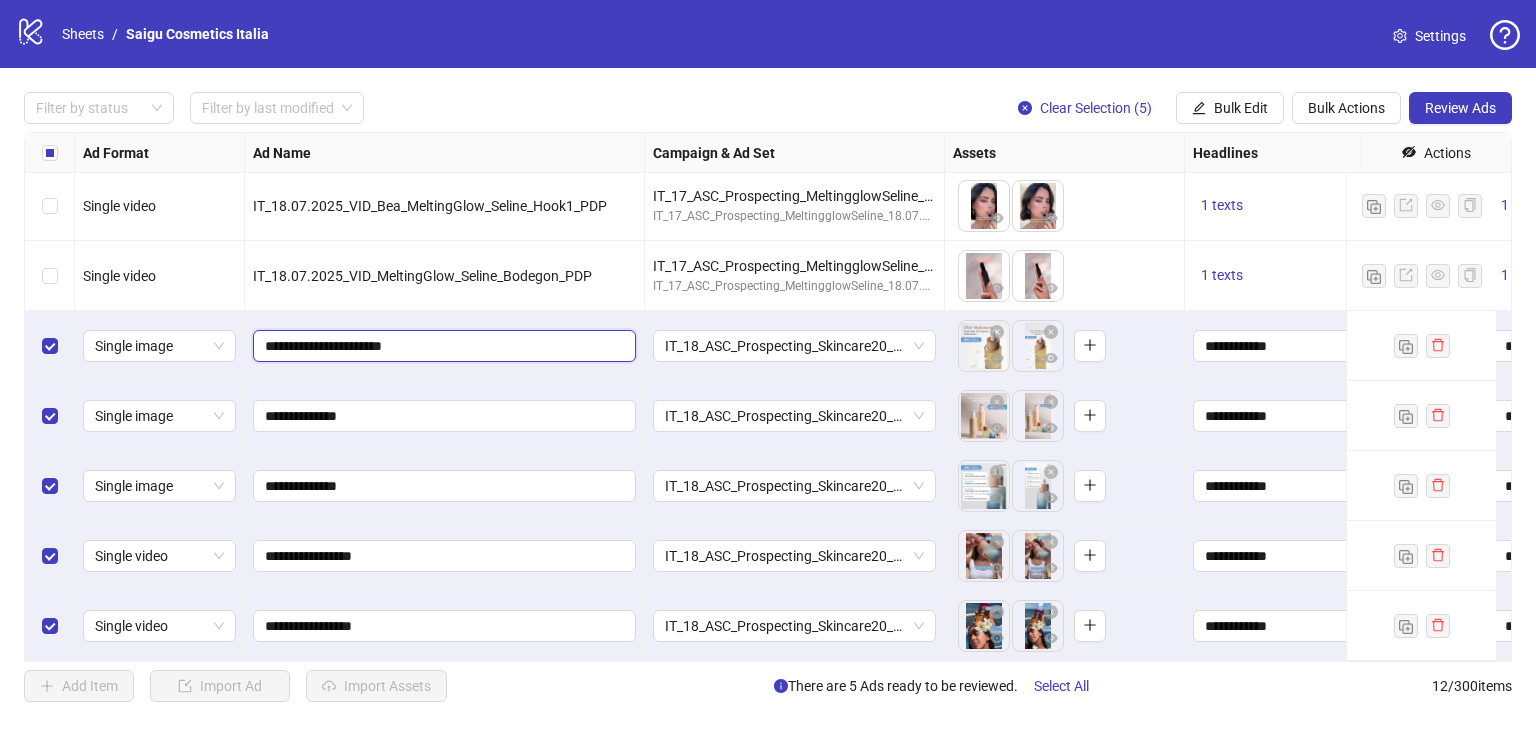 type on "**********" 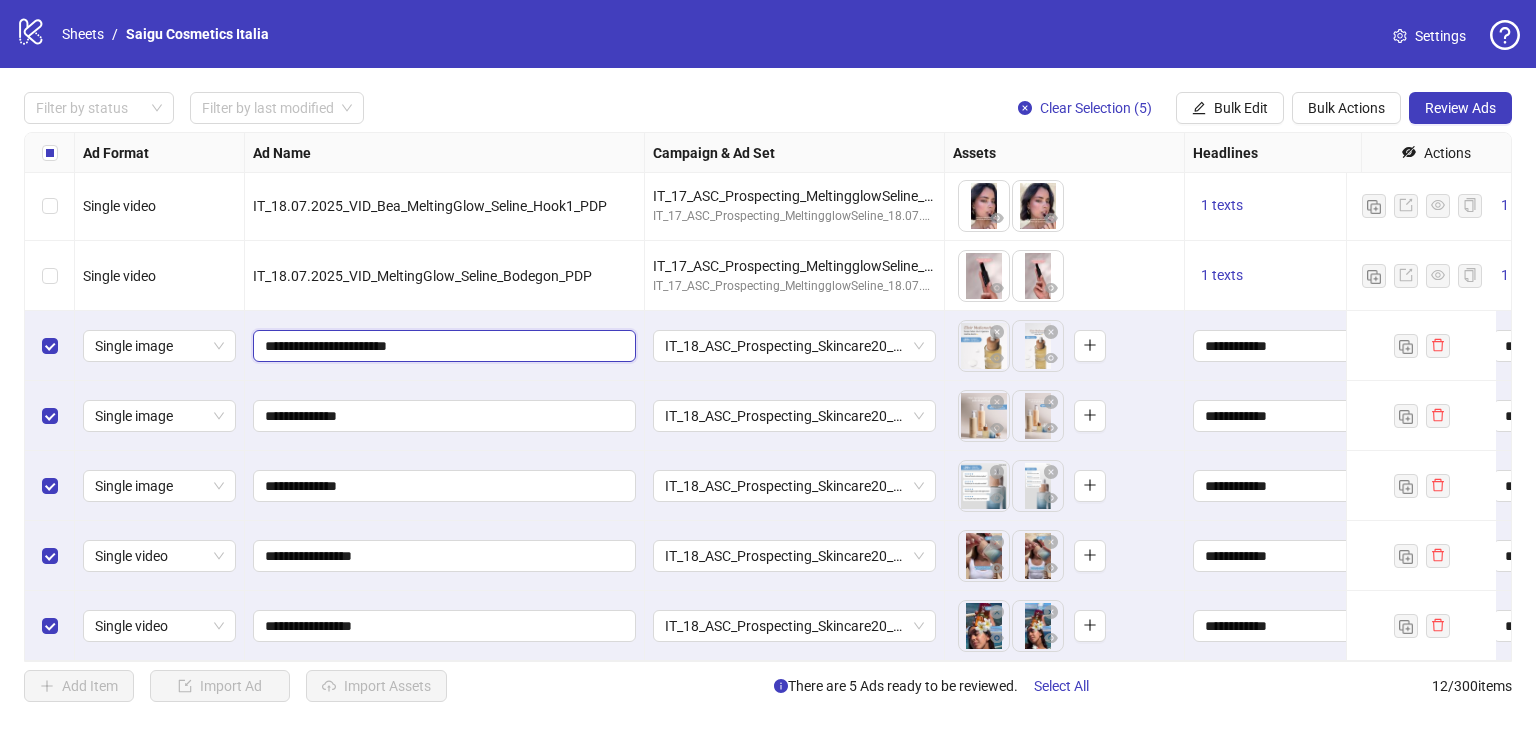 click on "**********" at bounding box center [442, 346] 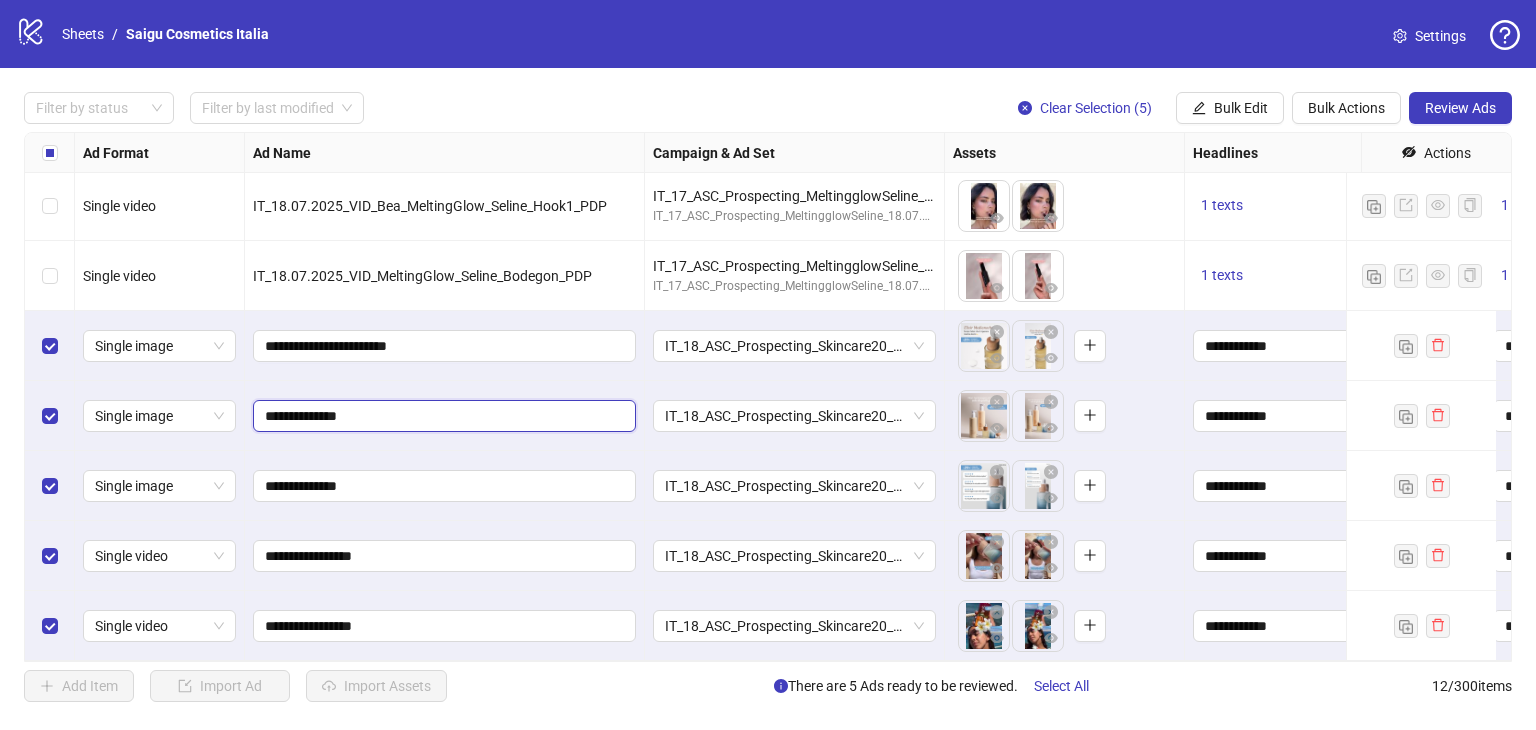 click on "**********" at bounding box center (442, 416) 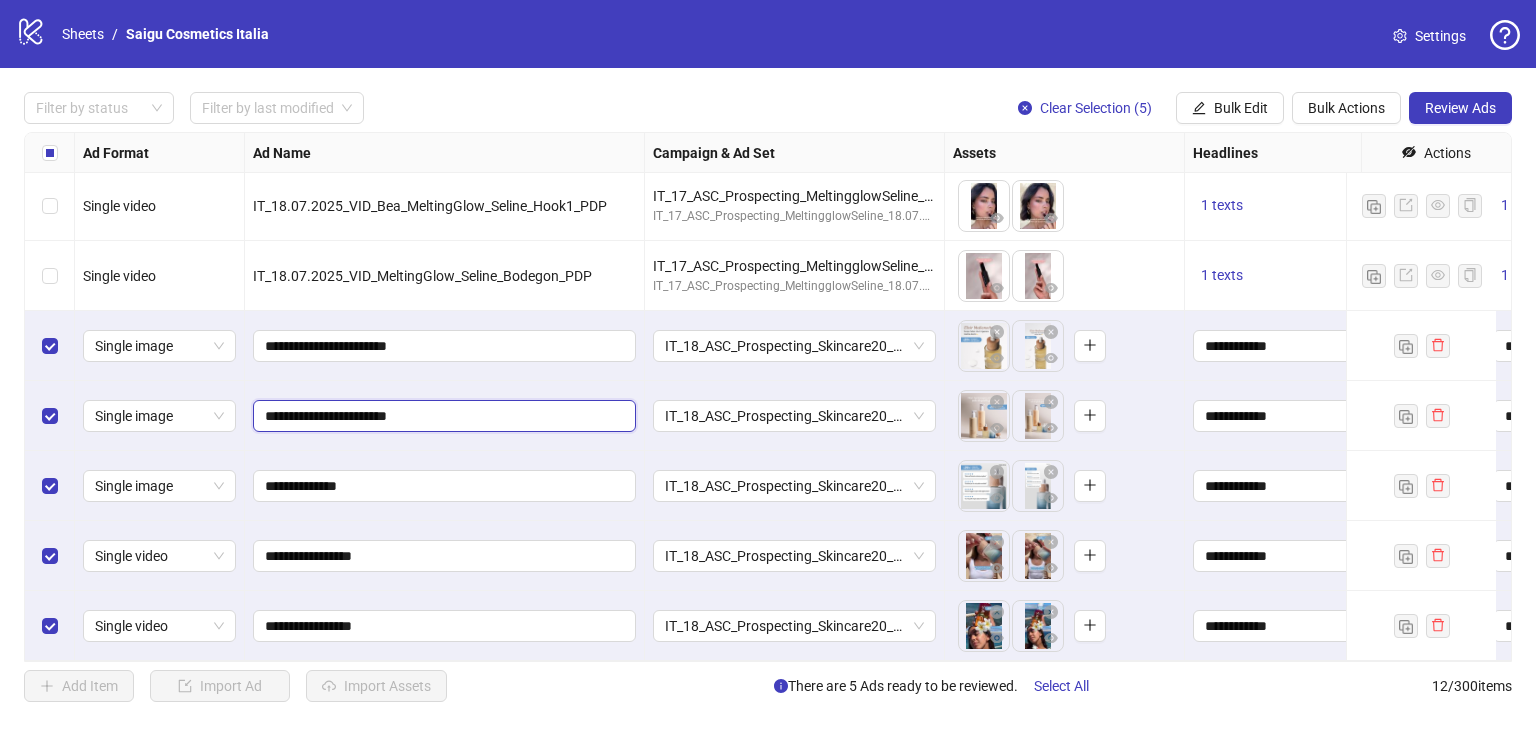 type on "**********" 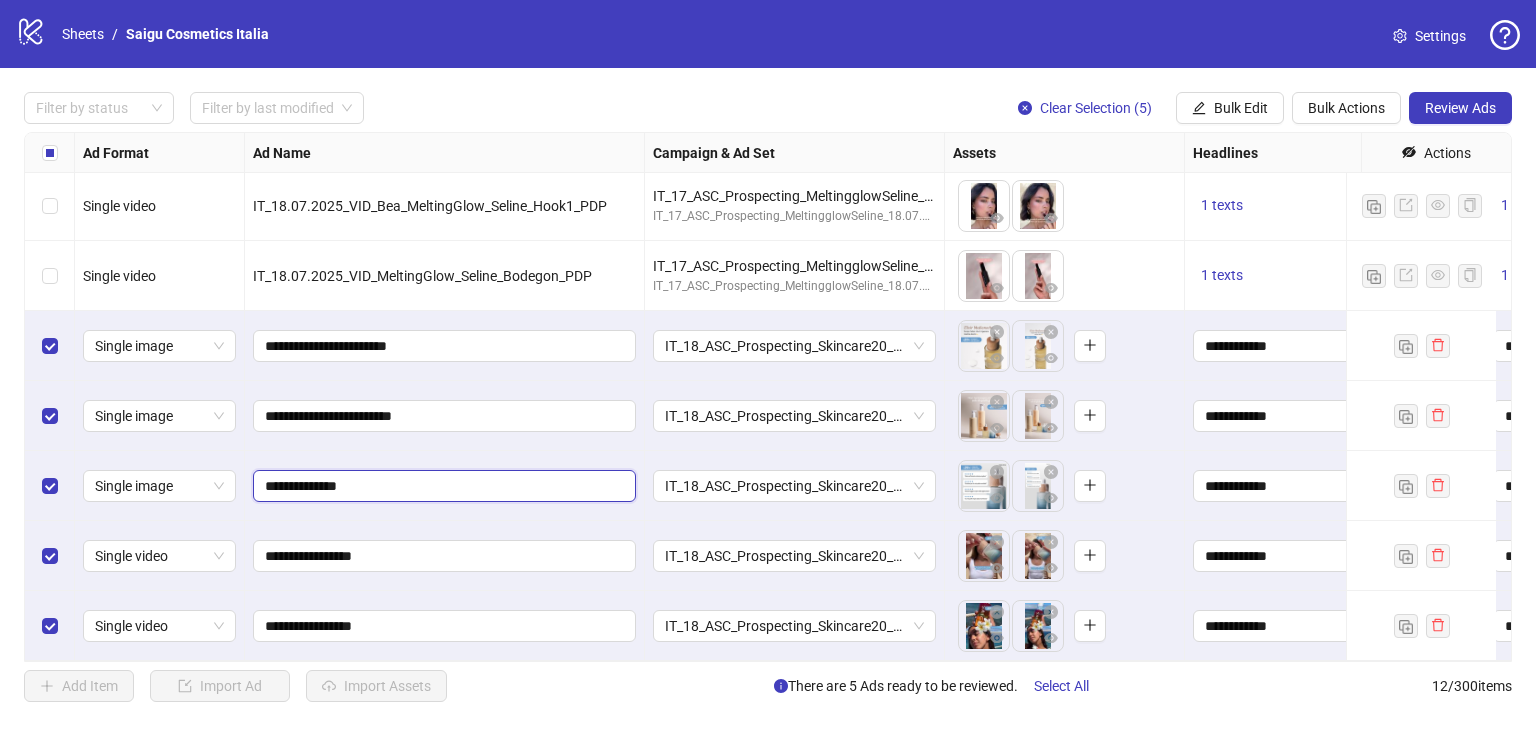 click on "**********" at bounding box center (442, 486) 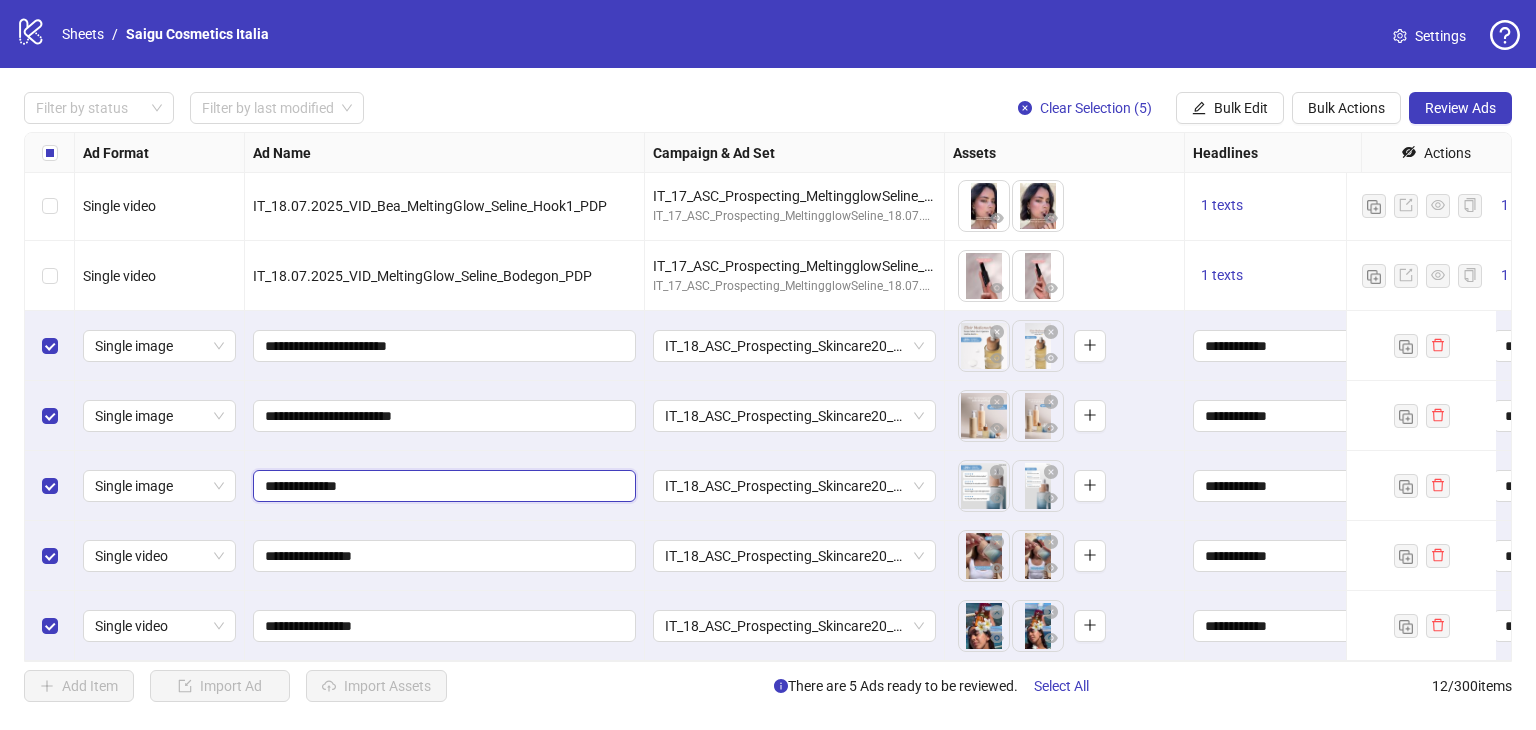 click on "**********" at bounding box center (442, 486) 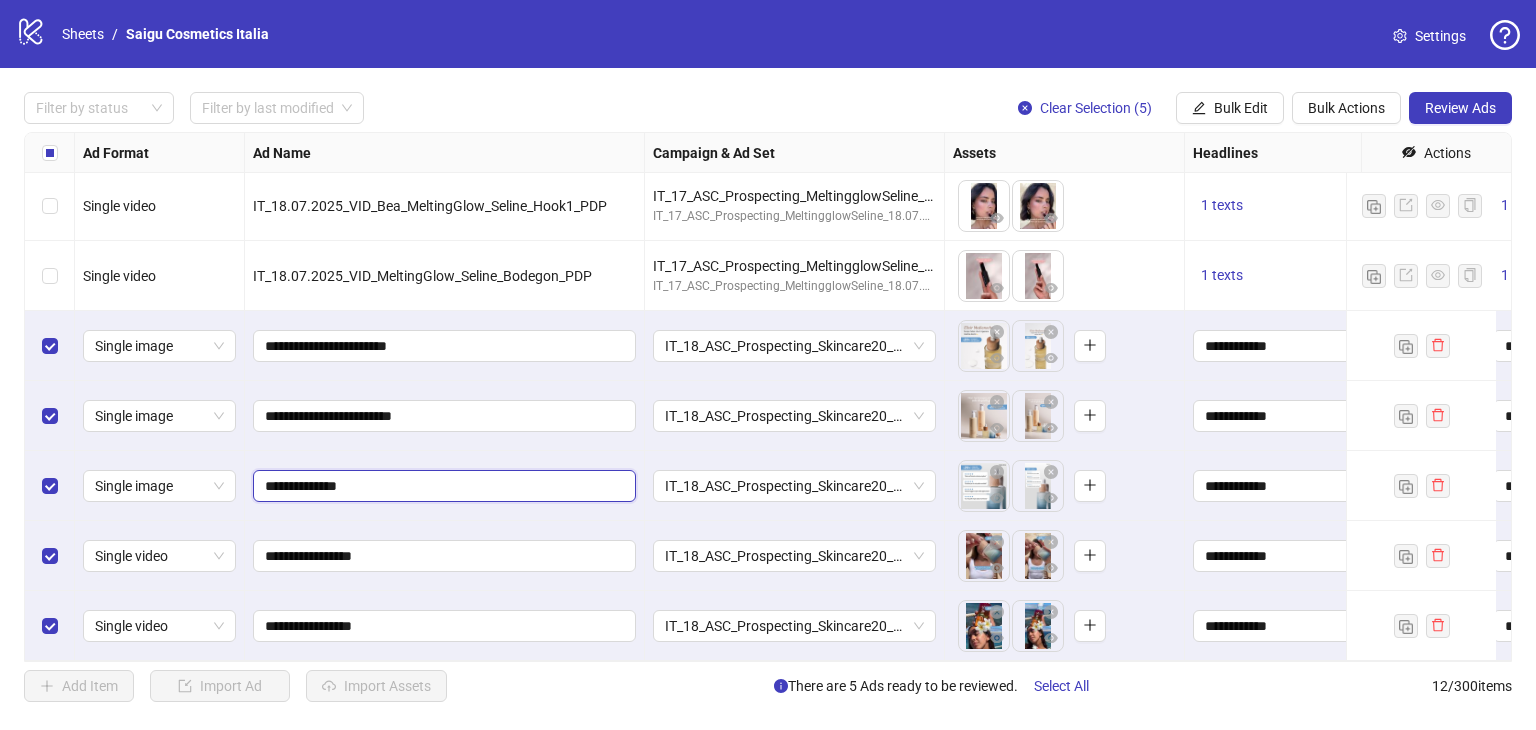 paste on "**********" 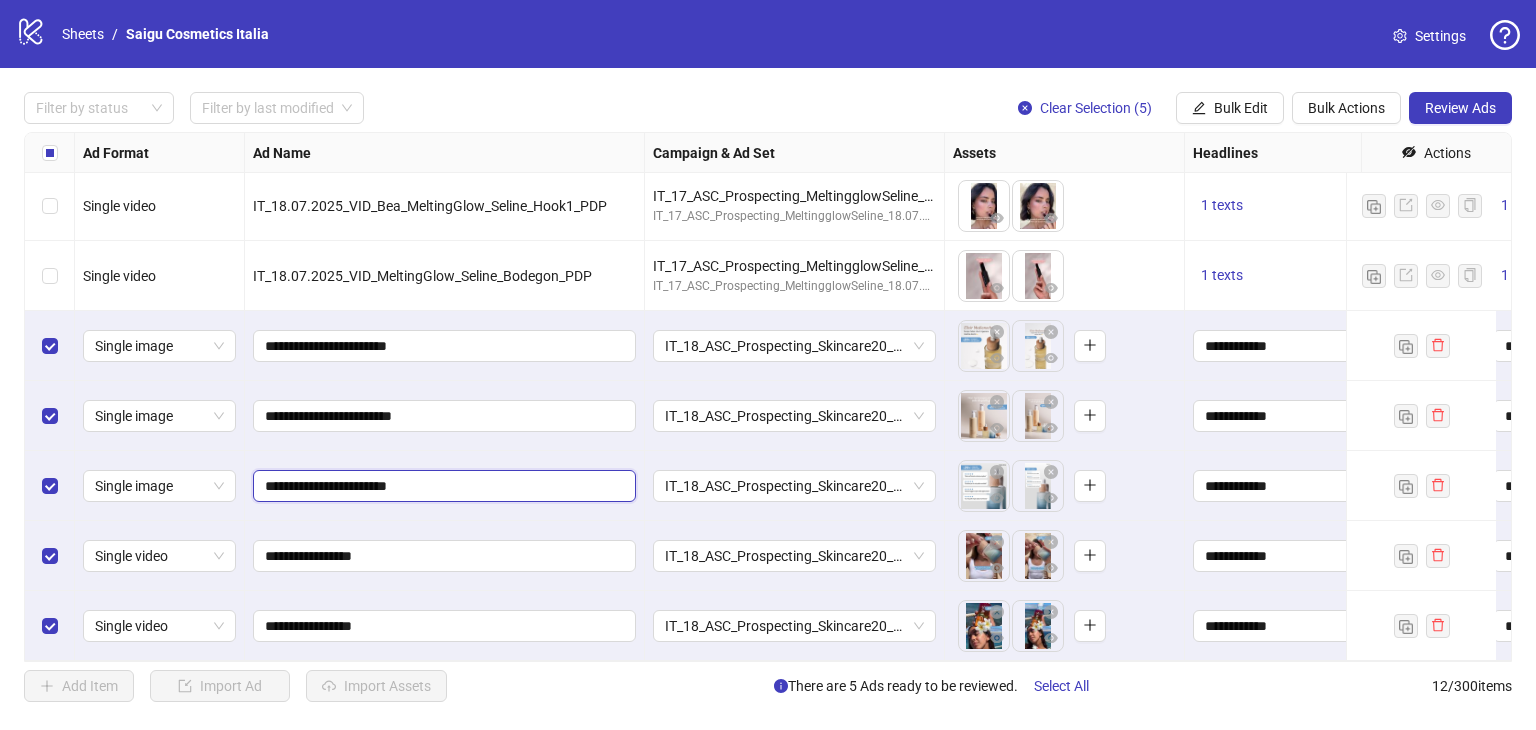 click on "**********" at bounding box center [442, 486] 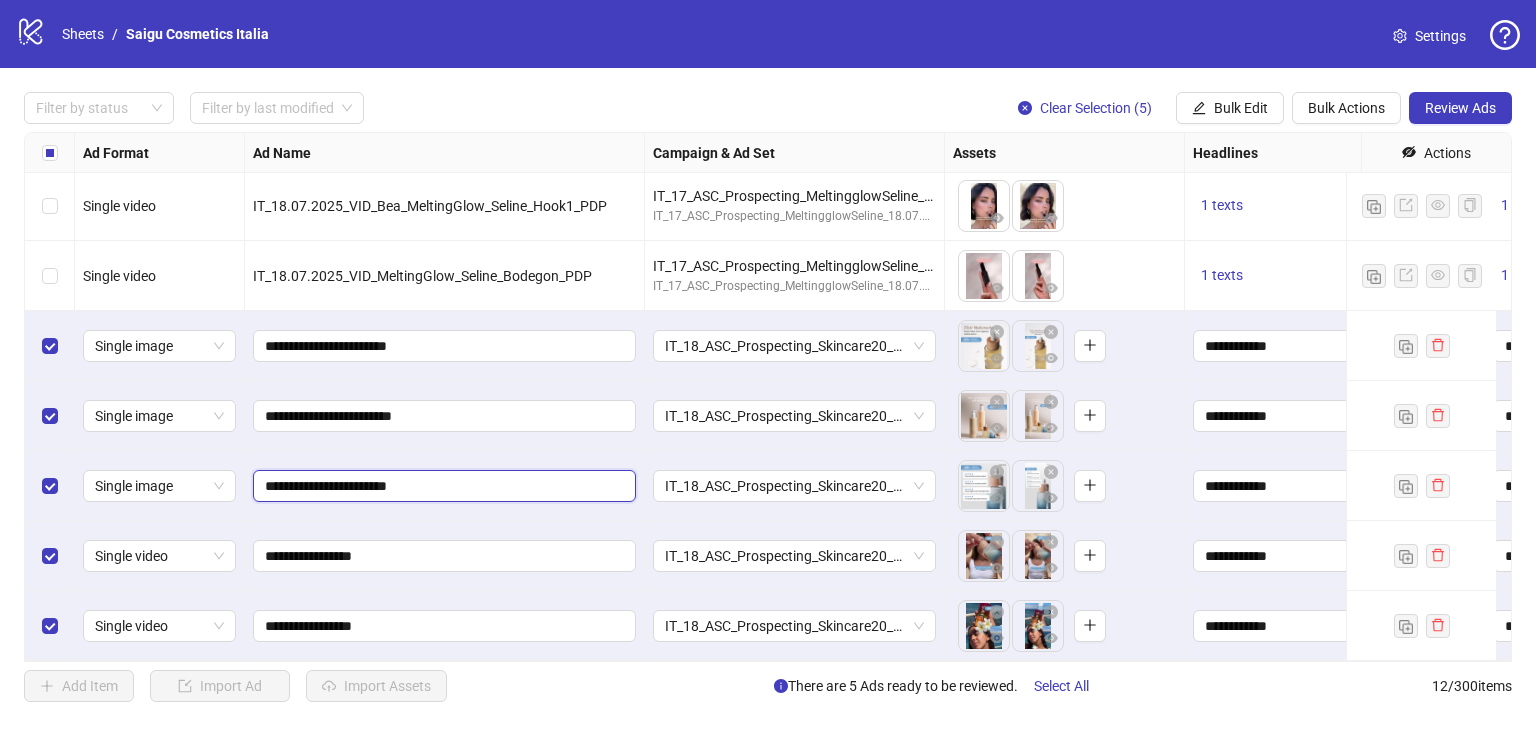 type on "**********" 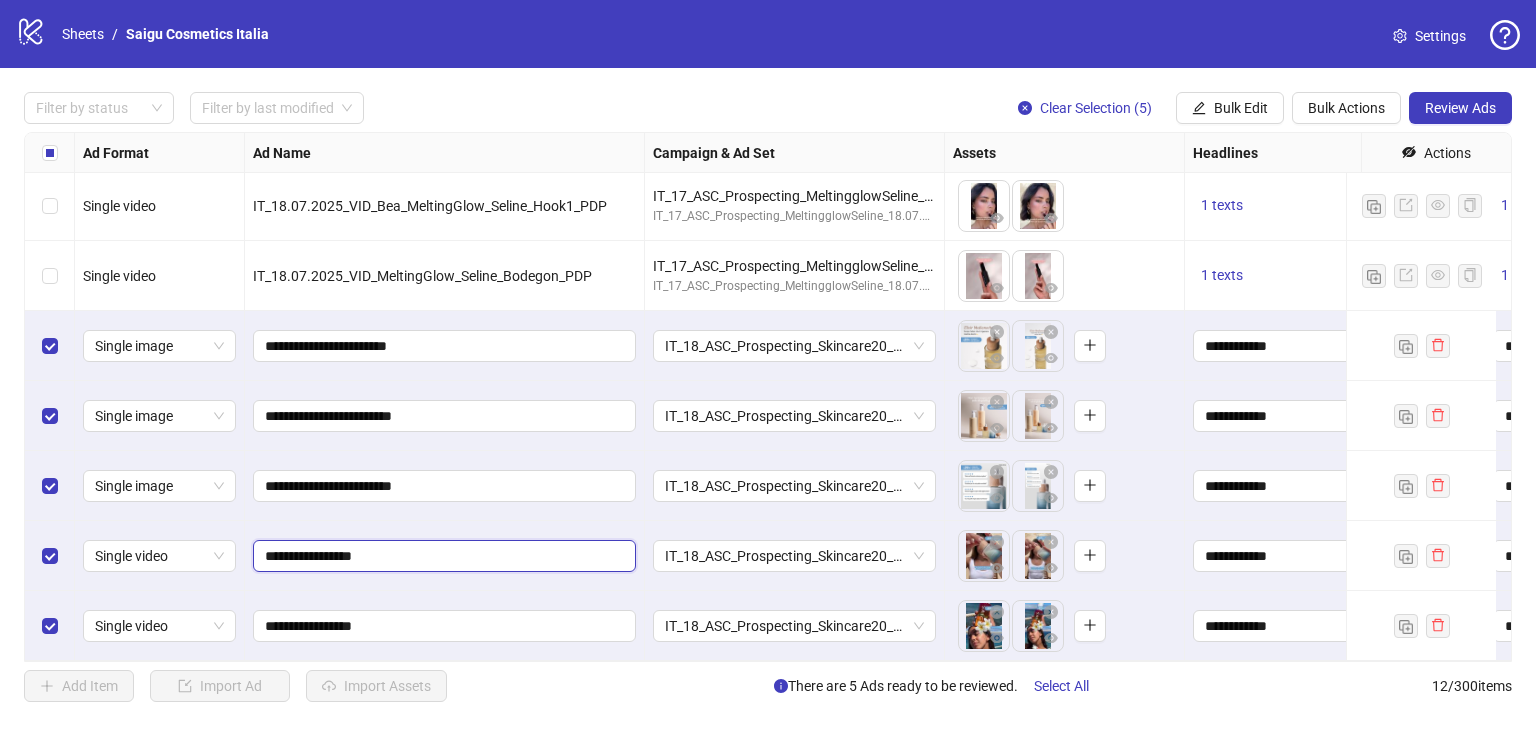 click on "**********" at bounding box center (442, 556) 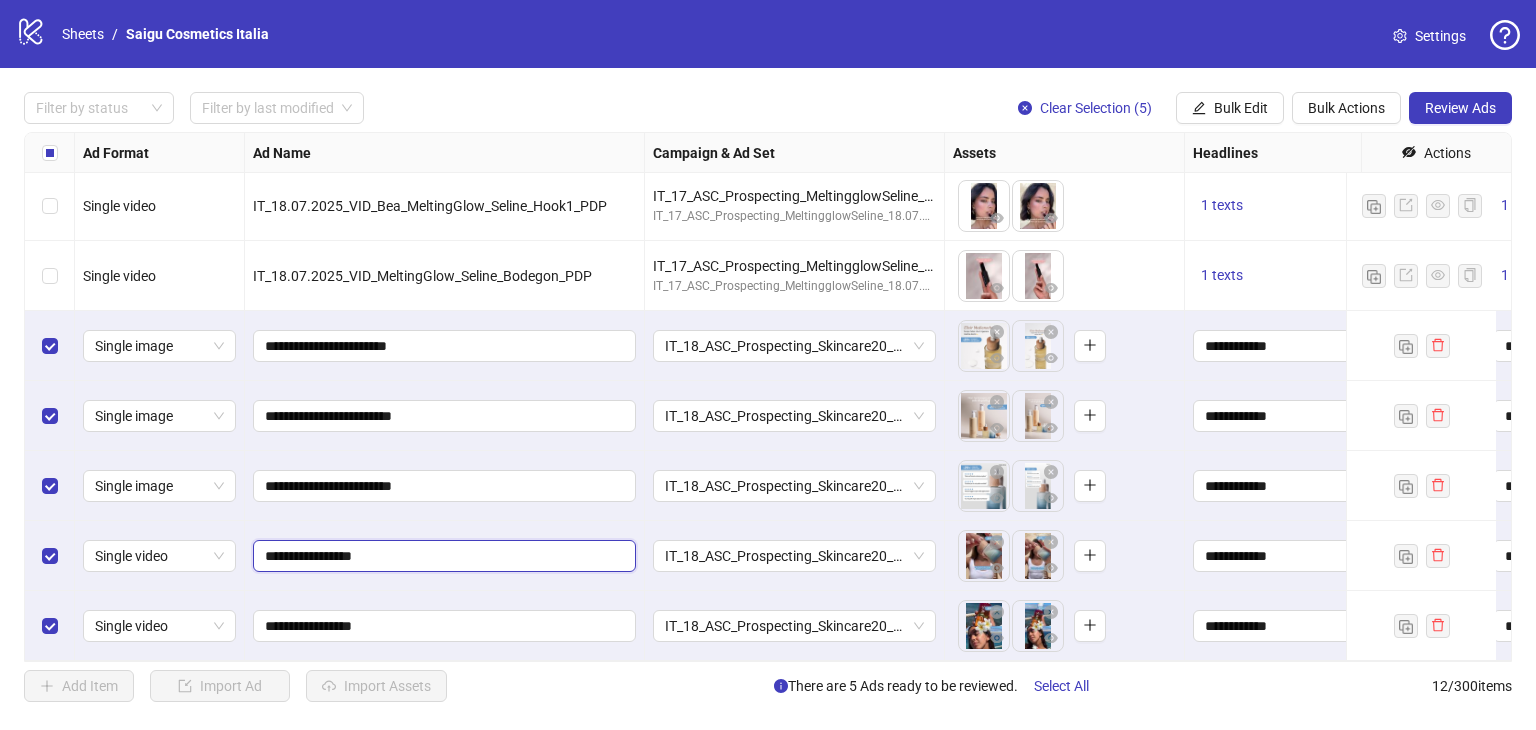 paste on "*******" 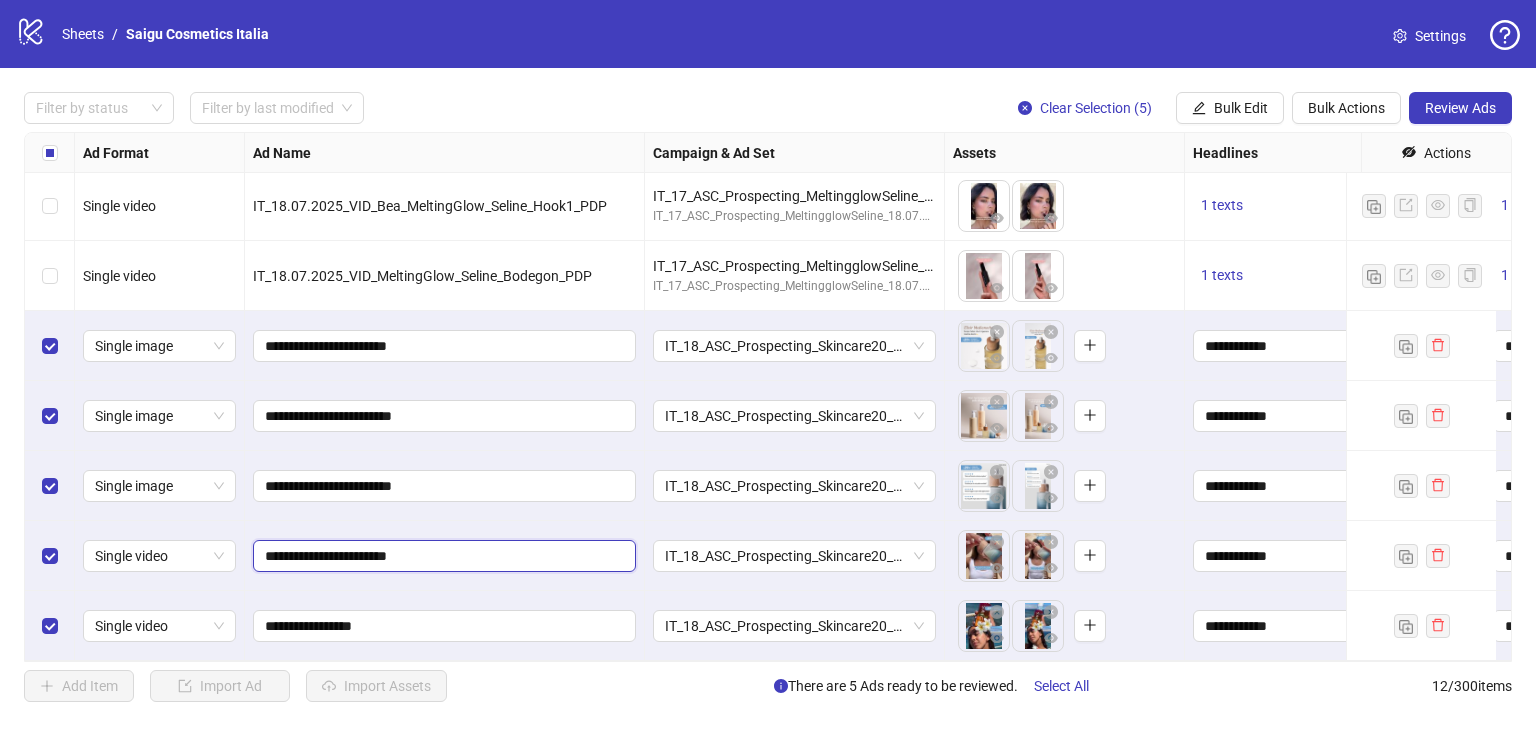 drag, startPoint x: 382, startPoint y: 542, endPoint x: 358, endPoint y: 544, distance: 24.083189 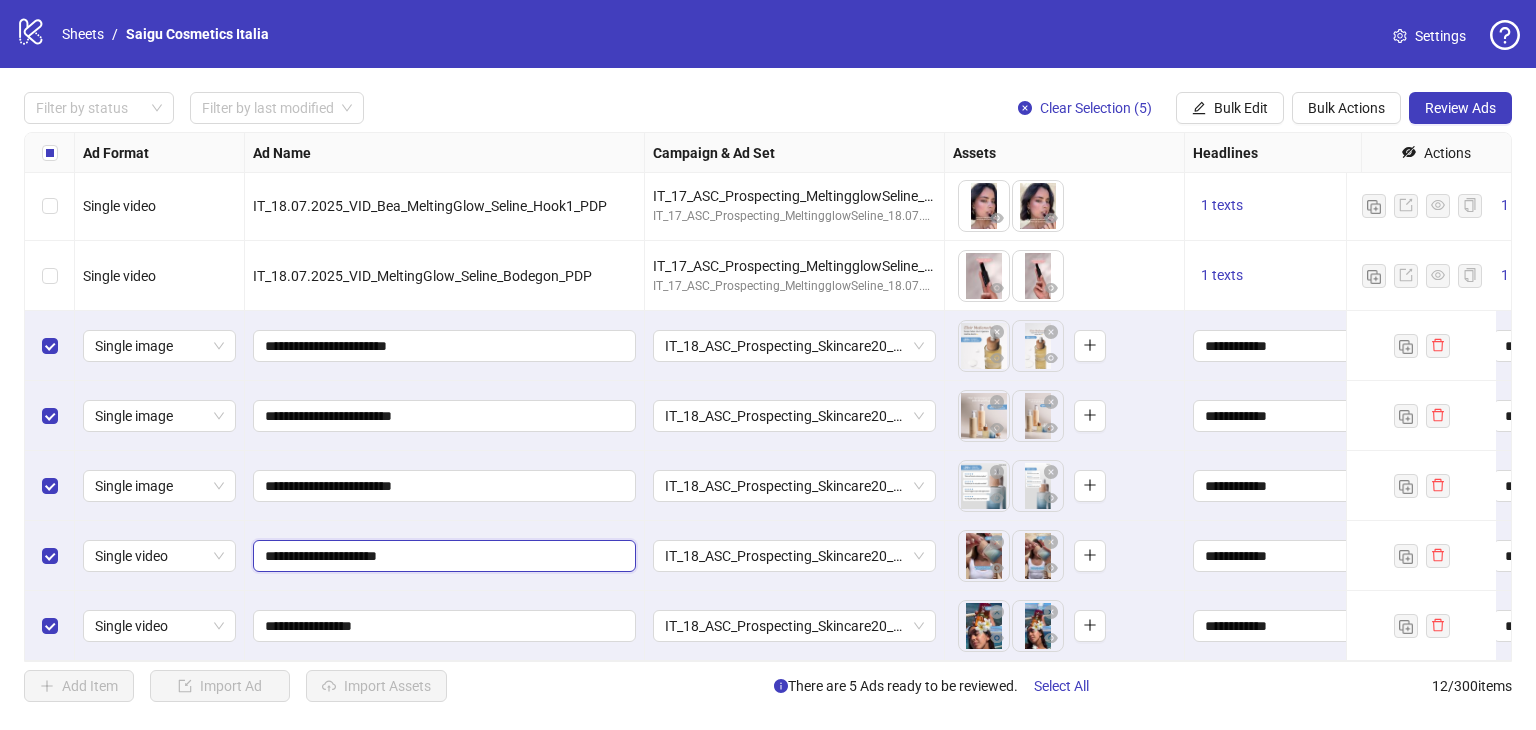 type on "**********" 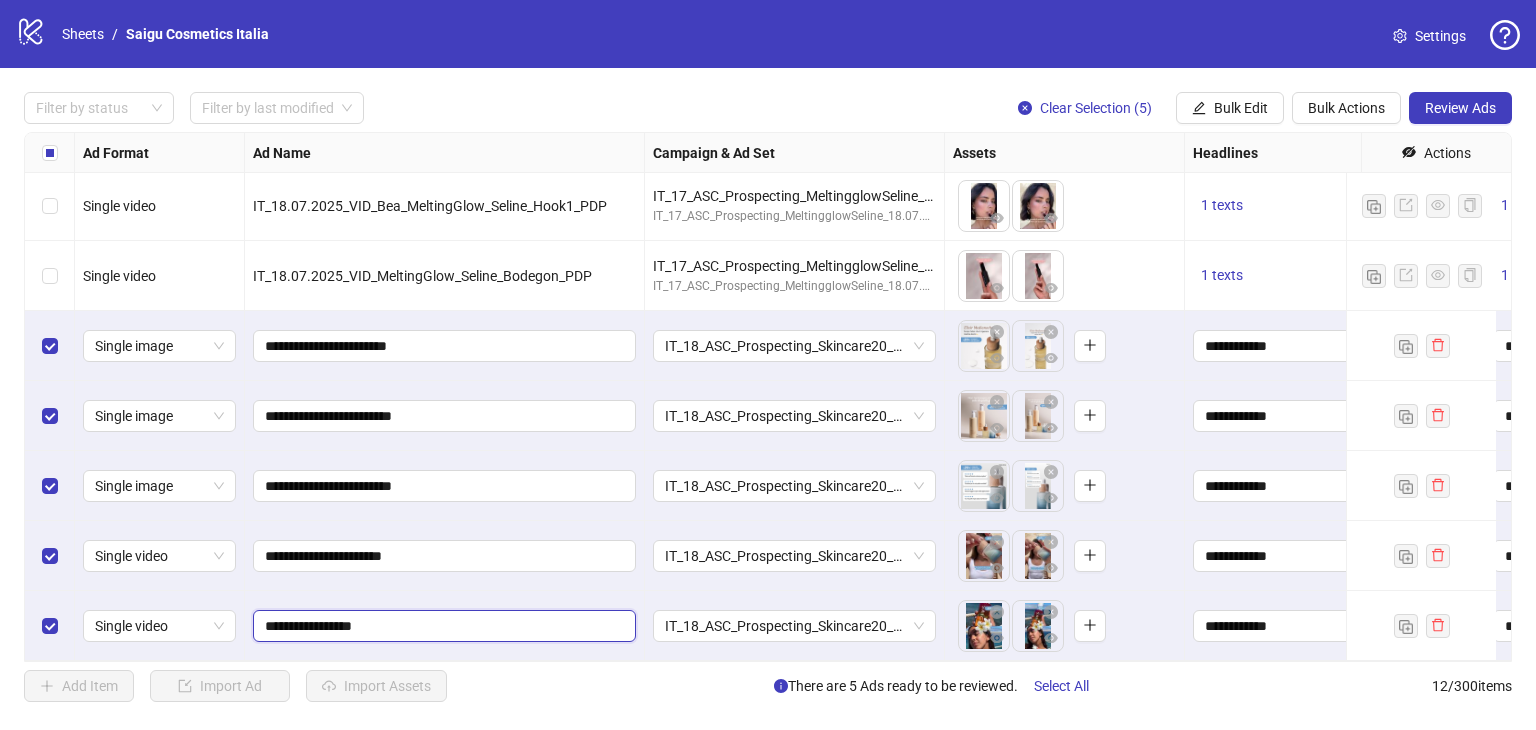 click on "**********" at bounding box center [442, 626] 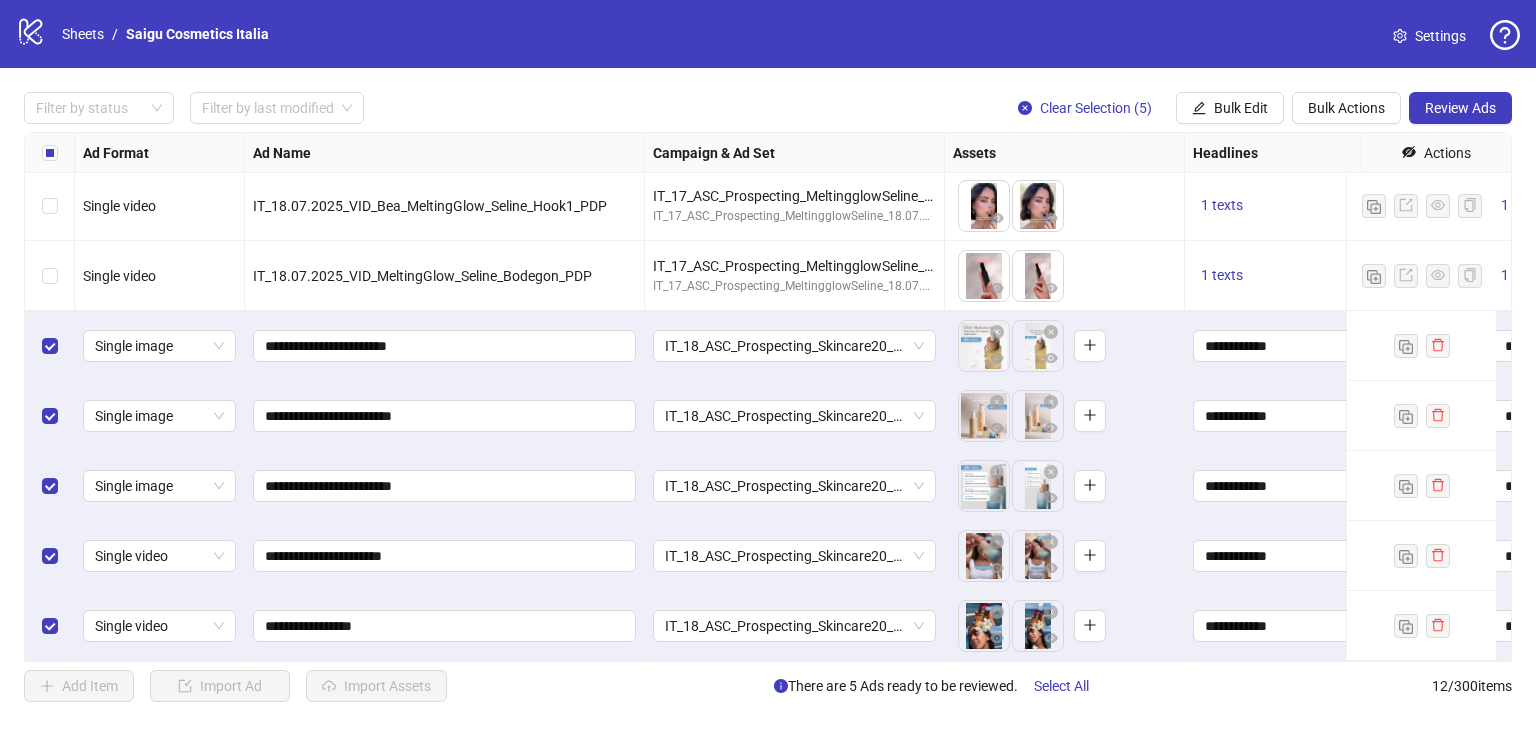 click on "**********" at bounding box center (445, 556) 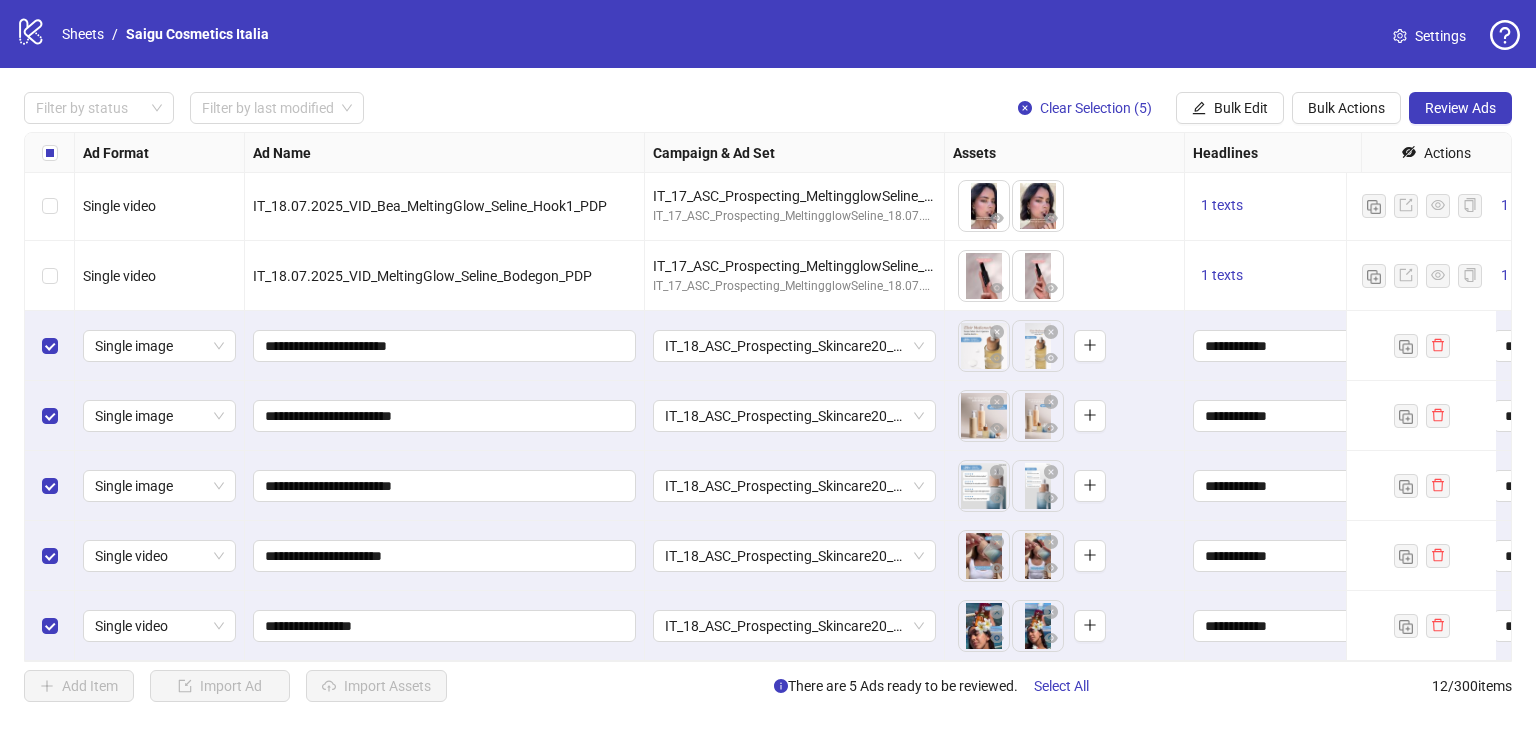 click on "**********" at bounding box center (445, 556) 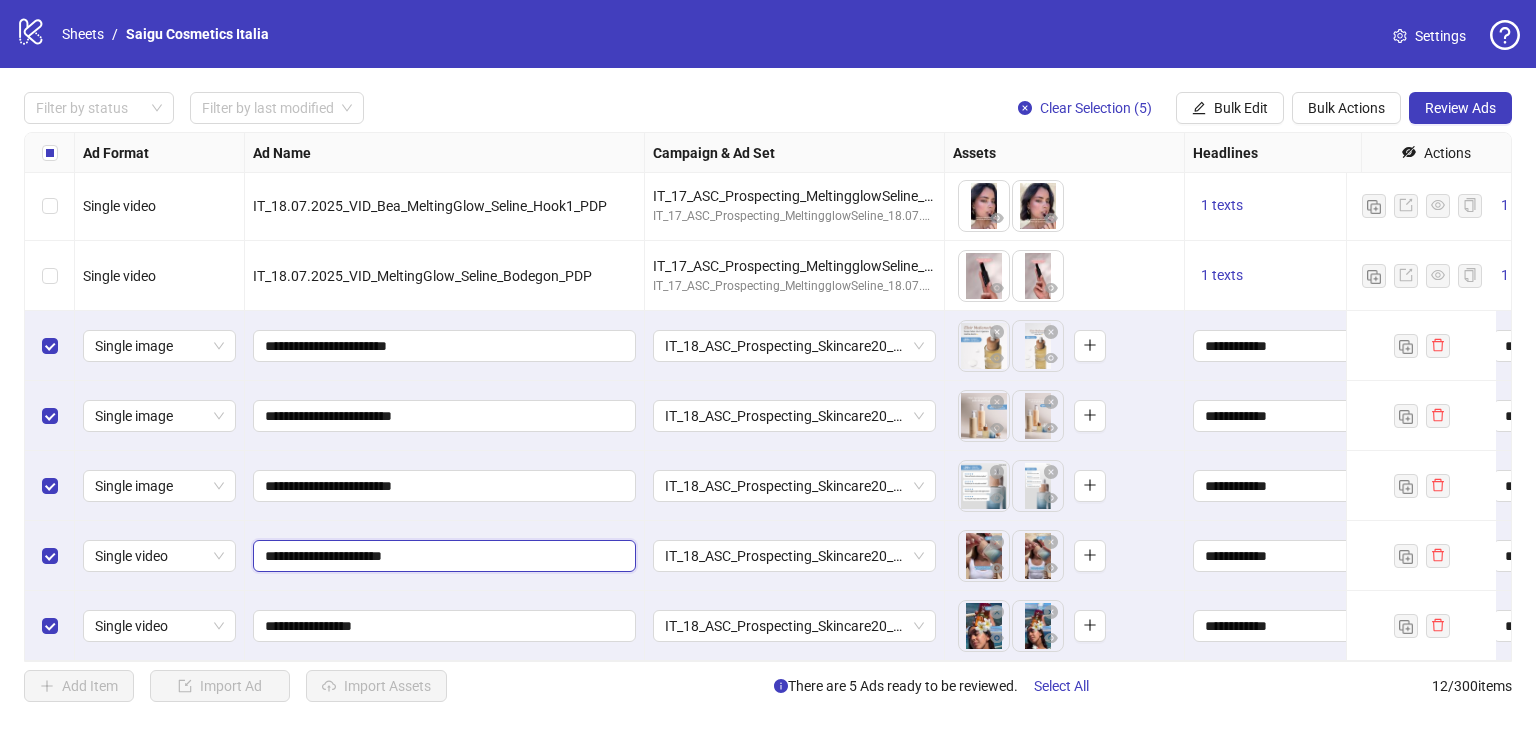 click on "**********" at bounding box center [442, 556] 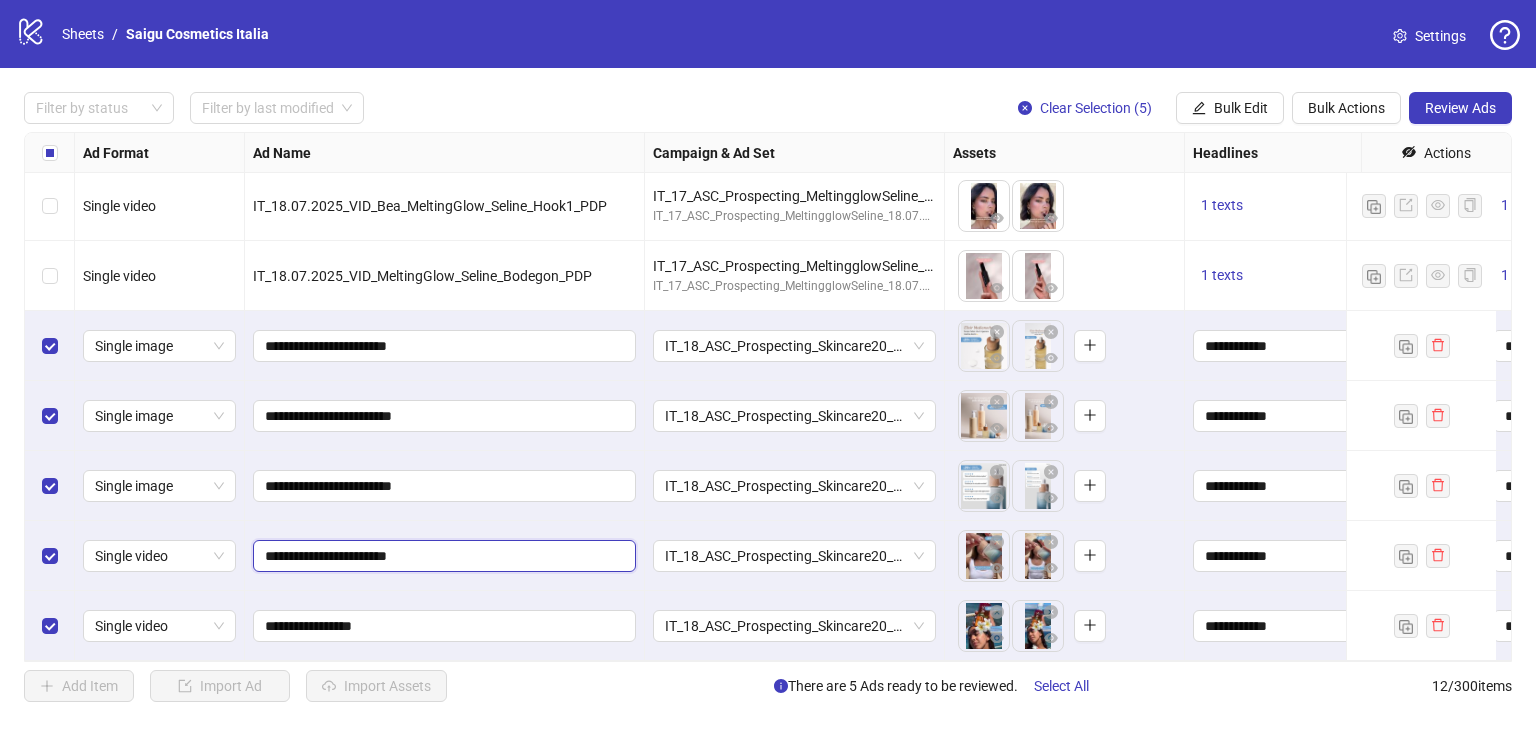 type on "**********" 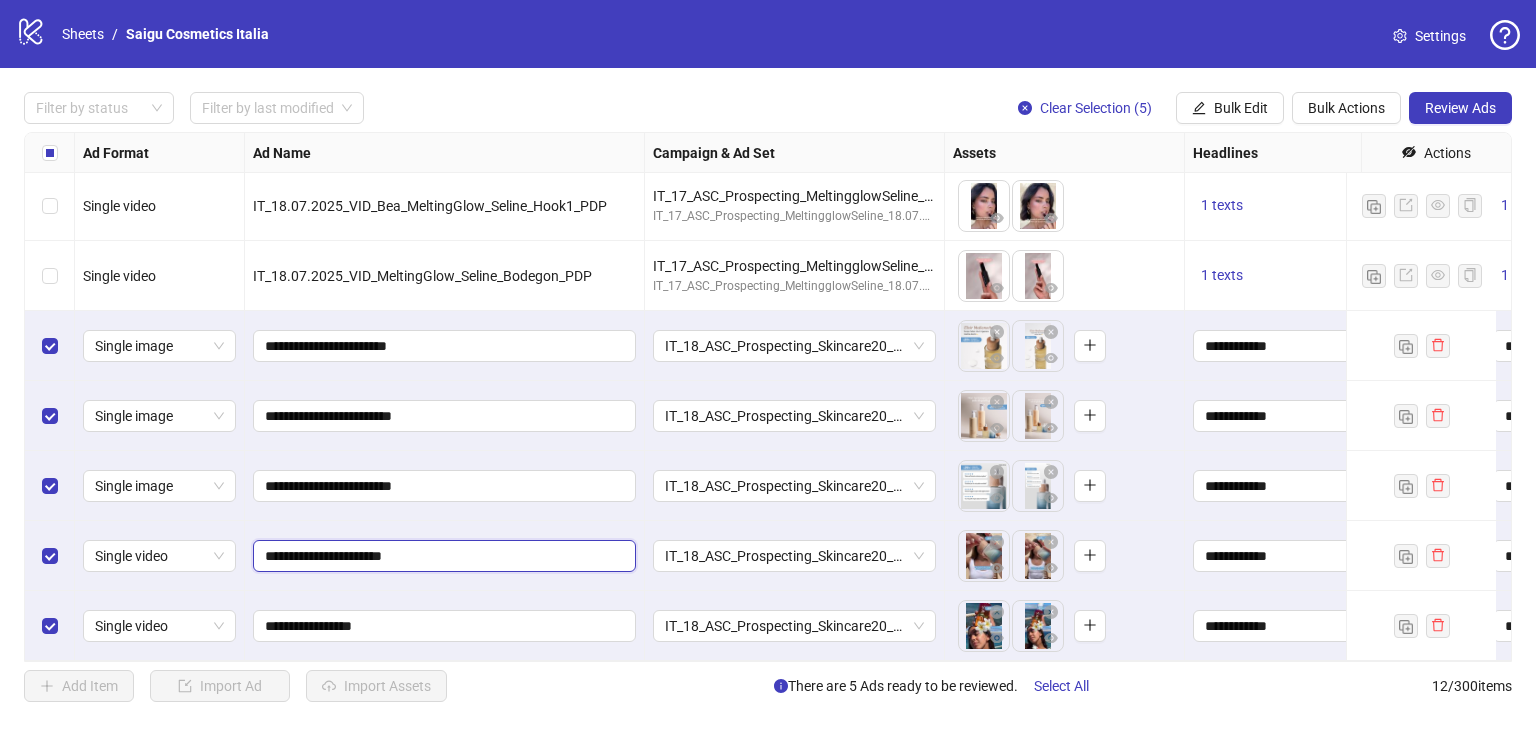 click on "**********" at bounding box center (442, 556) 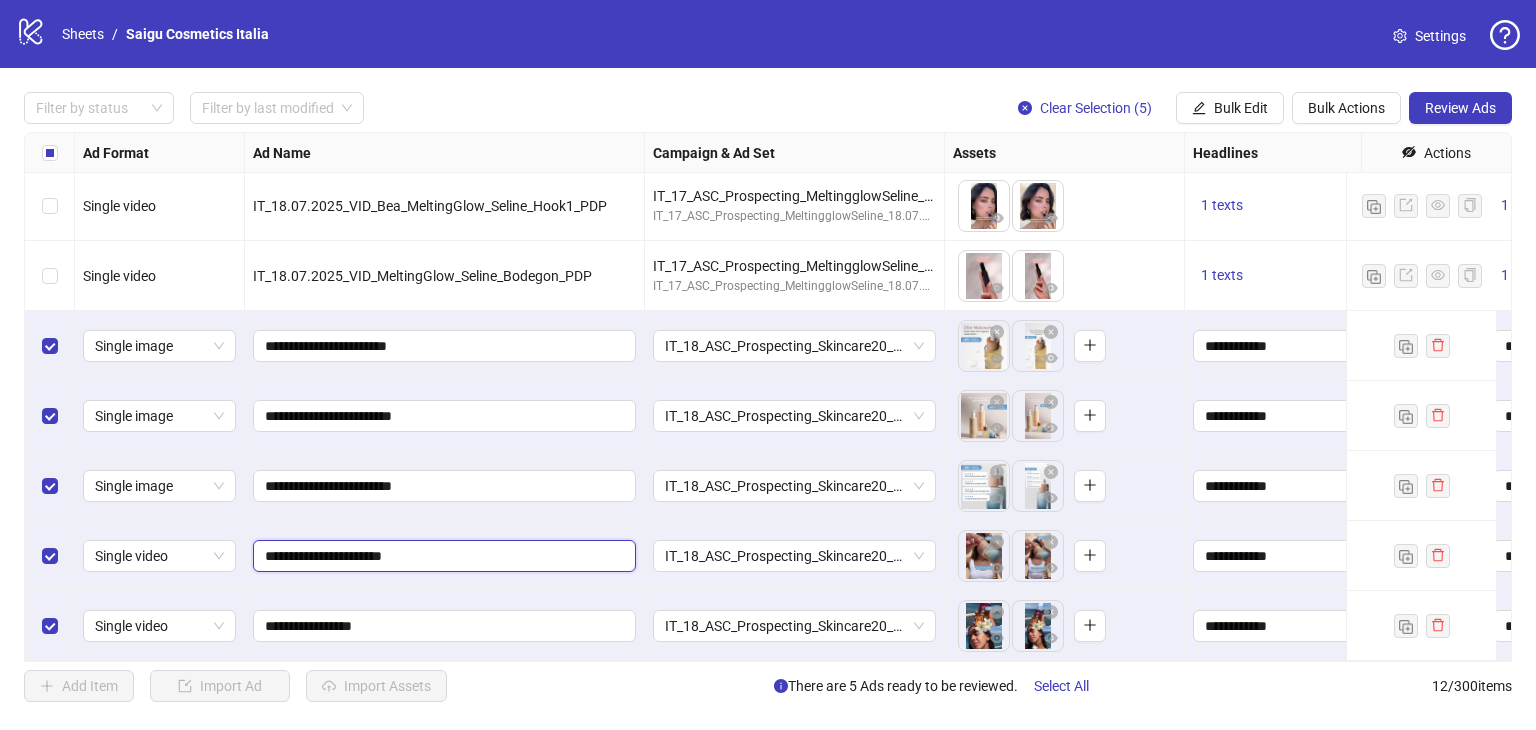 click on "**********" at bounding box center (442, 556) 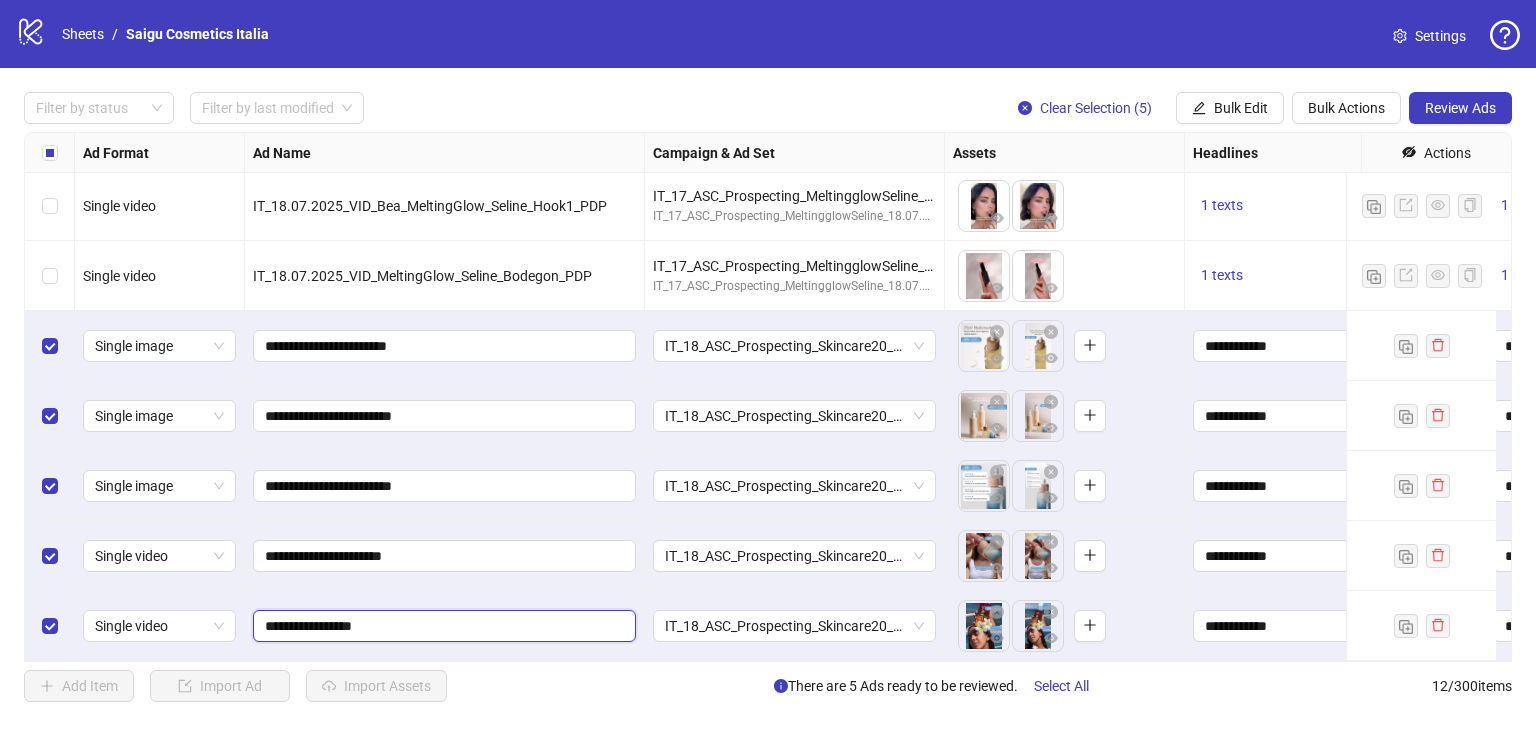 click on "**********" at bounding box center (442, 626) 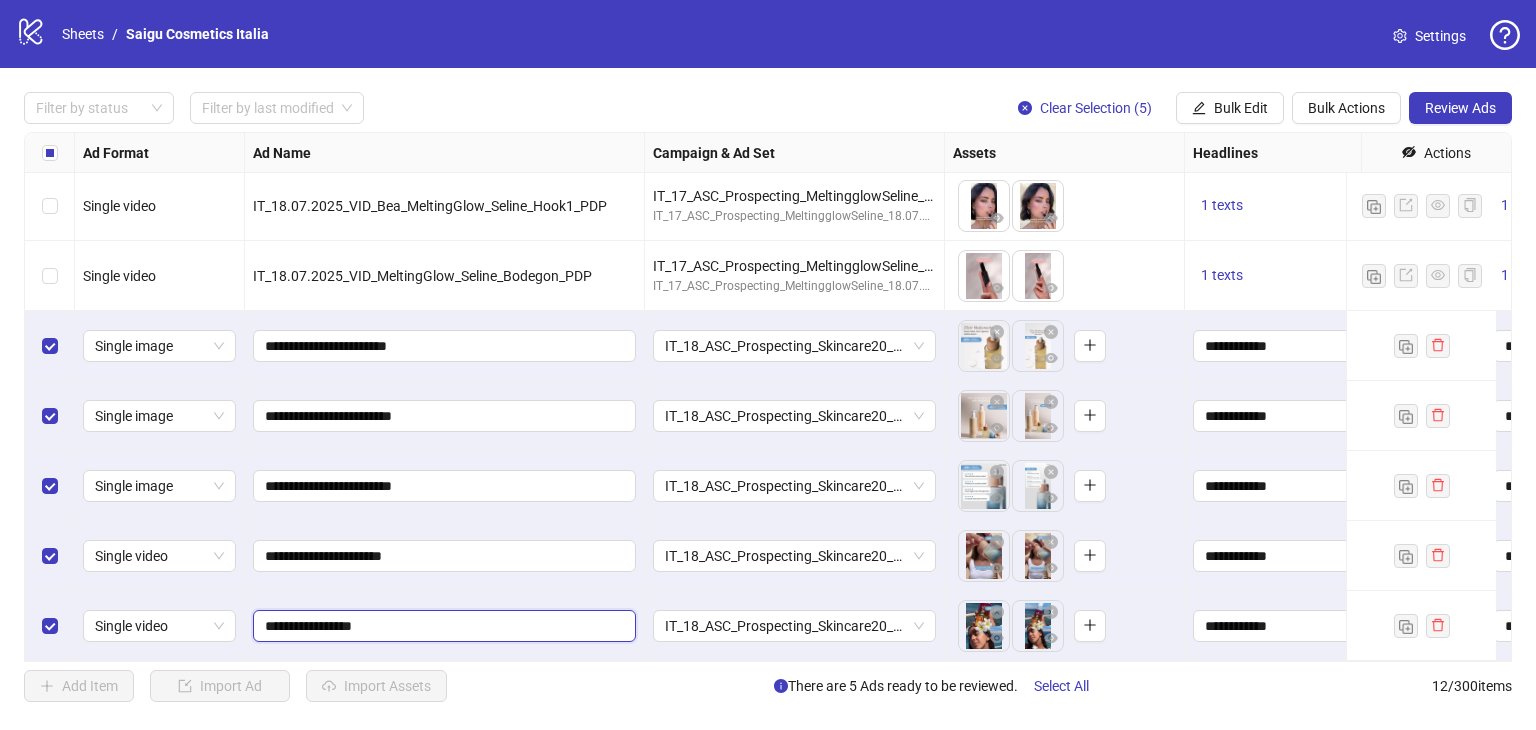 click on "**********" at bounding box center [442, 626] 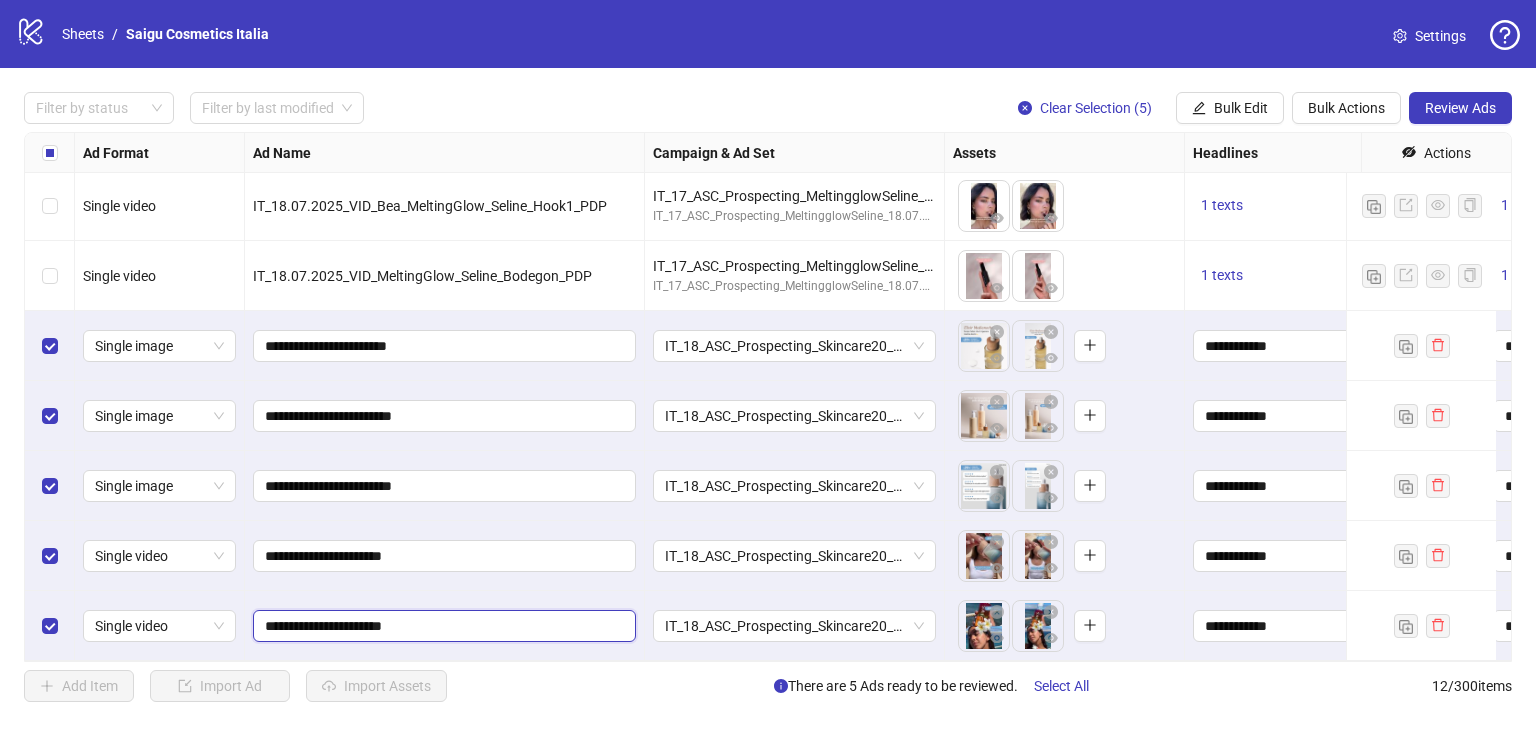 click on "**********" at bounding box center [442, 626] 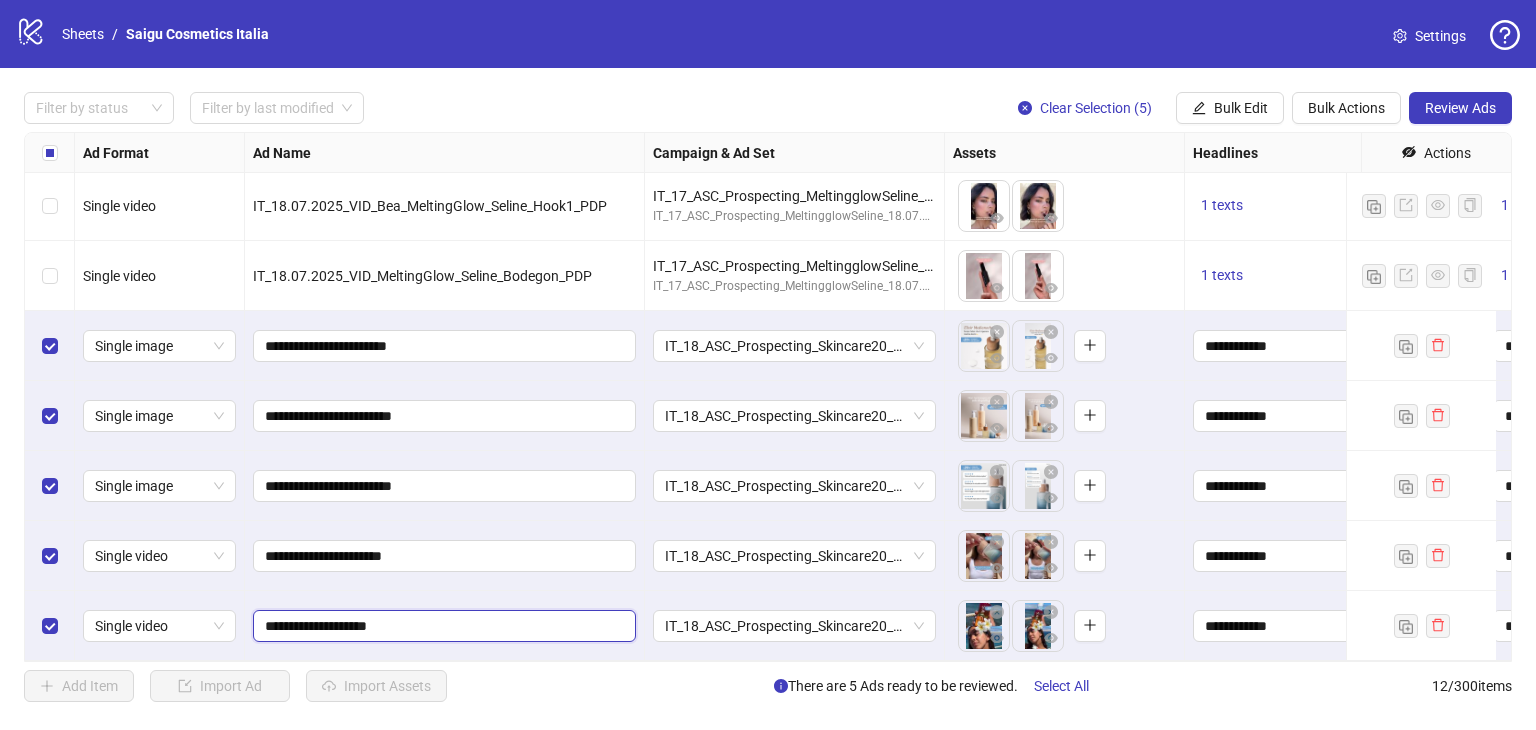 type on "**********" 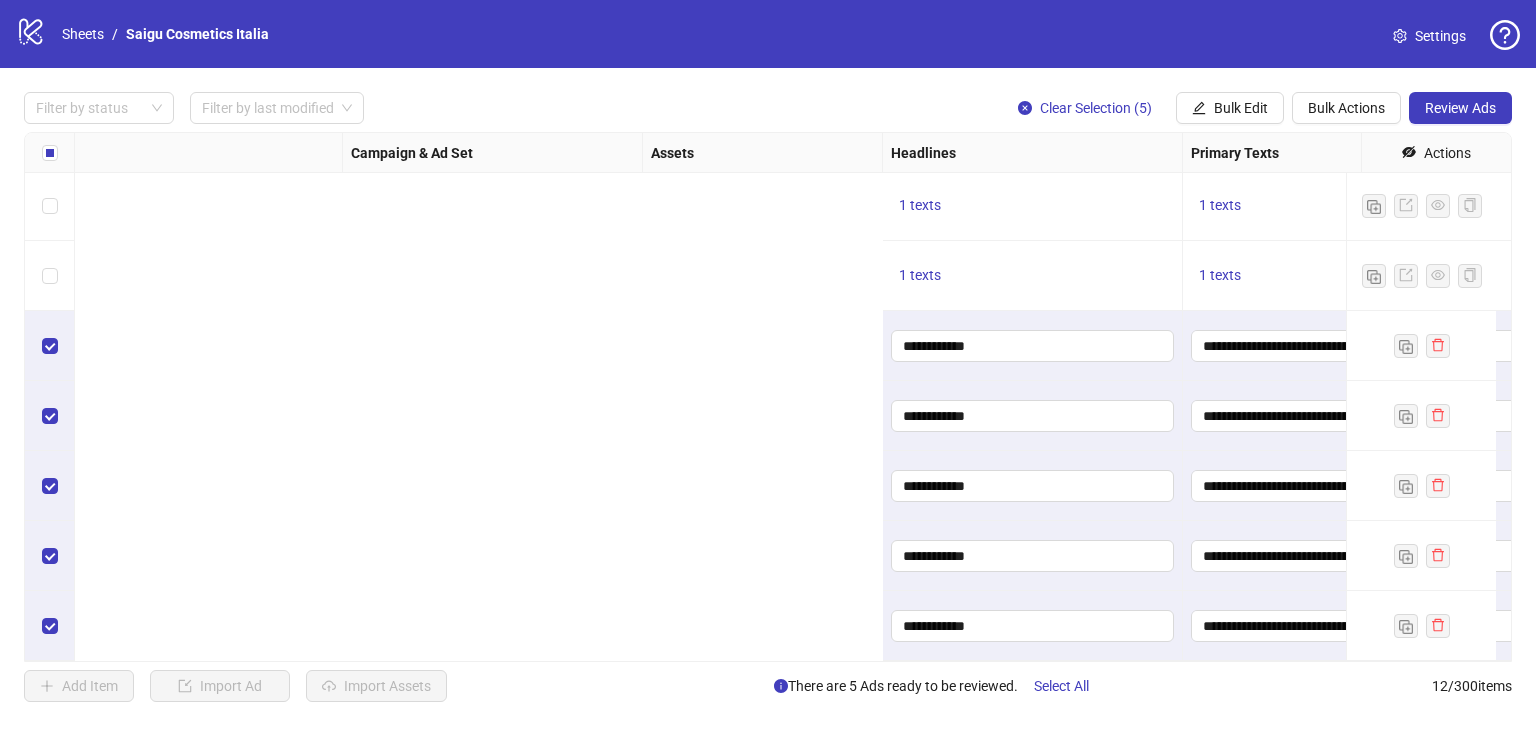 scroll, scrollTop: 366, scrollLeft: 1799, axis: both 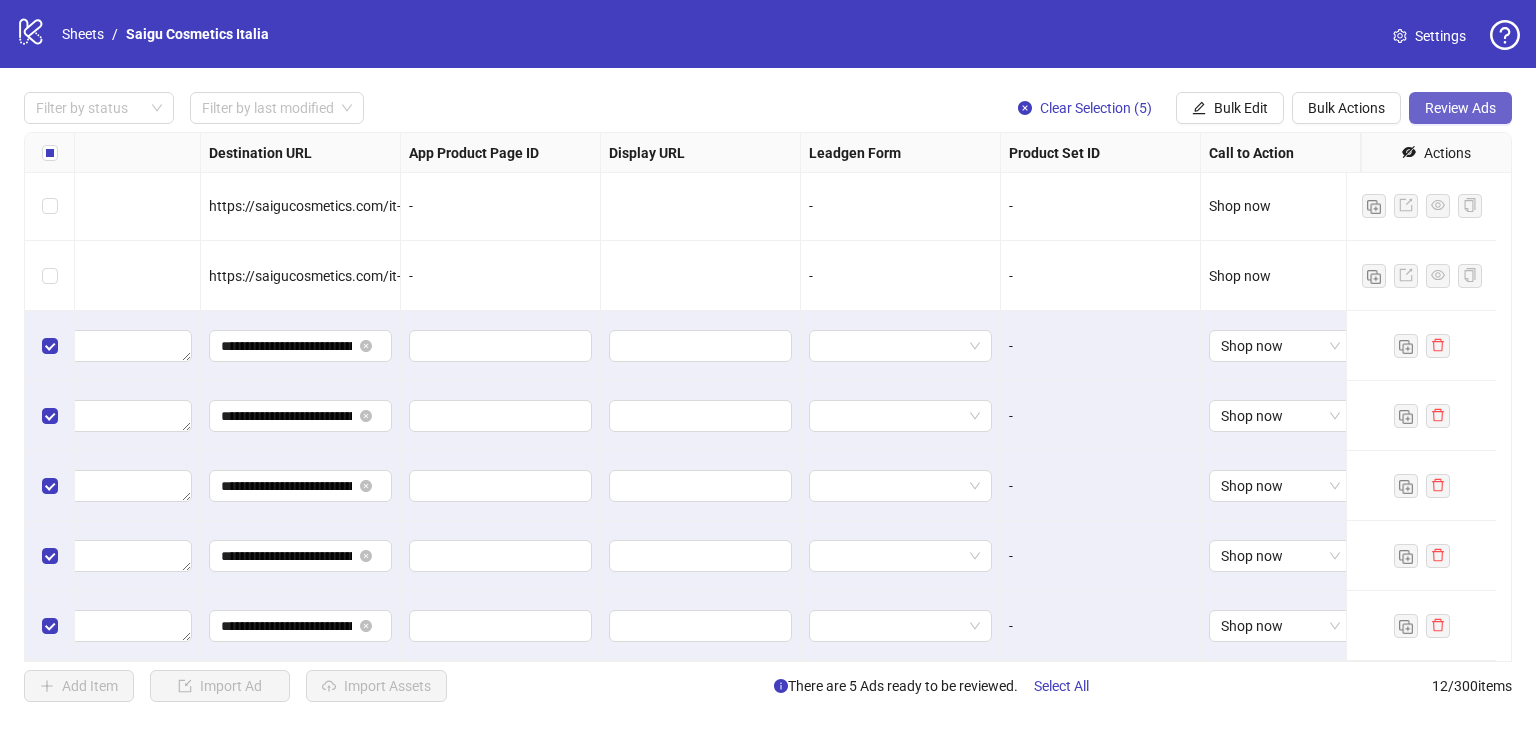click on "Review Ads" at bounding box center [1460, 108] 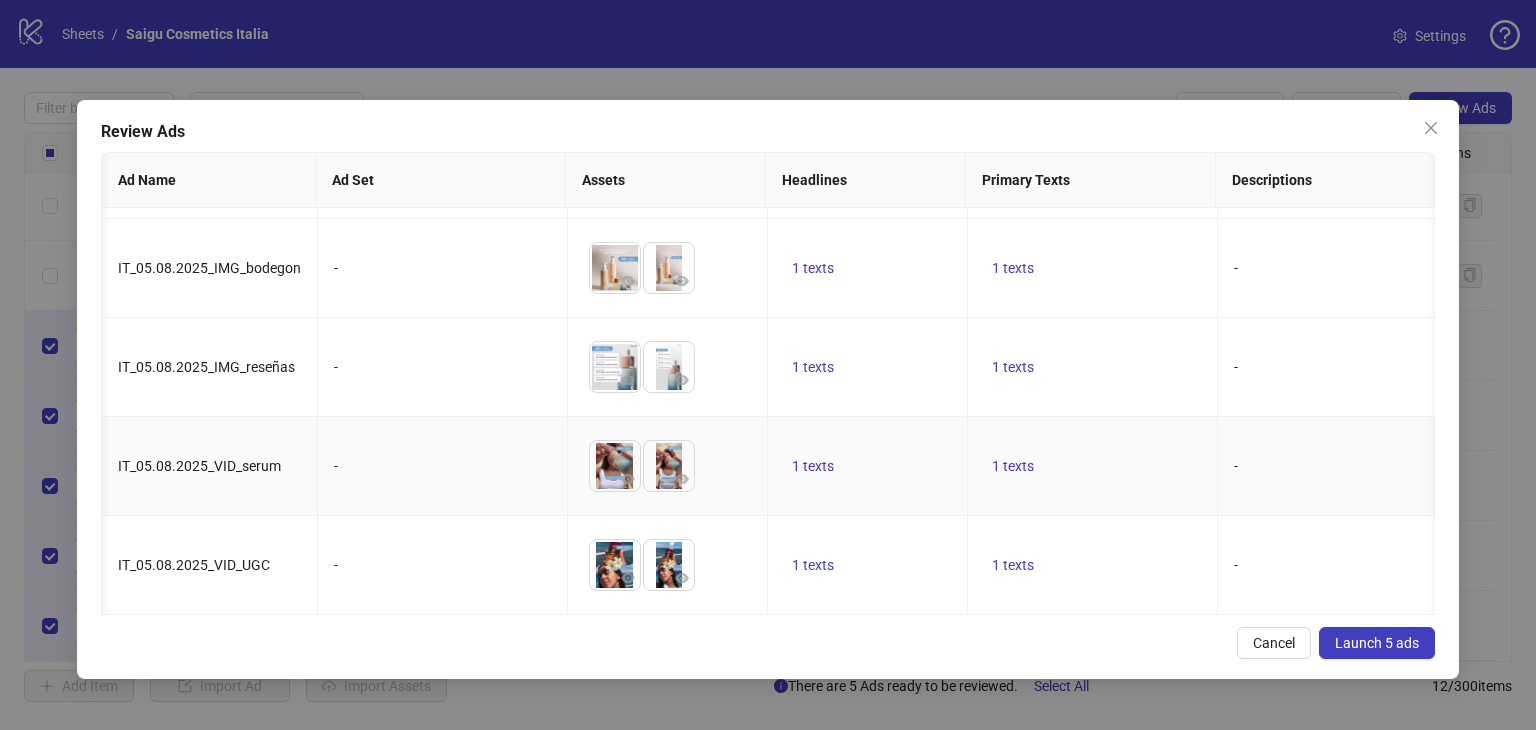 scroll, scrollTop: 102, scrollLeft: 768, axis: both 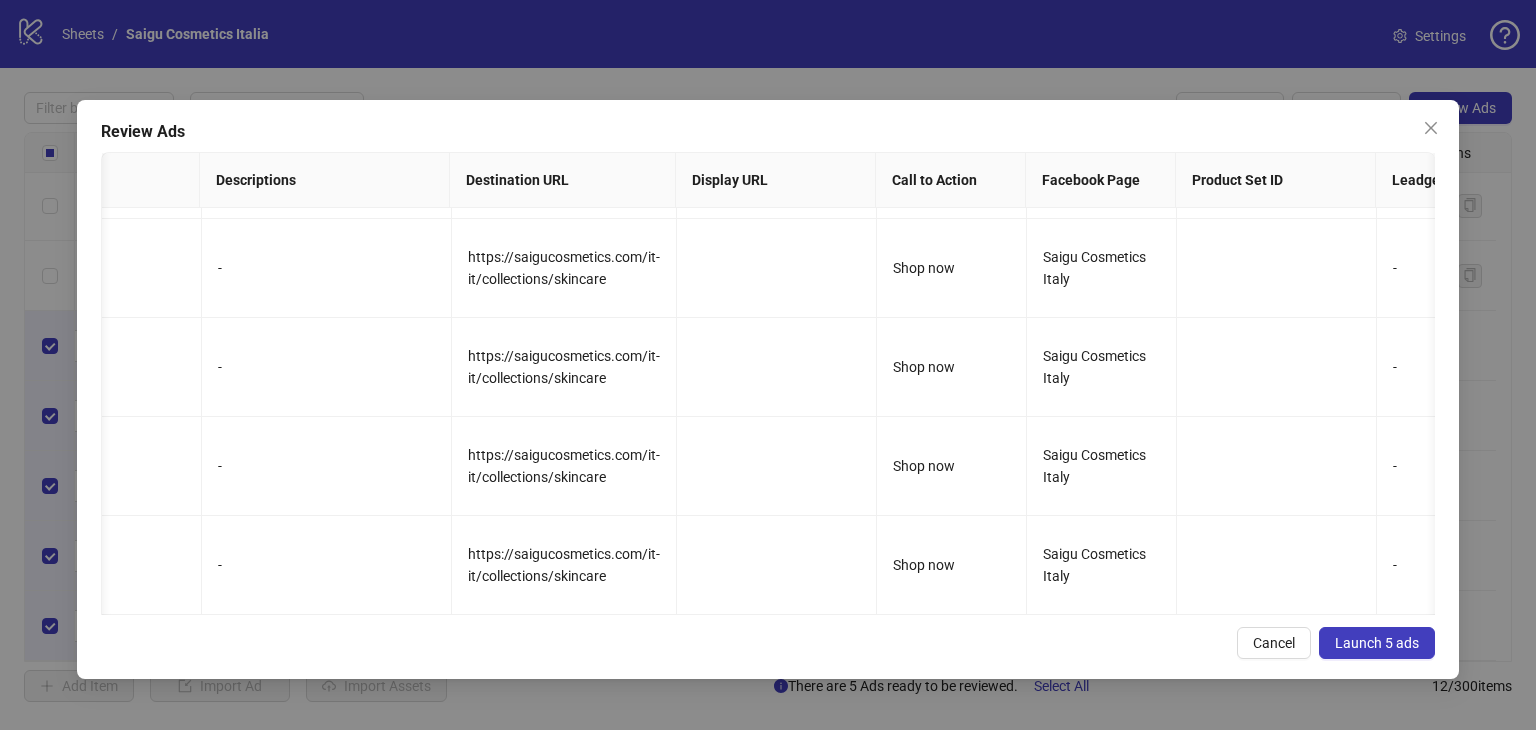 click on "Launch 5 ads" at bounding box center (1377, 643) 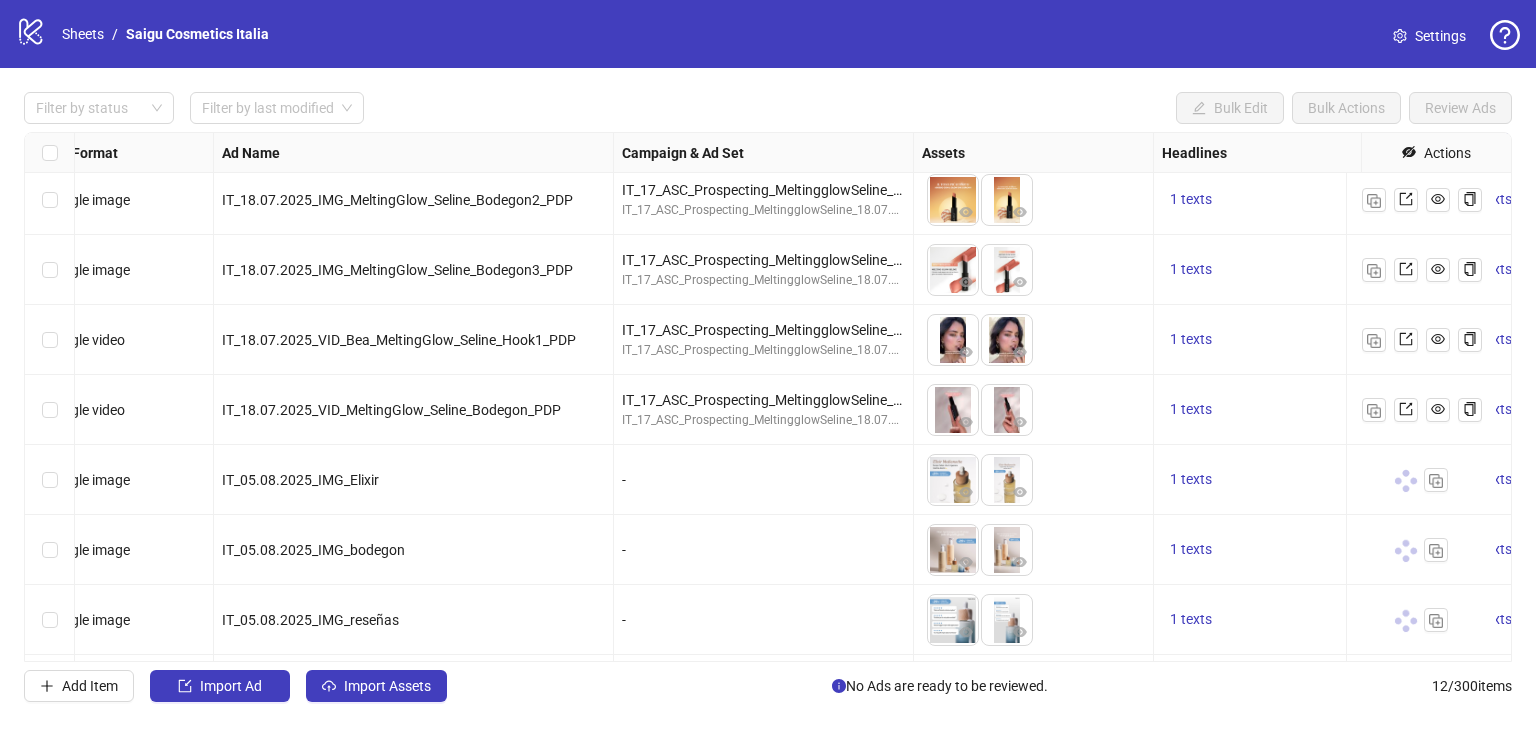 scroll, scrollTop: 366, scrollLeft: 31, axis: both 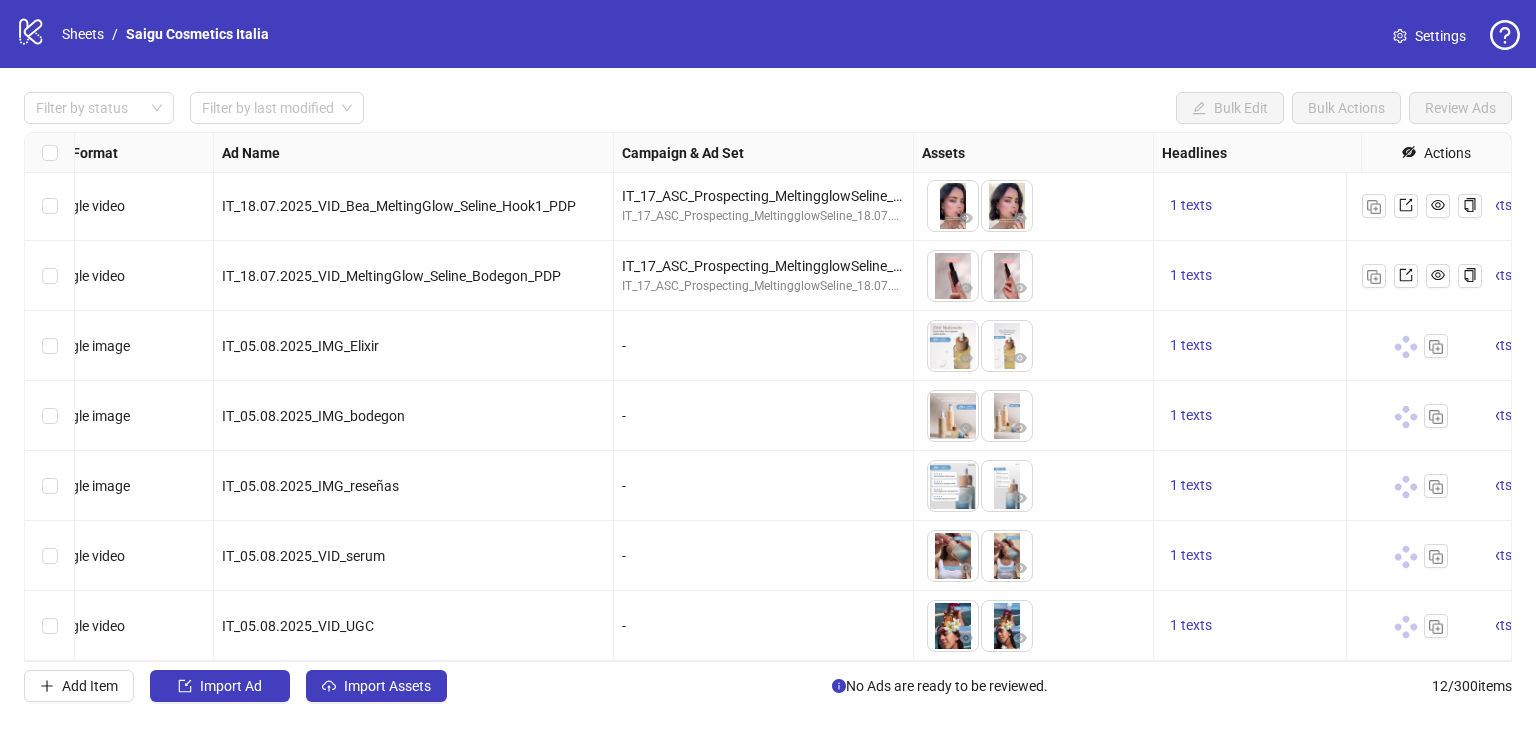 click on "-" at bounding box center (764, 346) 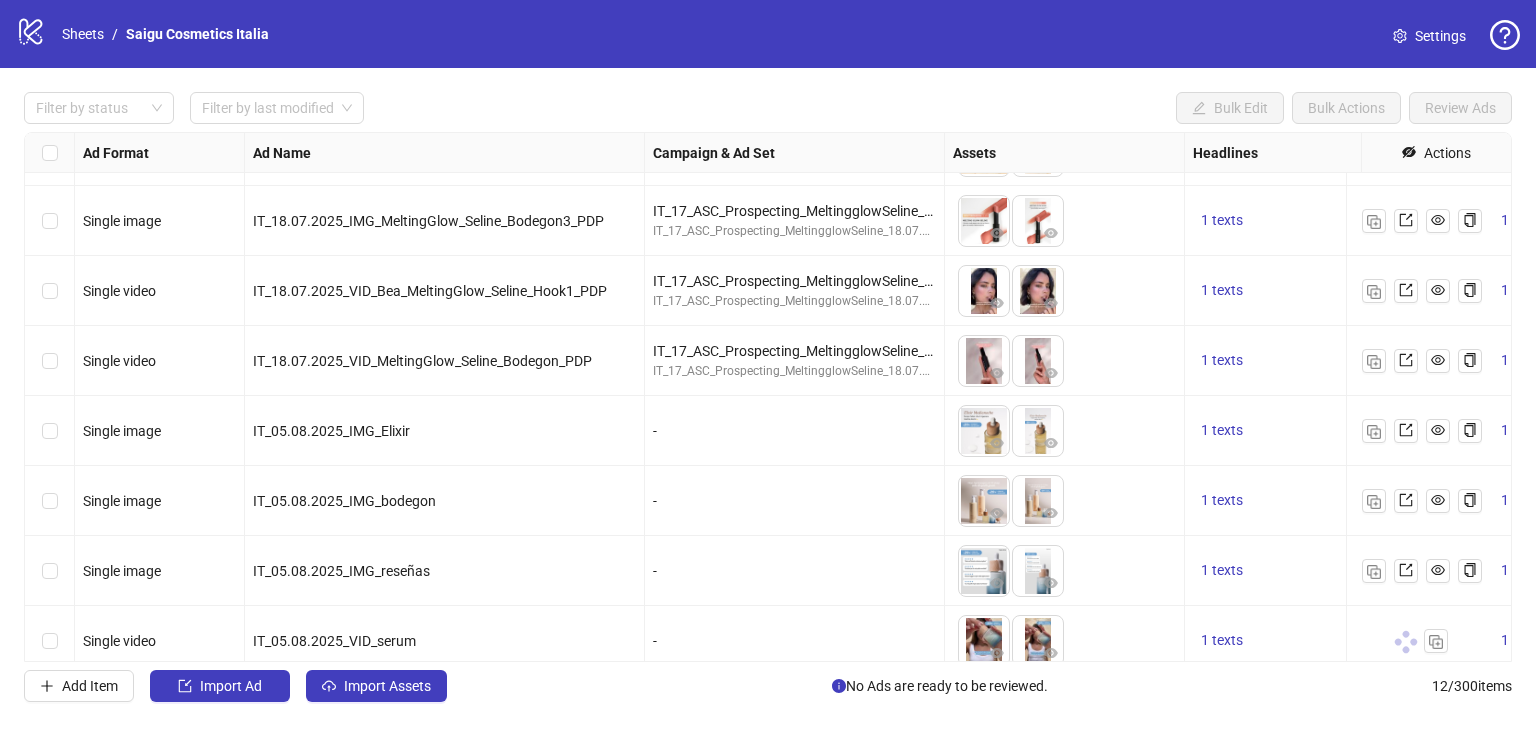 scroll, scrollTop: 266, scrollLeft: 0, axis: vertical 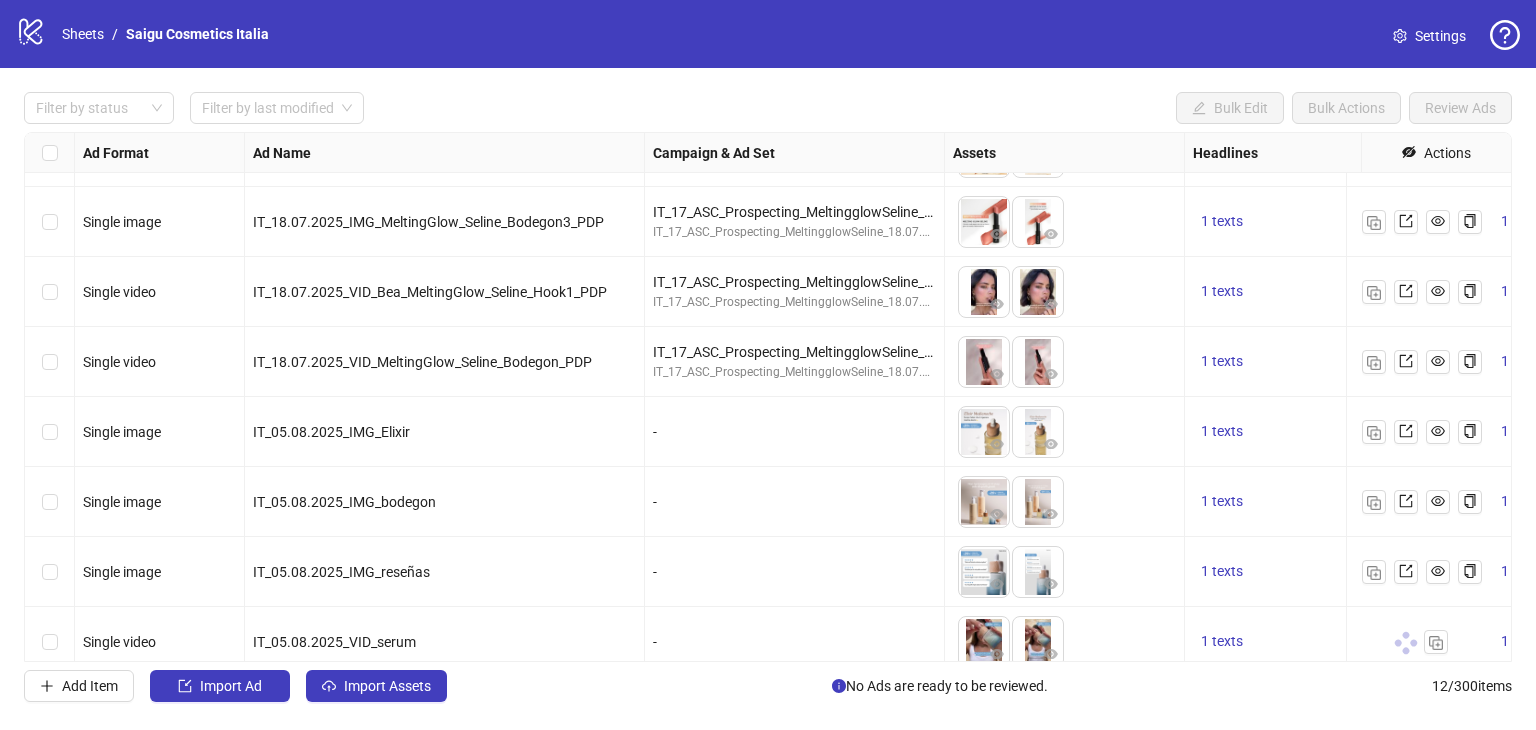 click on "-" at bounding box center (794, 432) 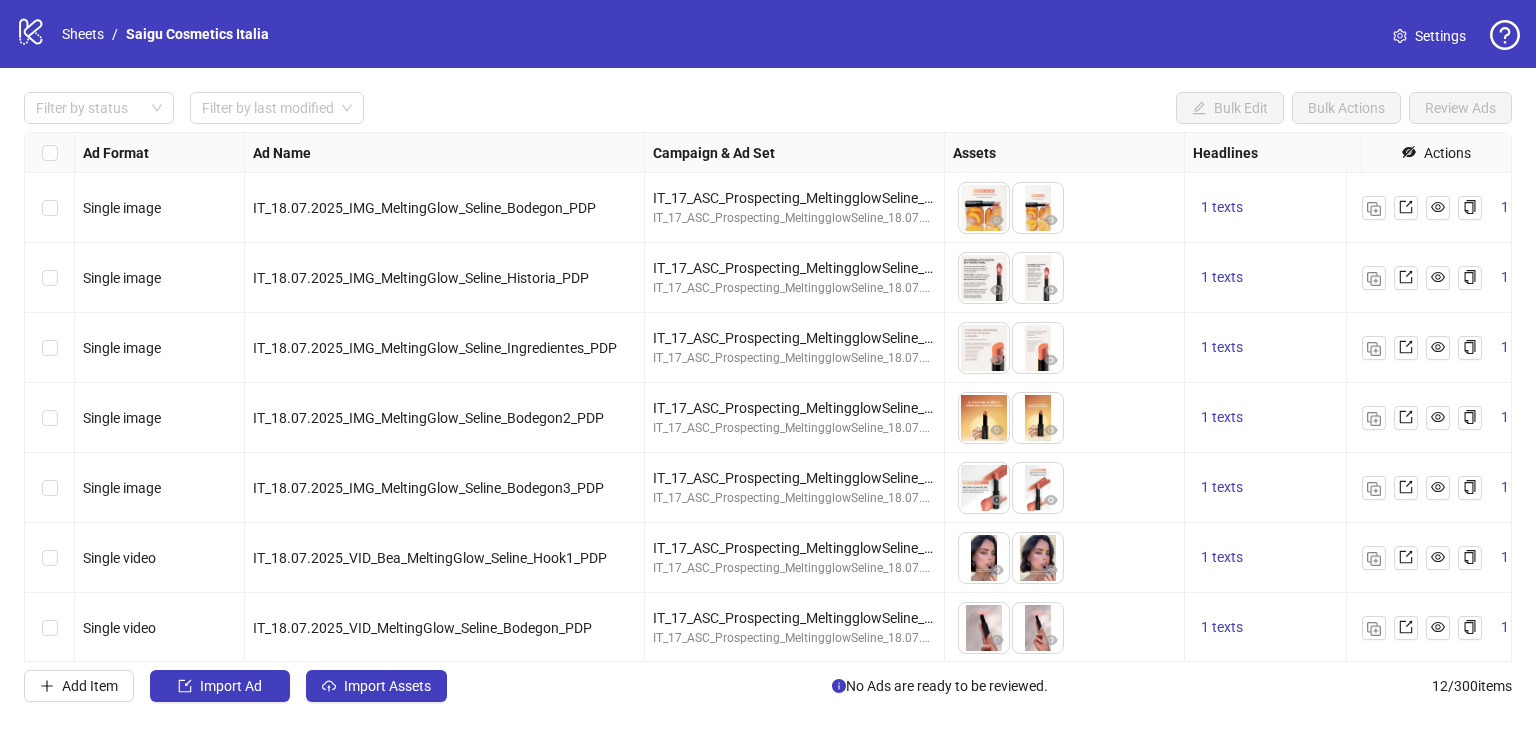 scroll, scrollTop: 366, scrollLeft: 0, axis: vertical 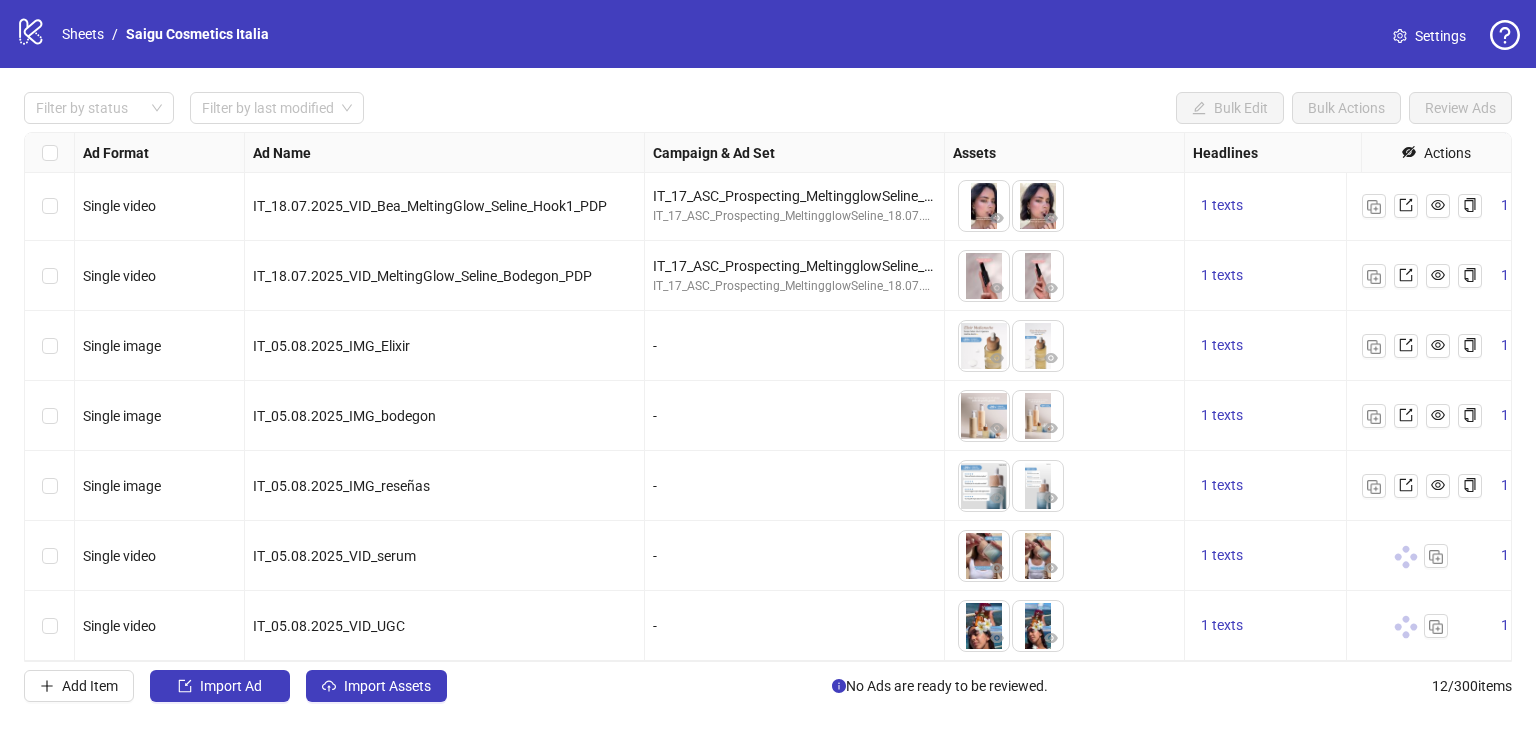 click on "-" at bounding box center [794, 346] 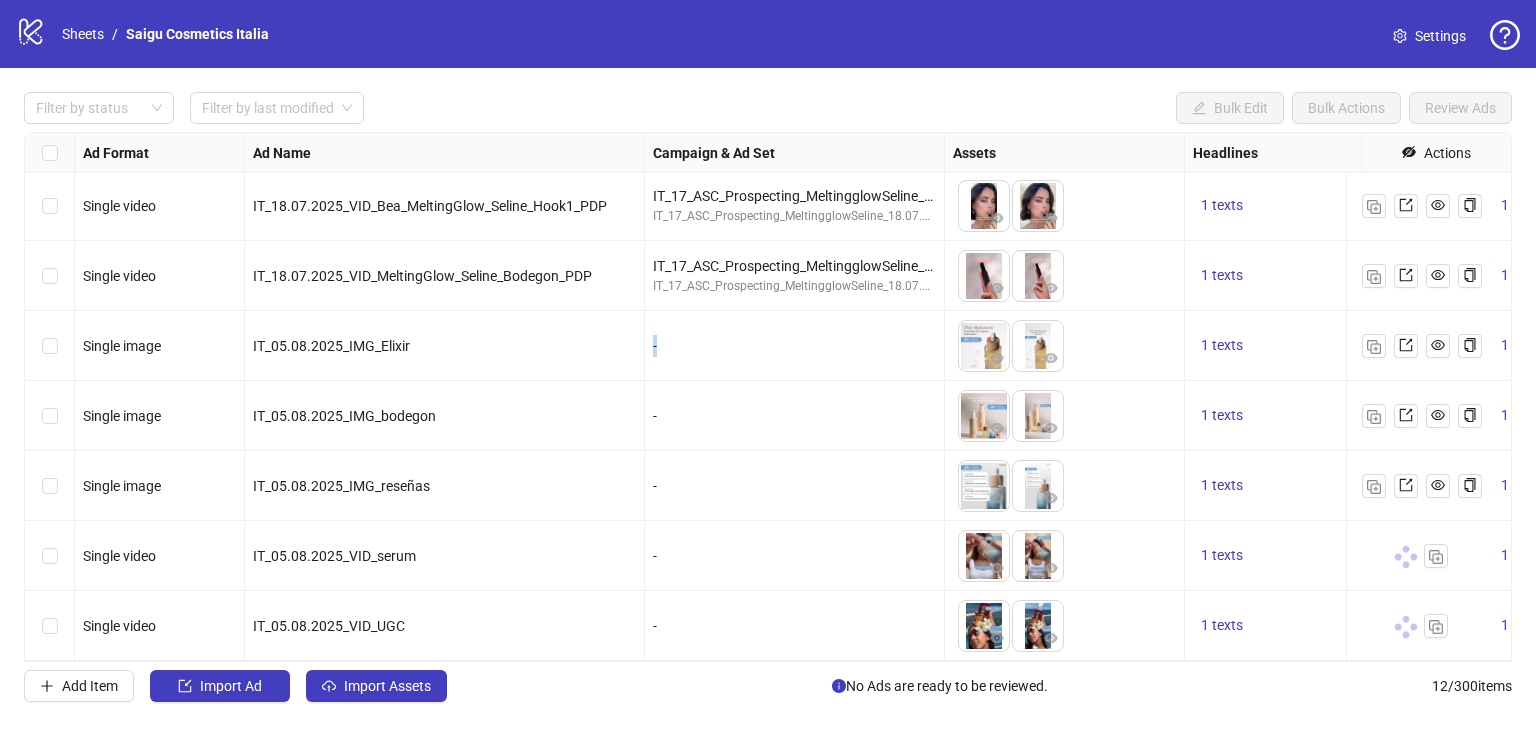 drag, startPoint x: 656, startPoint y: 332, endPoint x: 643, endPoint y: 333, distance: 13.038404 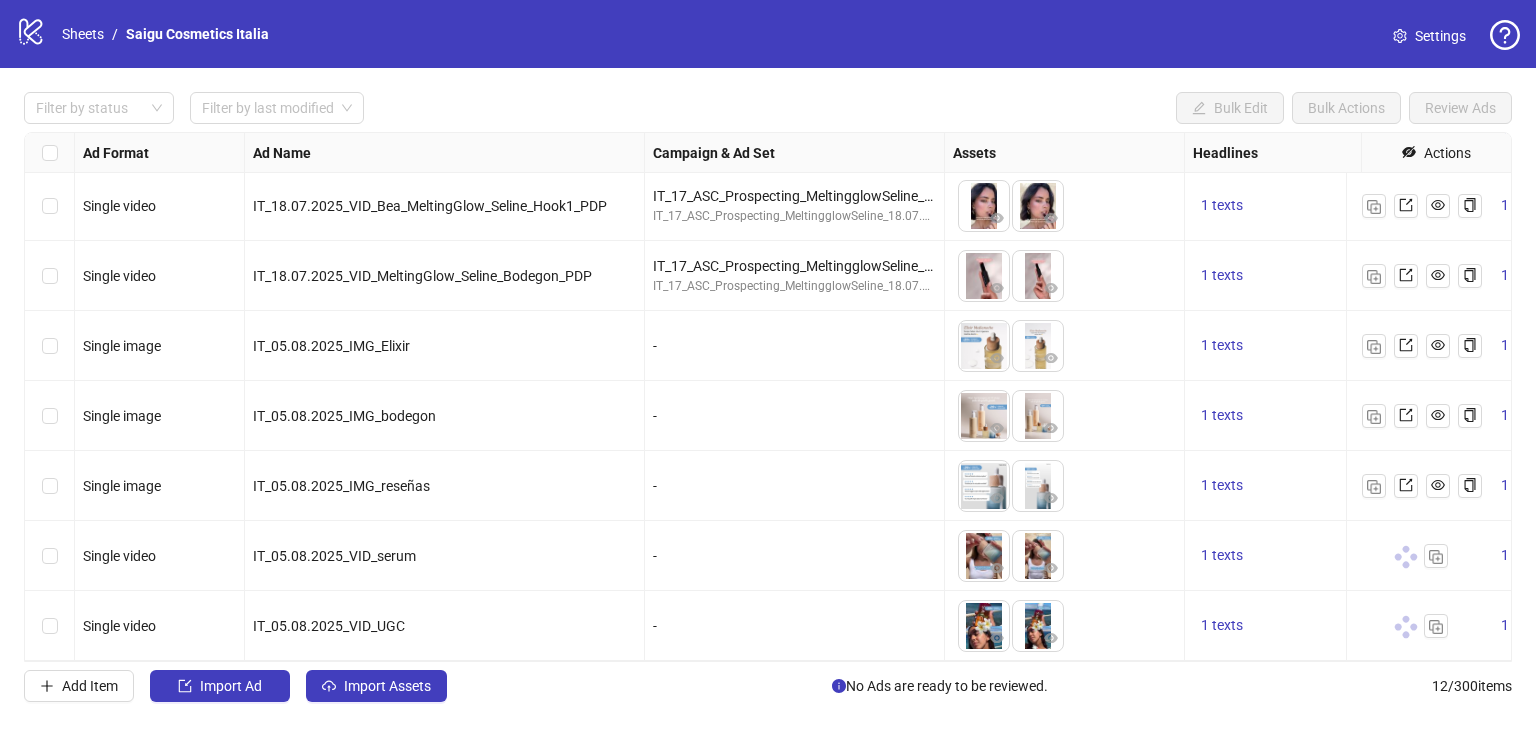click on "-" at bounding box center [795, 416] 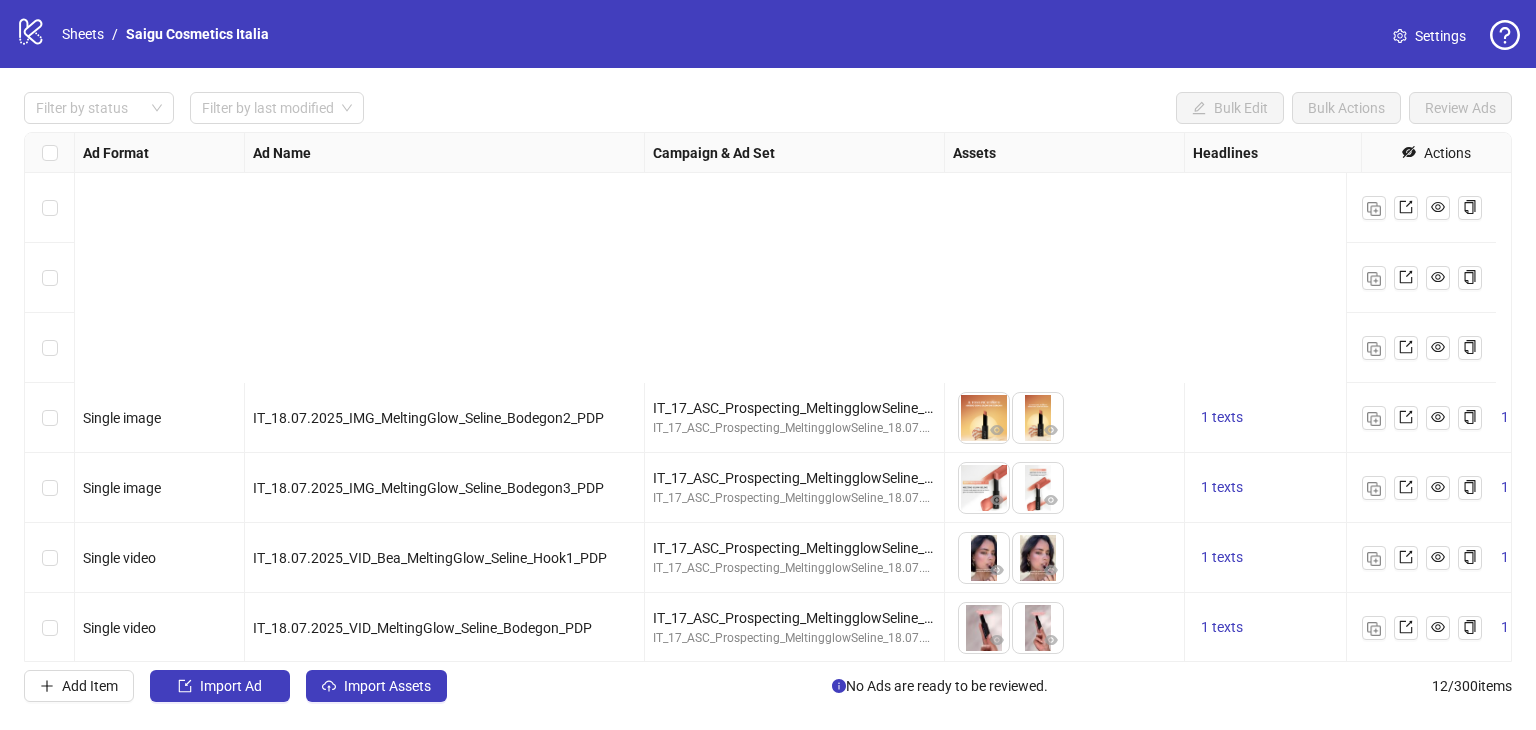 scroll, scrollTop: 366, scrollLeft: 0, axis: vertical 